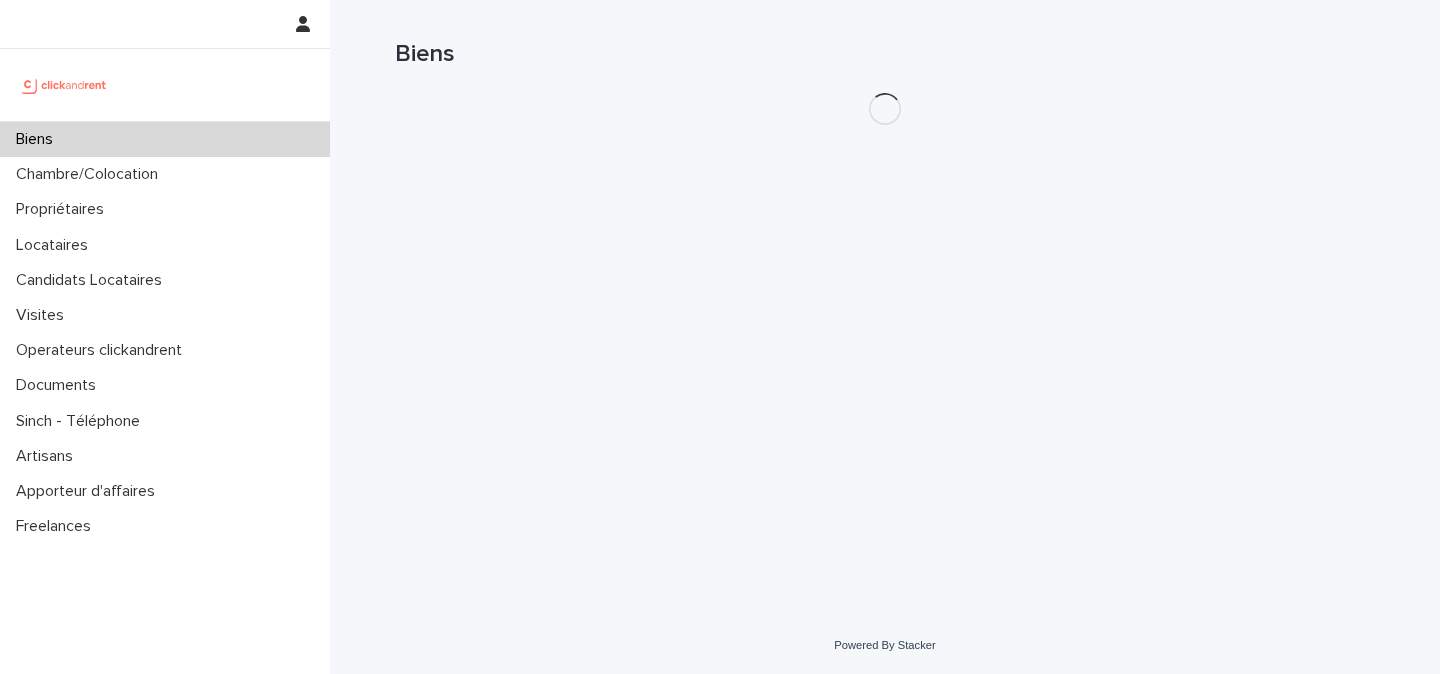 scroll, scrollTop: 0, scrollLeft: 0, axis: both 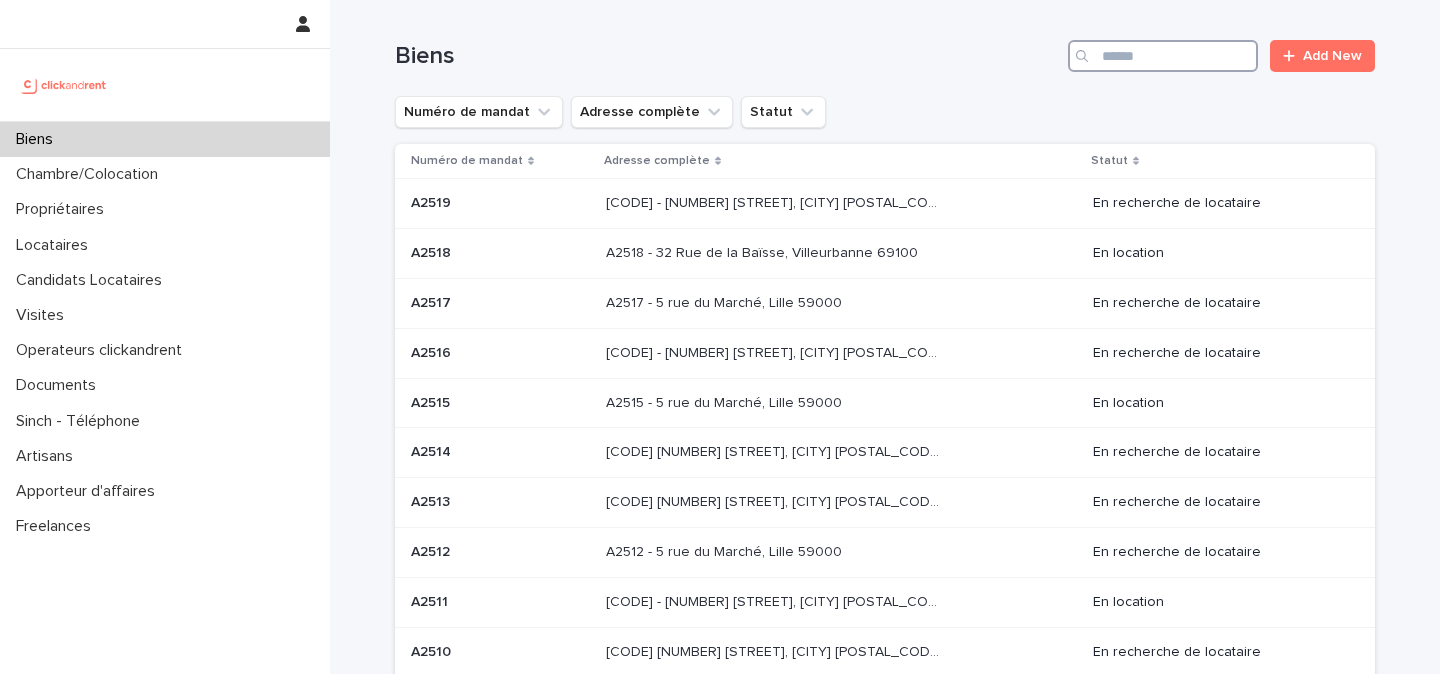 click at bounding box center [1163, 56] 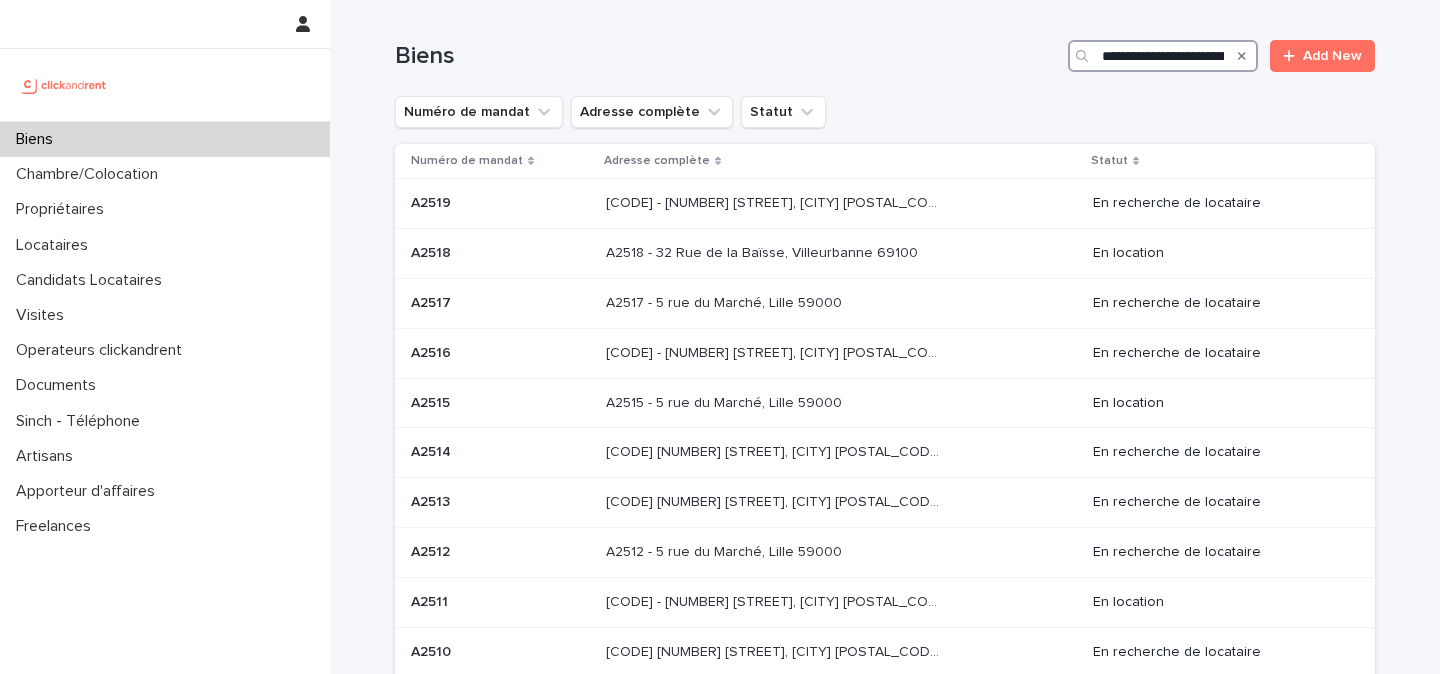 scroll, scrollTop: 0, scrollLeft: 219, axis: horizontal 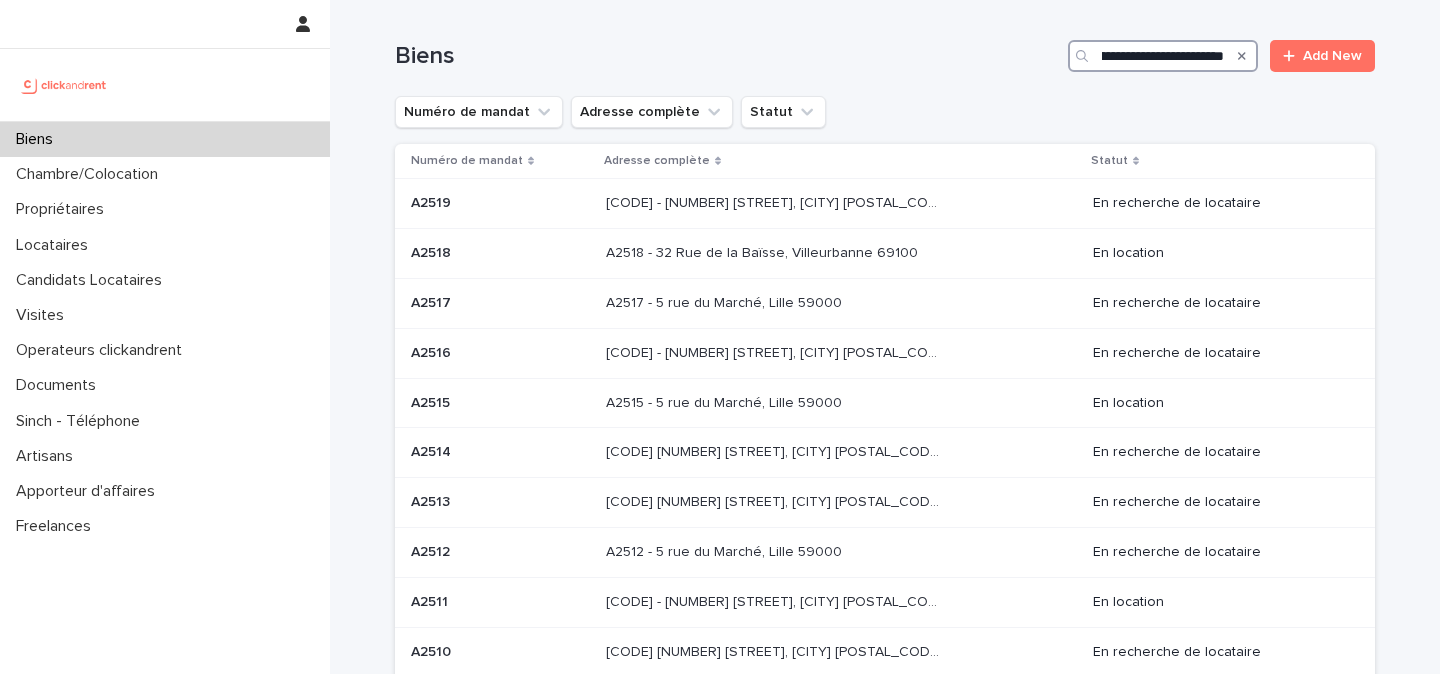type on "**********" 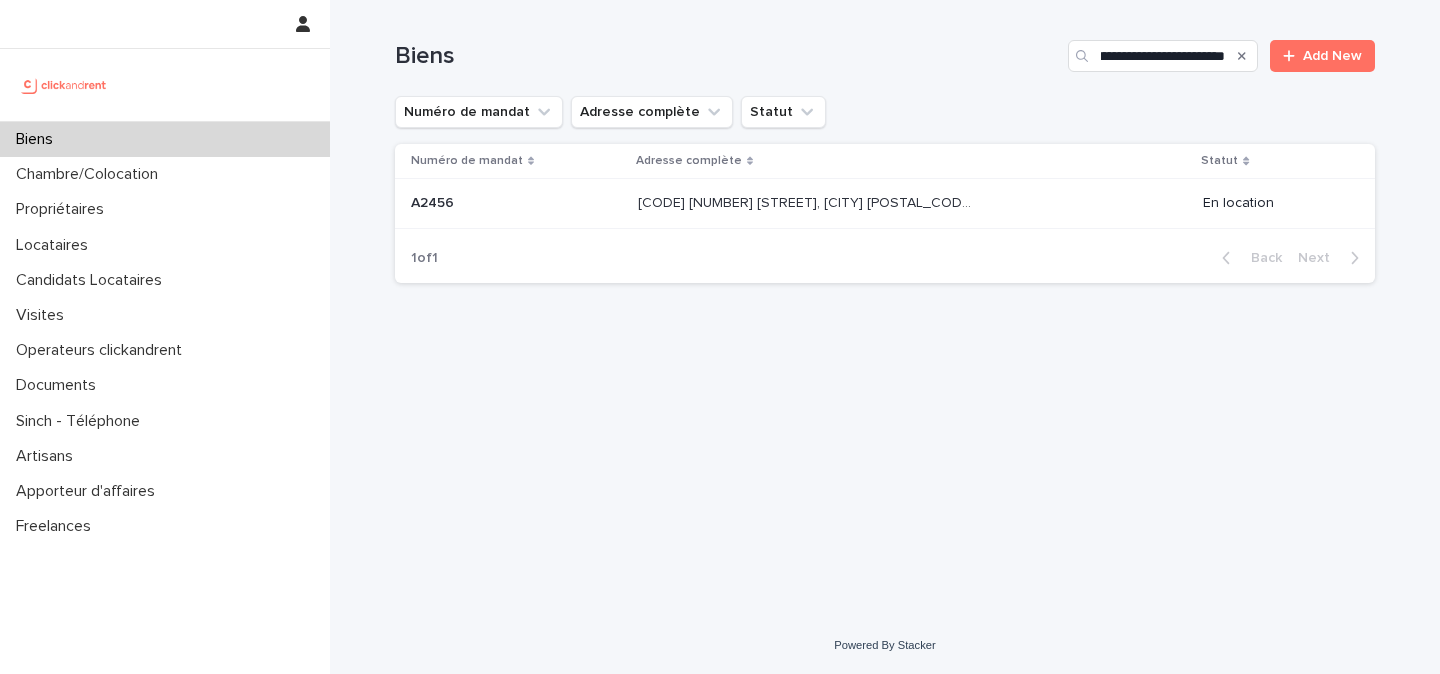 click on "[CODE] [NUMBER] [STREET], [CITY] [POSTAL_CODE]" at bounding box center [806, 201] 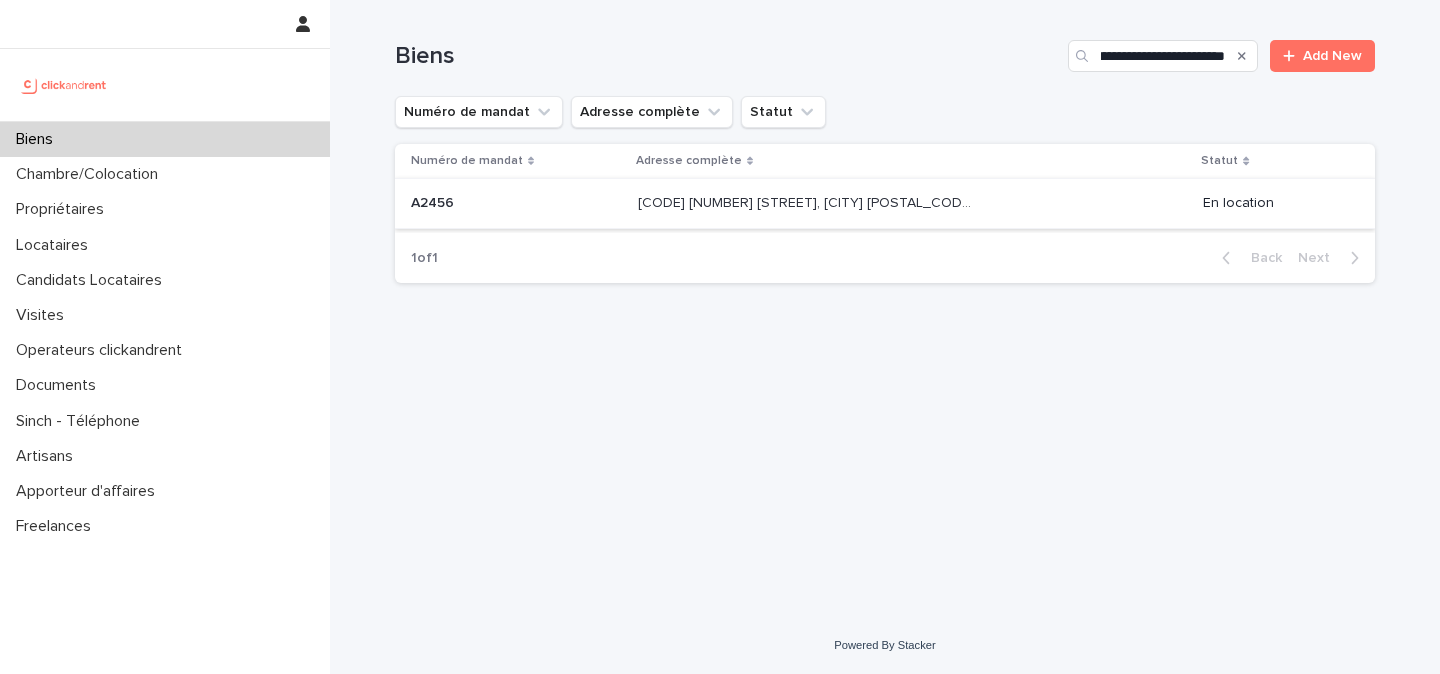 scroll, scrollTop: 0, scrollLeft: 0, axis: both 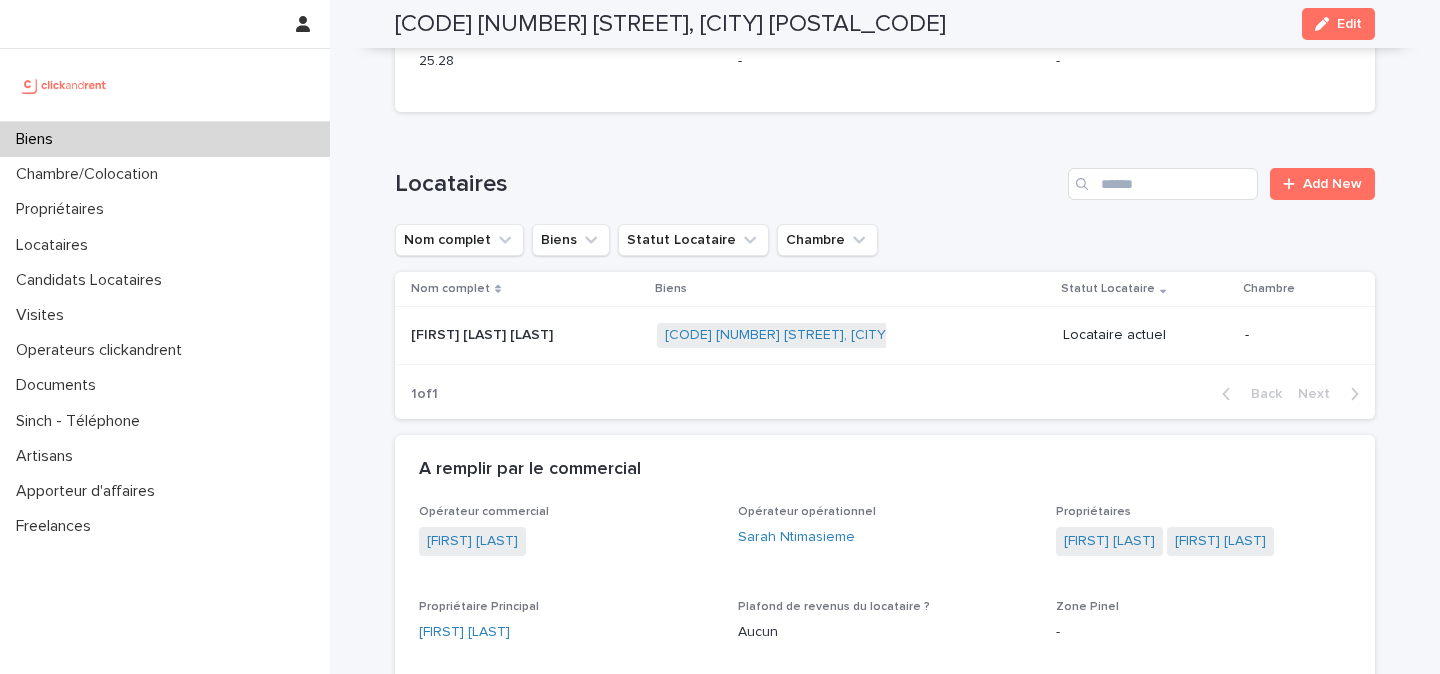 click on "[FIRST] [LAST] [LAST]" at bounding box center [484, 333] 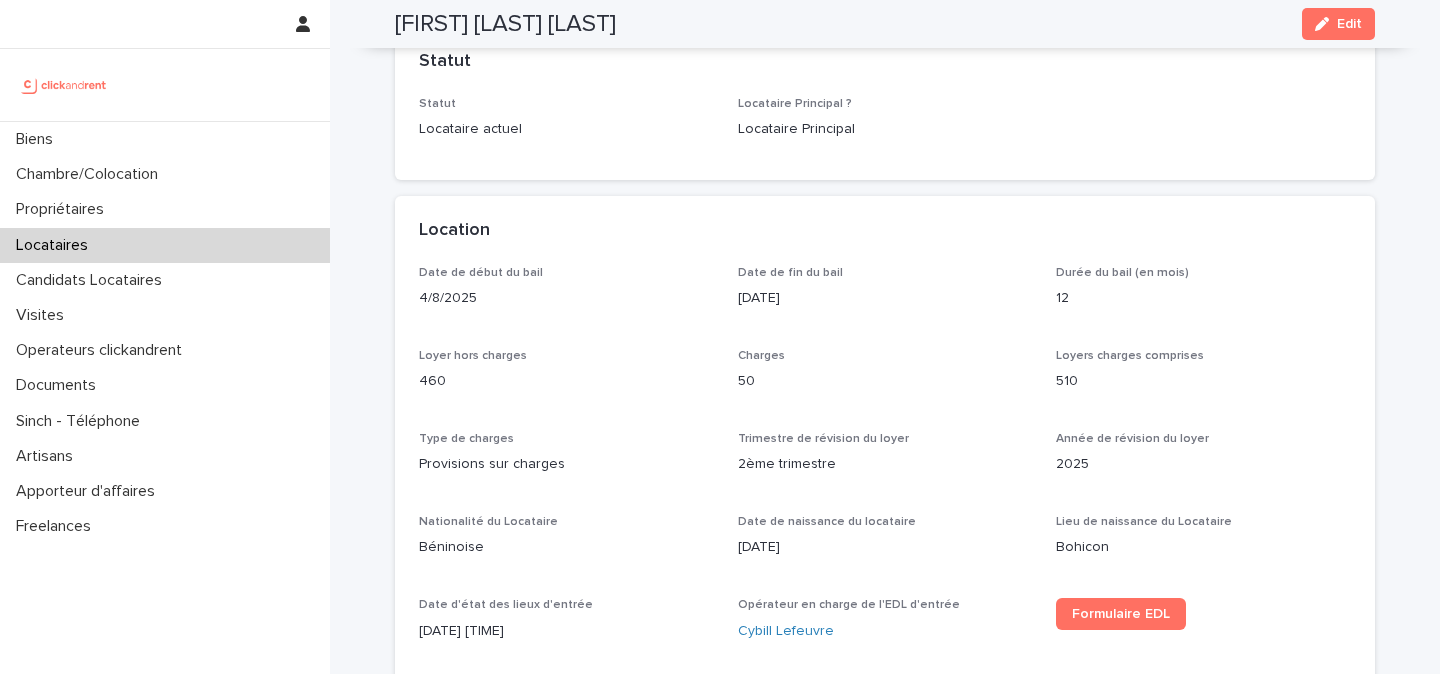 scroll, scrollTop: 319, scrollLeft: 0, axis: vertical 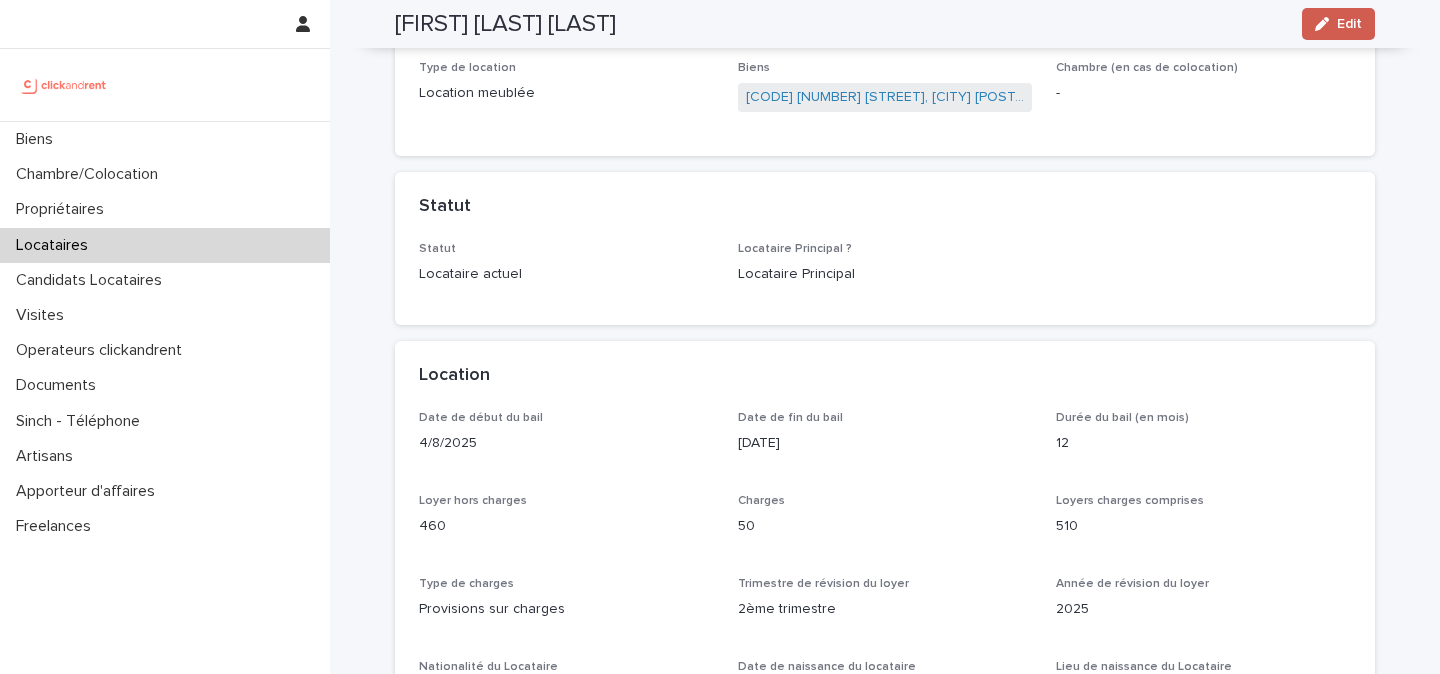 click on "Edit" at bounding box center (1349, 24) 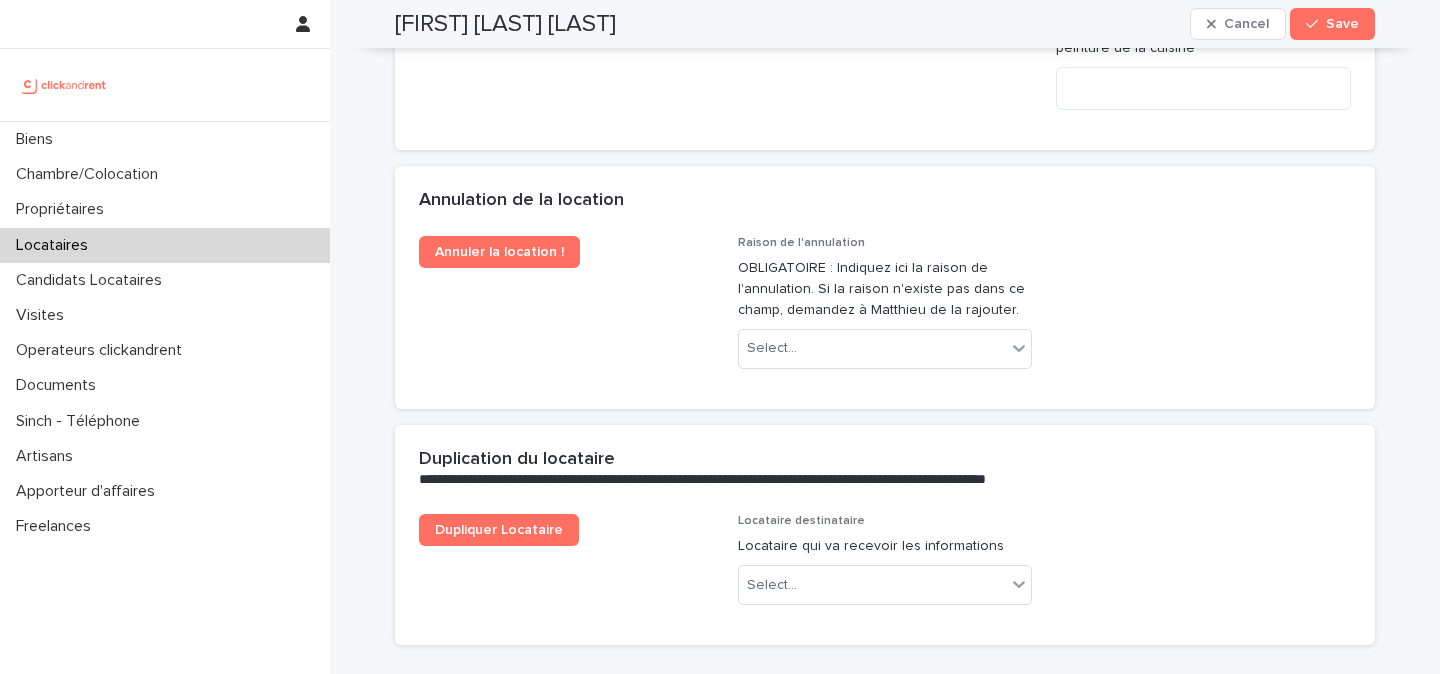 scroll, scrollTop: 4305, scrollLeft: 0, axis: vertical 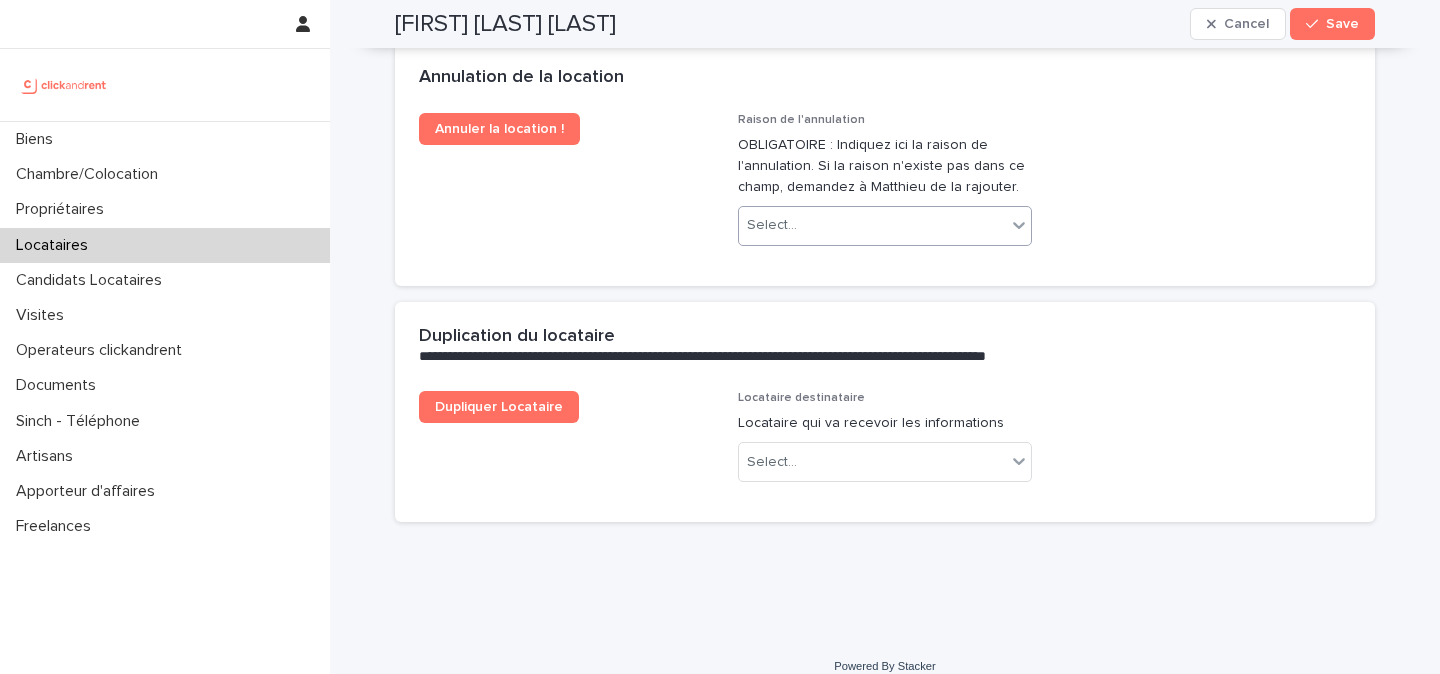click on "Select..." at bounding box center (873, 225) 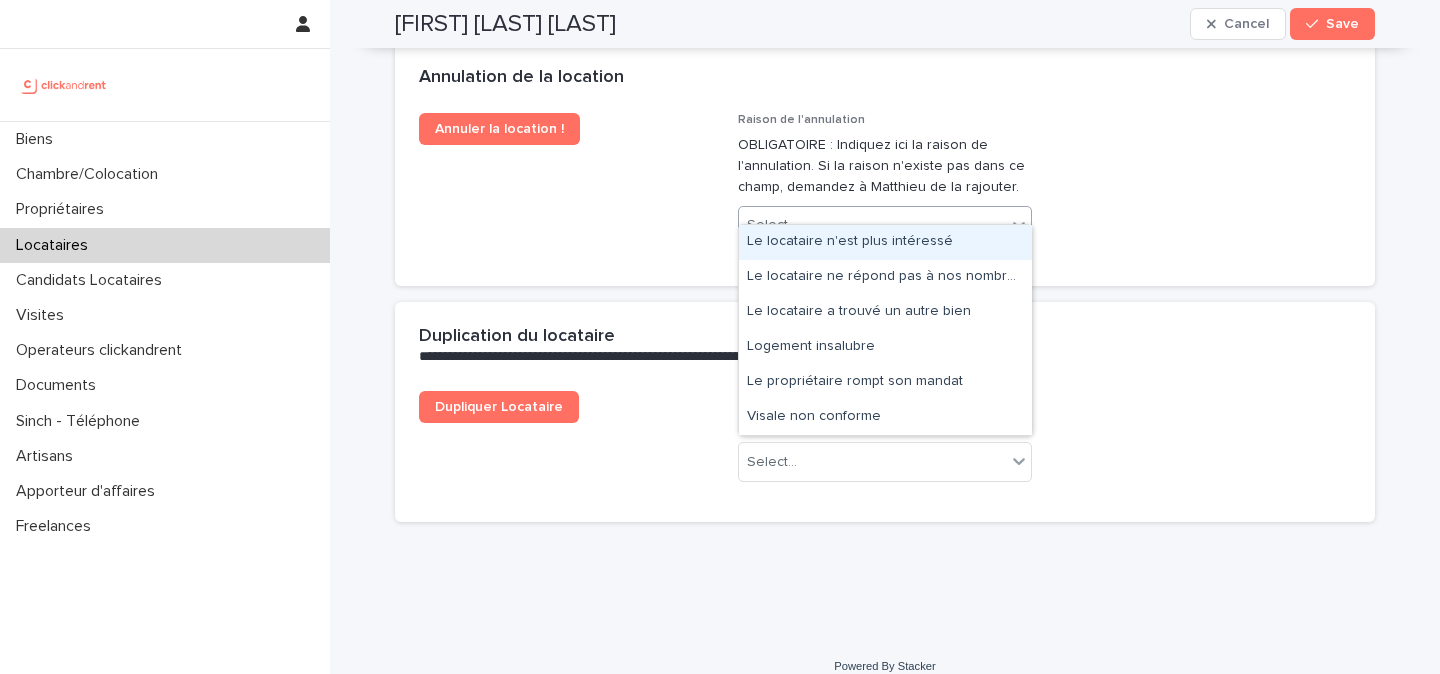 click on "Le locataire n'est plus intéressé" at bounding box center (885, 242) 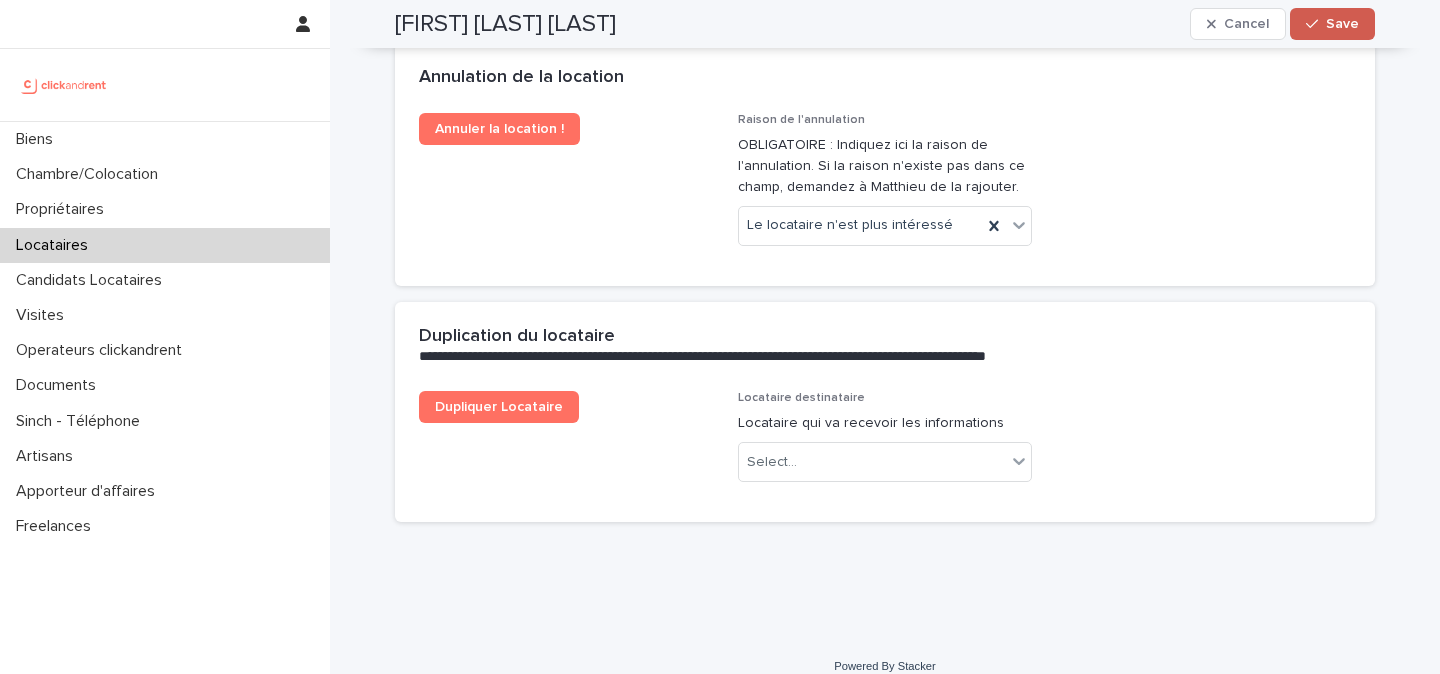 click on "Save" at bounding box center [1332, 24] 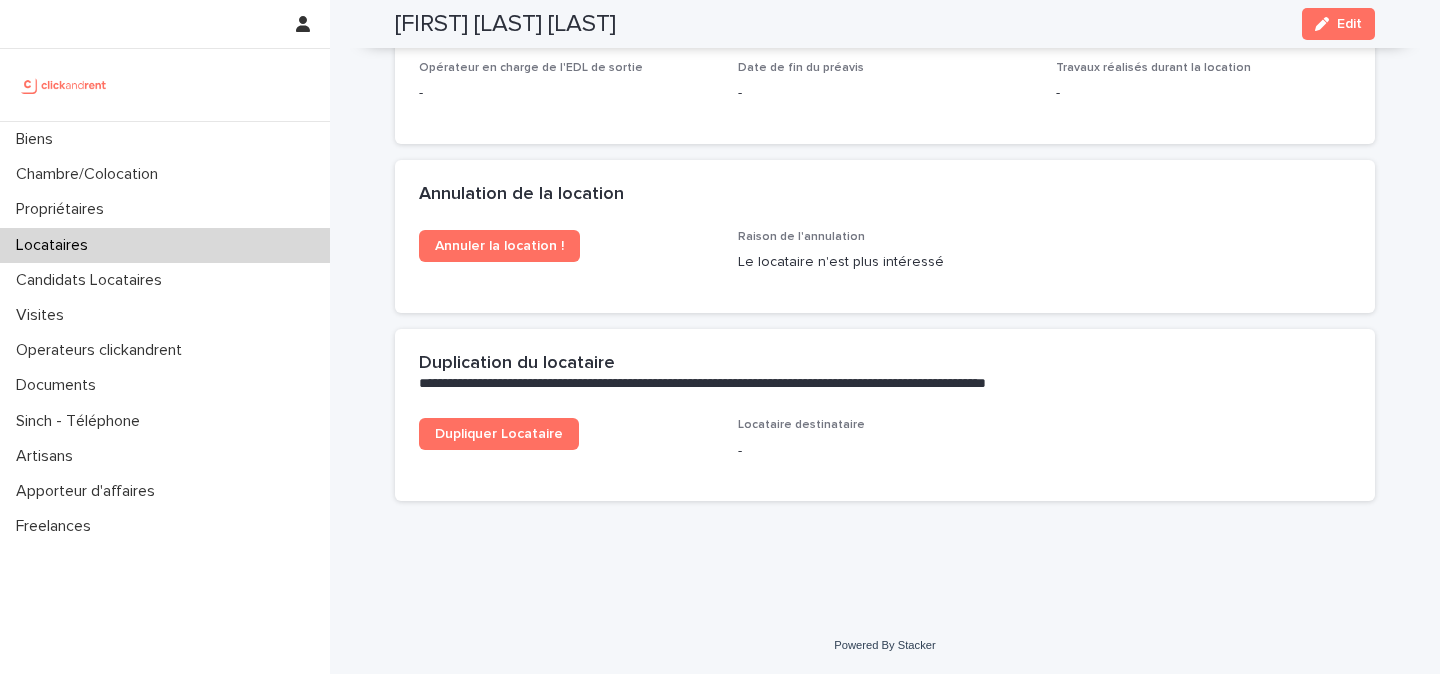 scroll, scrollTop: 2721, scrollLeft: 0, axis: vertical 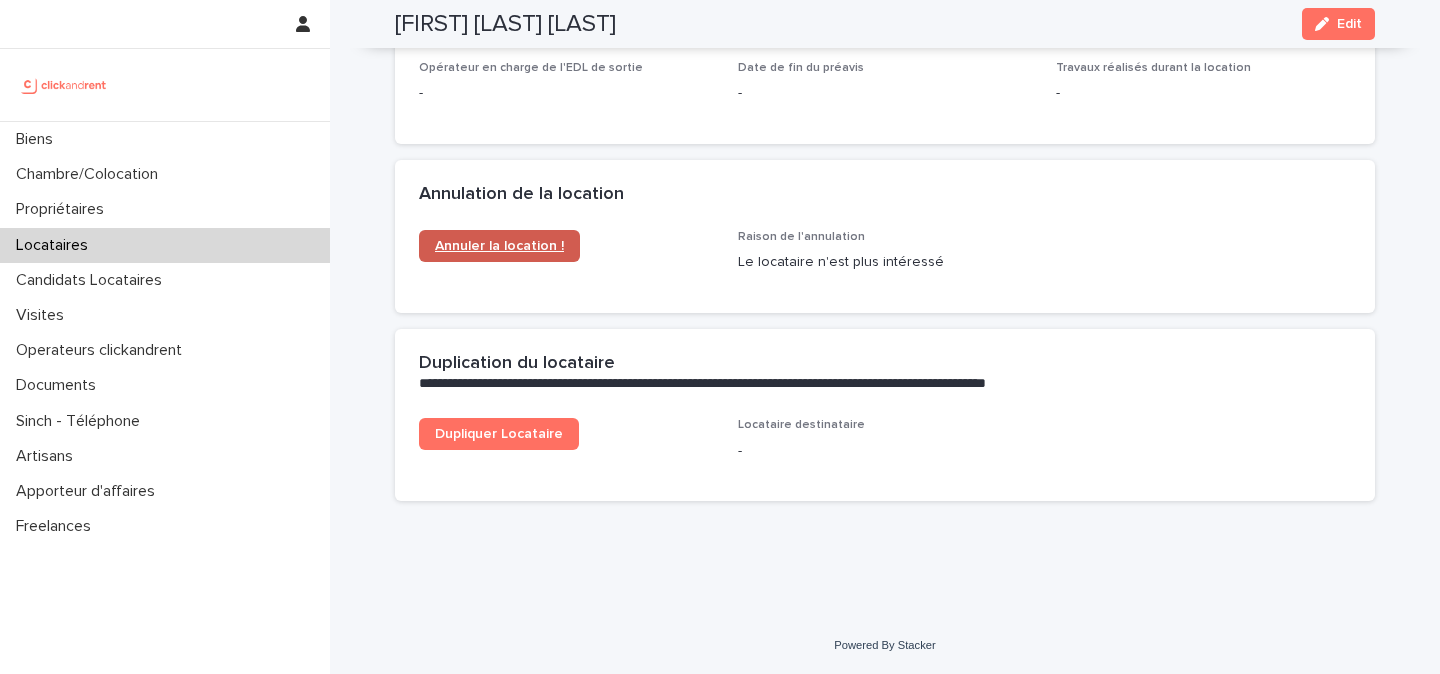 click on "Annuler la location !" at bounding box center (499, 246) 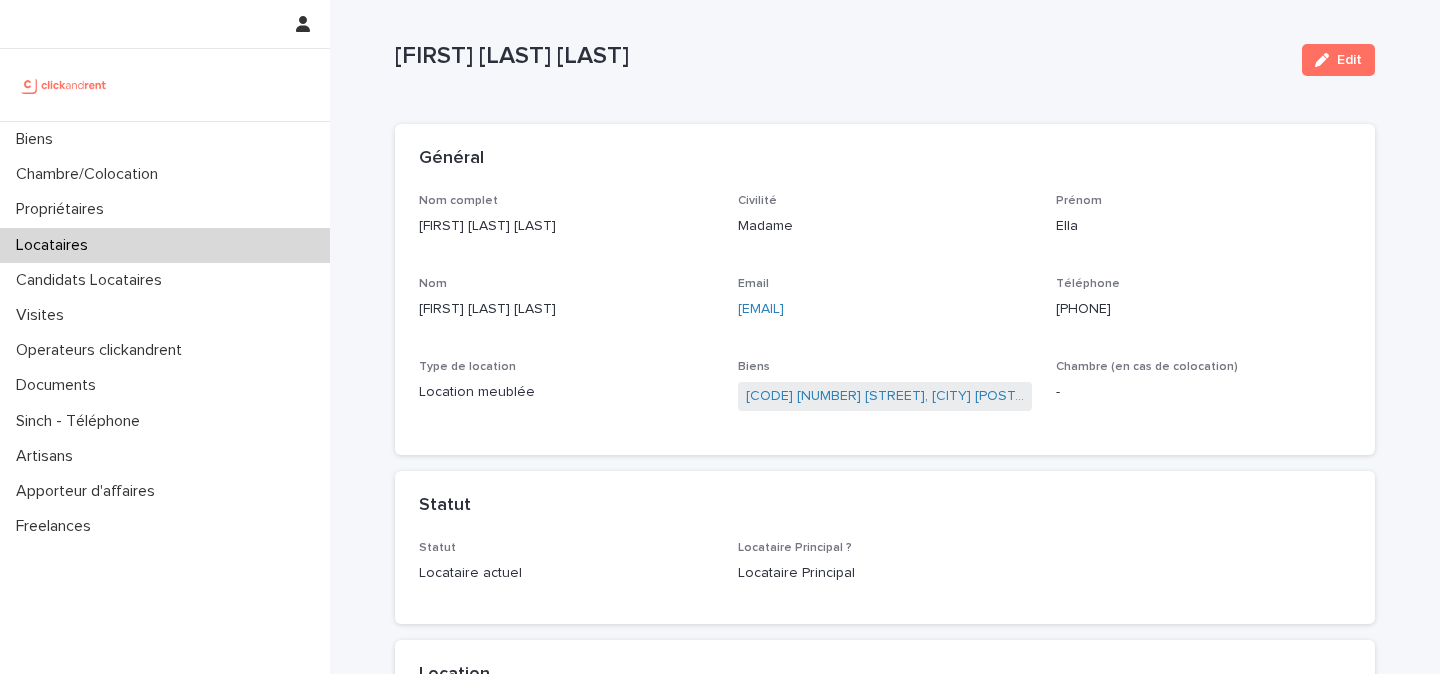 scroll, scrollTop: 0, scrollLeft: 0, axis: both 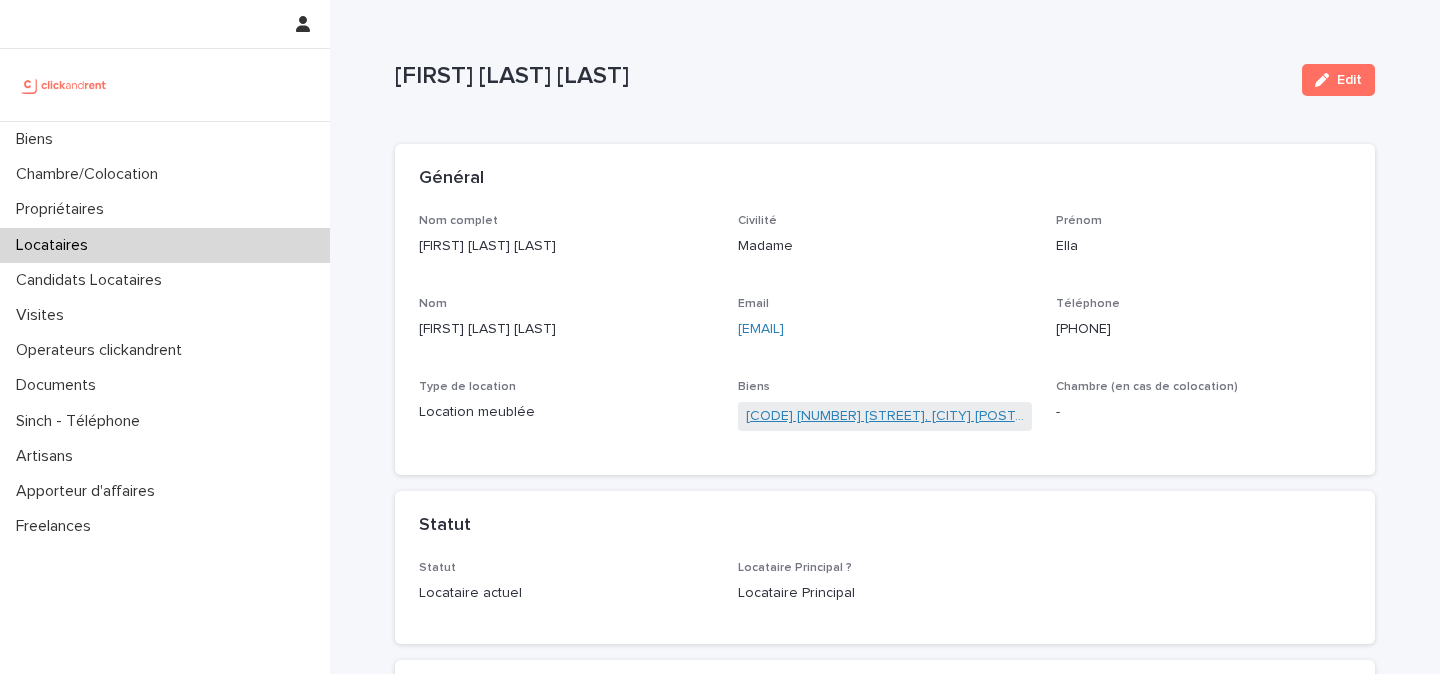 click on "[CODE] [NUMBER] [STREET], [CITY] [POSTAL_CODE]" at bounding box center (885, 416) 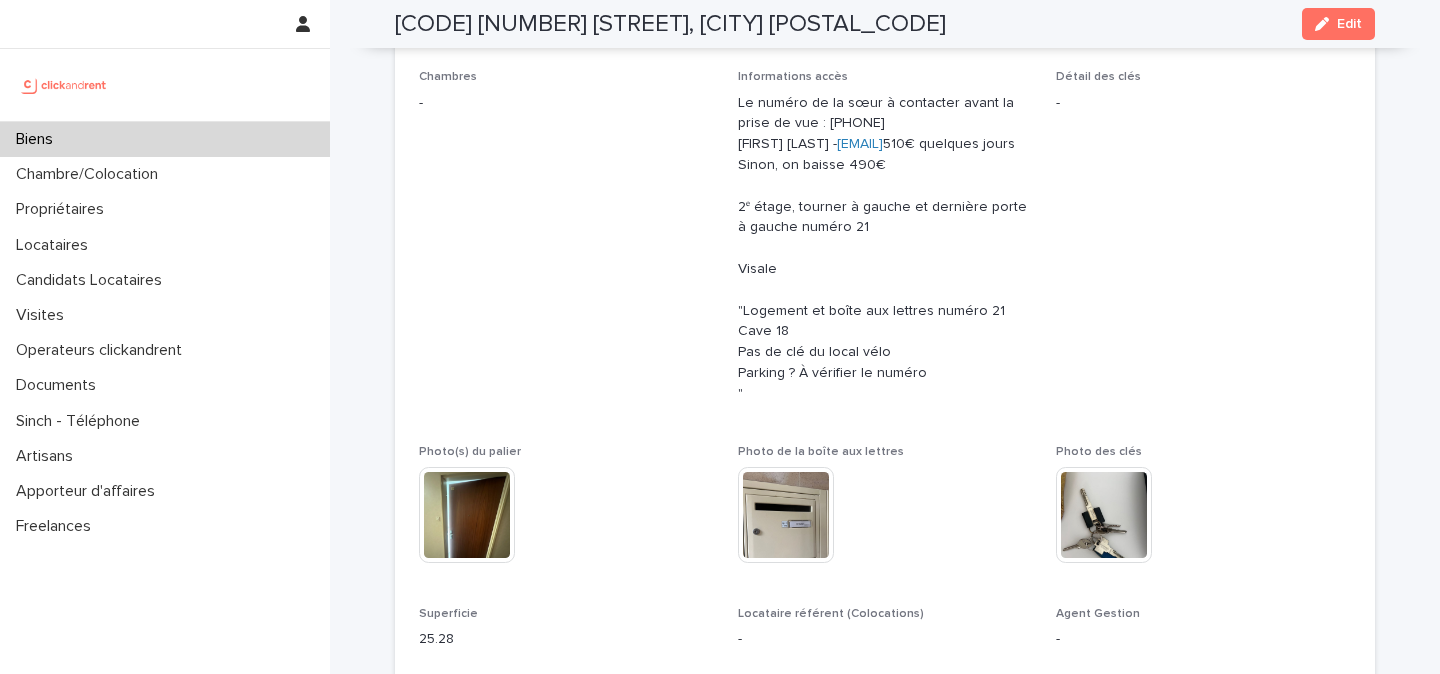 scroll, scrollTop: 0, scrollLeft: 0, axis: both 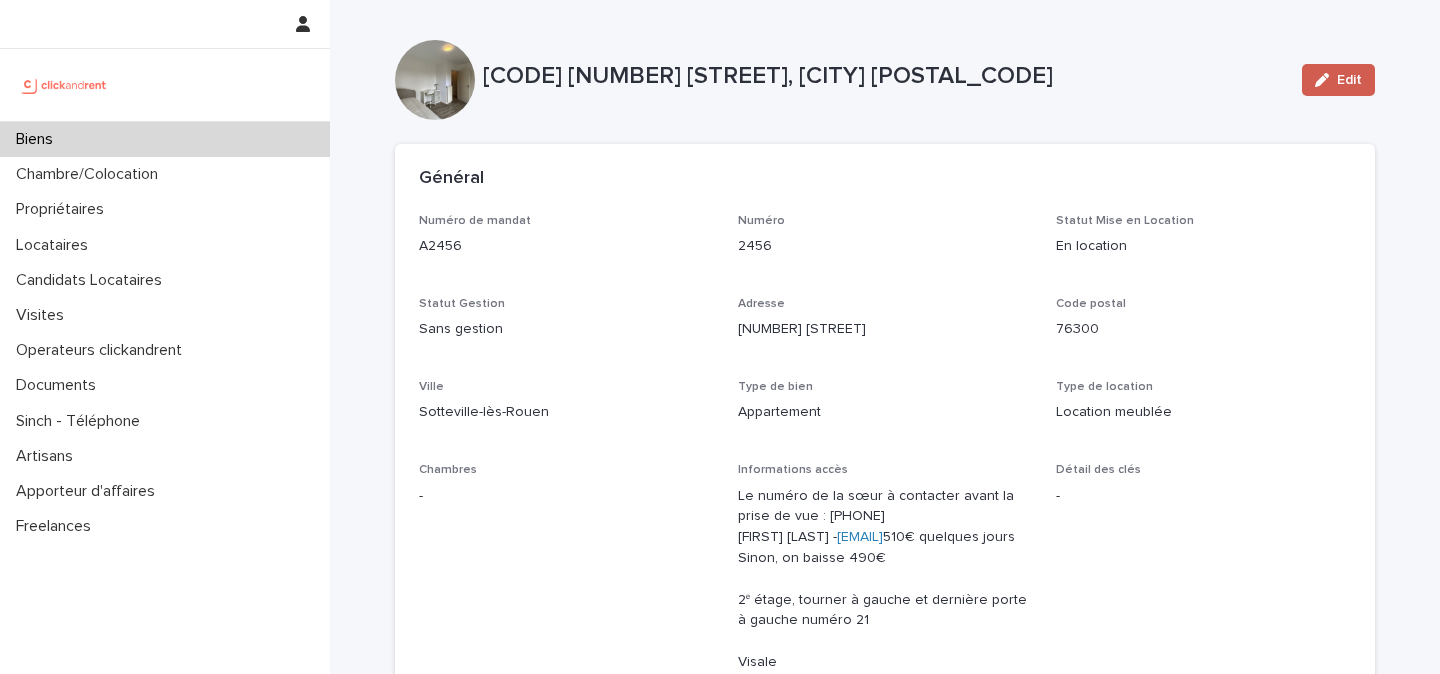 click on "Edit" at bounding box center [1338, 80] 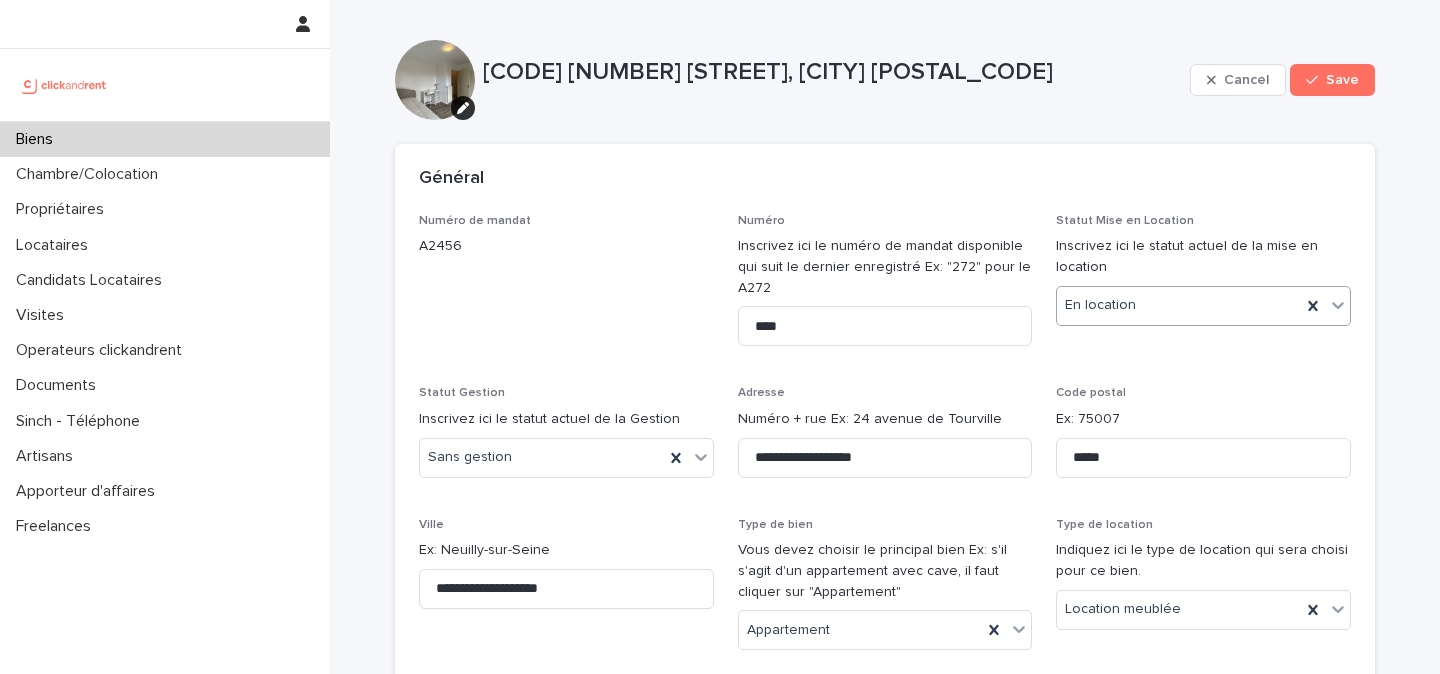 click on "En location" at bounding box center [1179, 305] 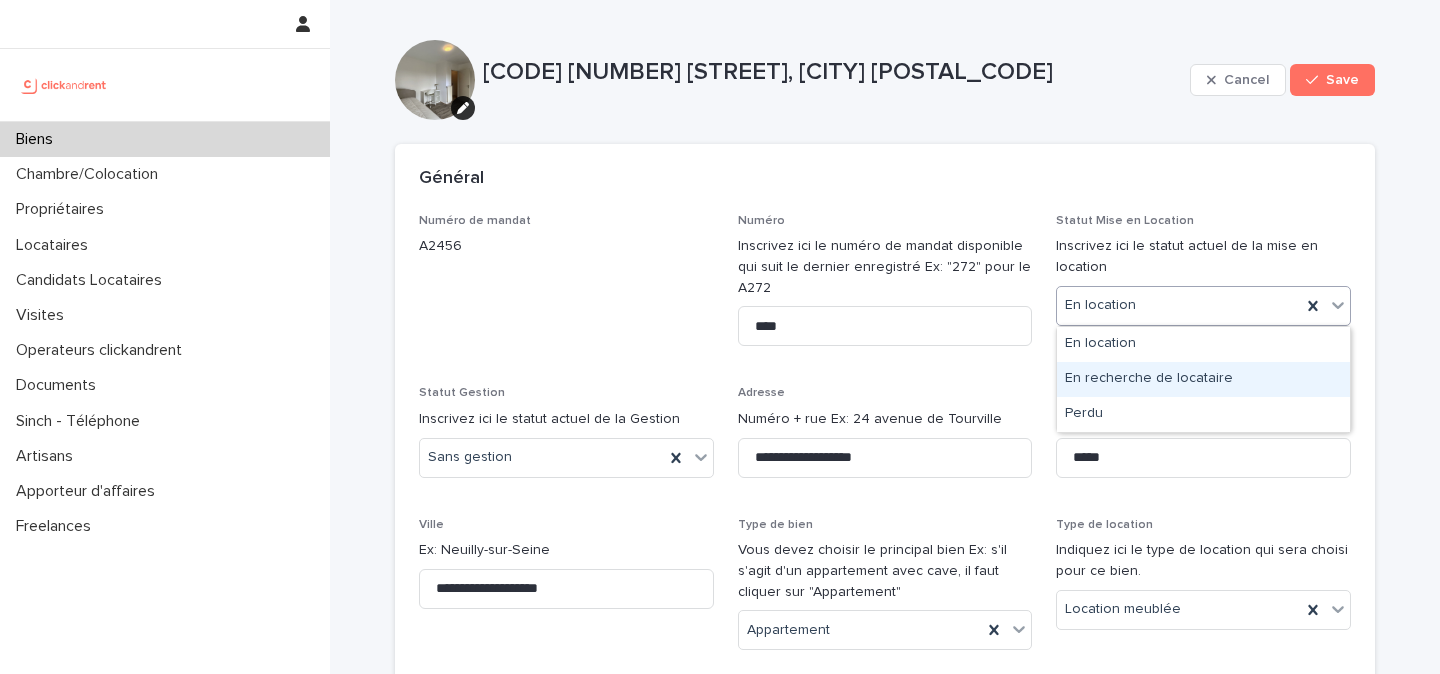 click on "En recherche de locataire" at bounding box center [1203, 379] 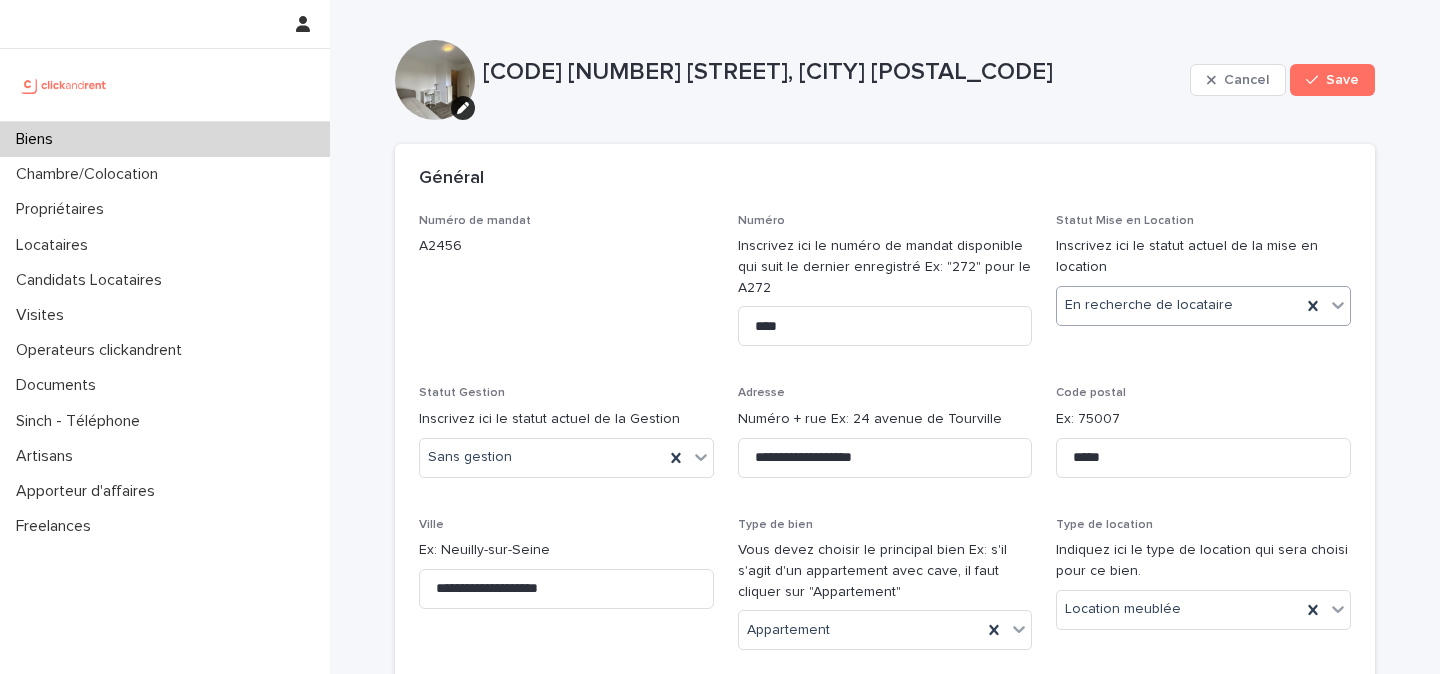 click on "**********" at bounding box center (885, 879) 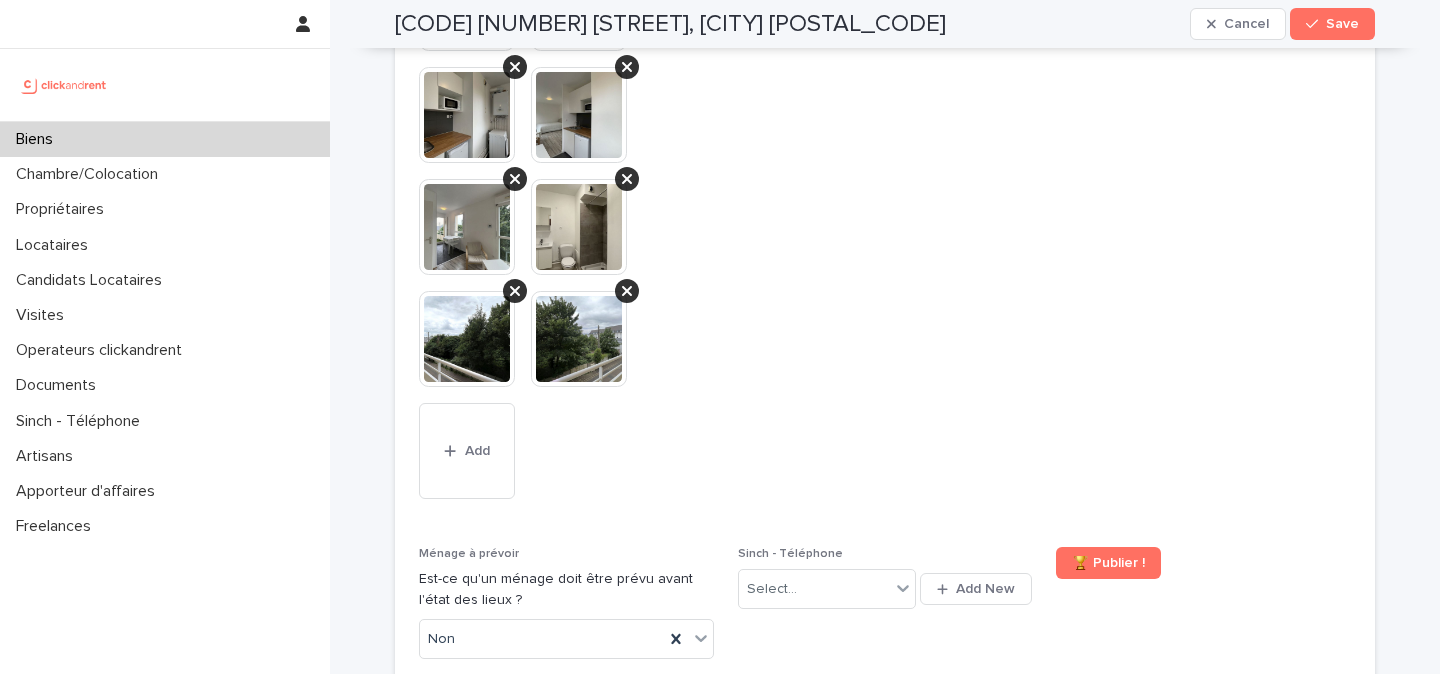scroll, scrollTop: 8990, scrollLeft: 0, axis: vertical 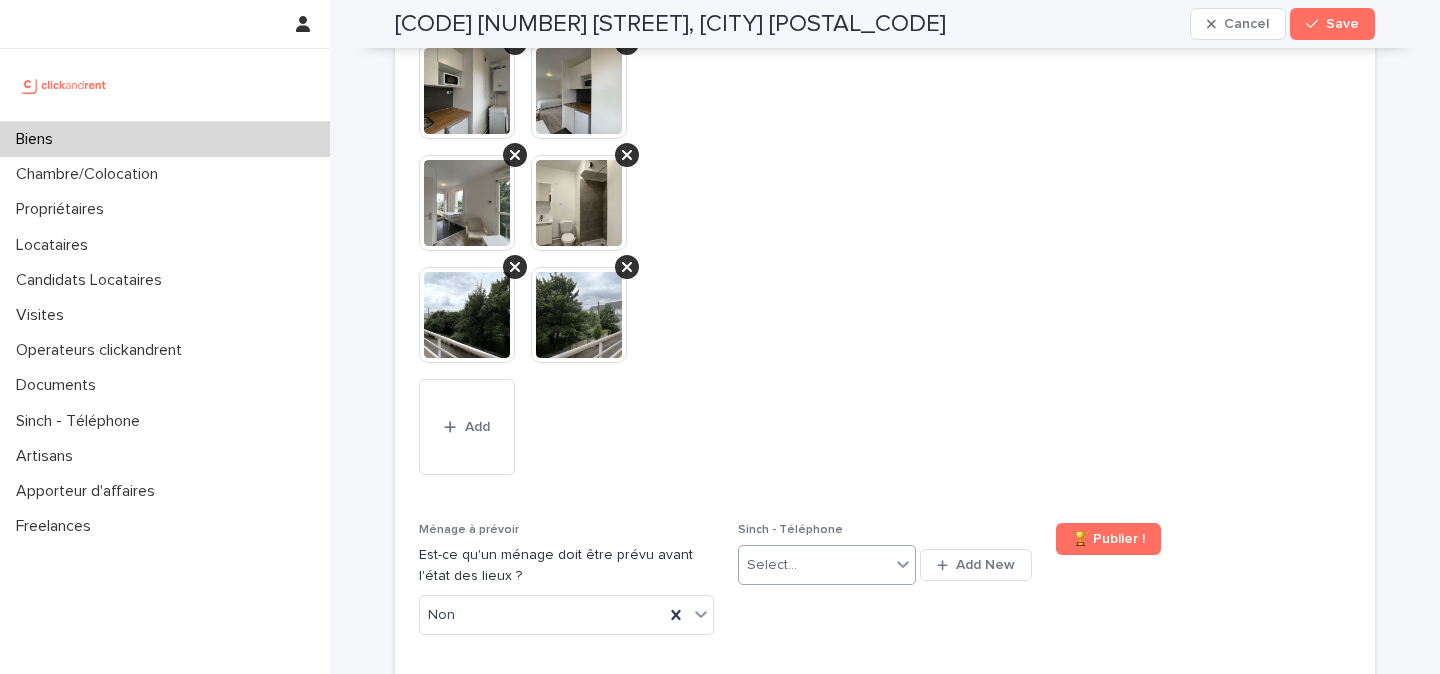 click at bounding box center (903, 564) 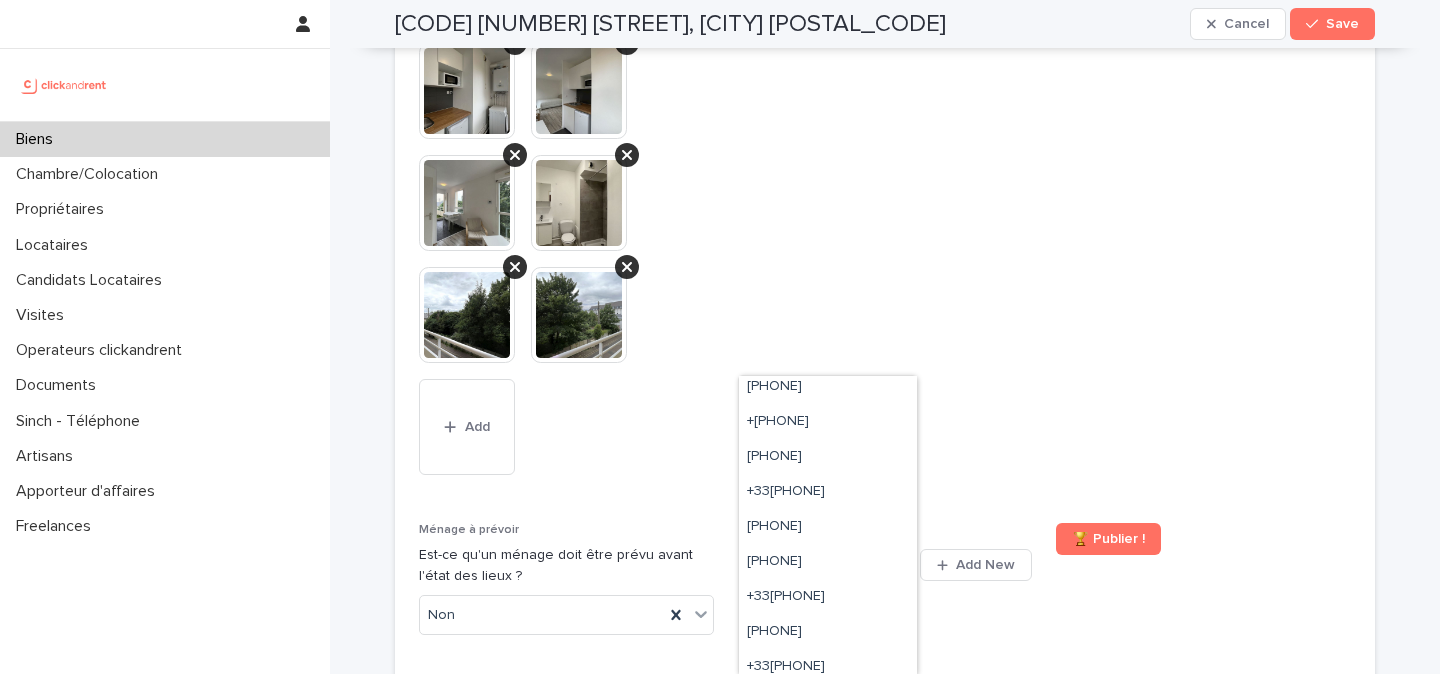 scroll, scrollTop: 411, scrollLeft: 0, axis: vertical 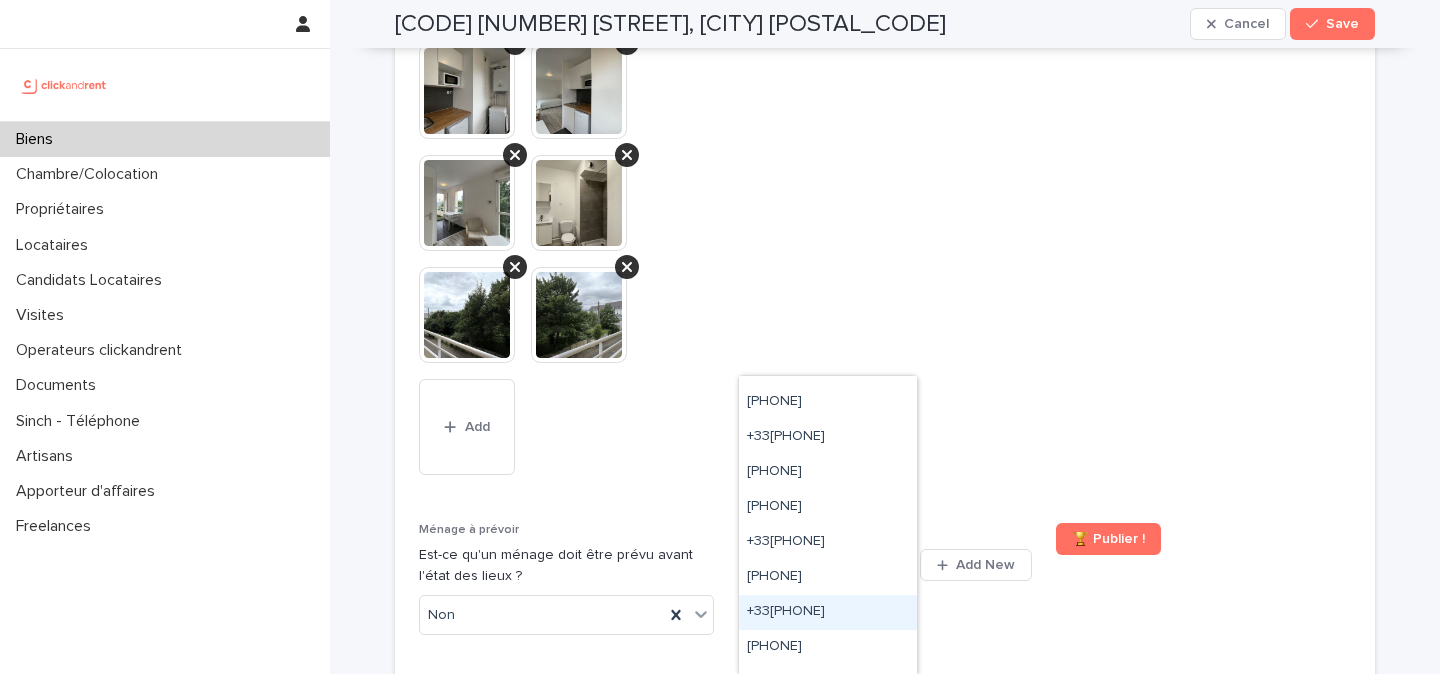 click on "+33[PHONE]" at bounding box center [828, 612] 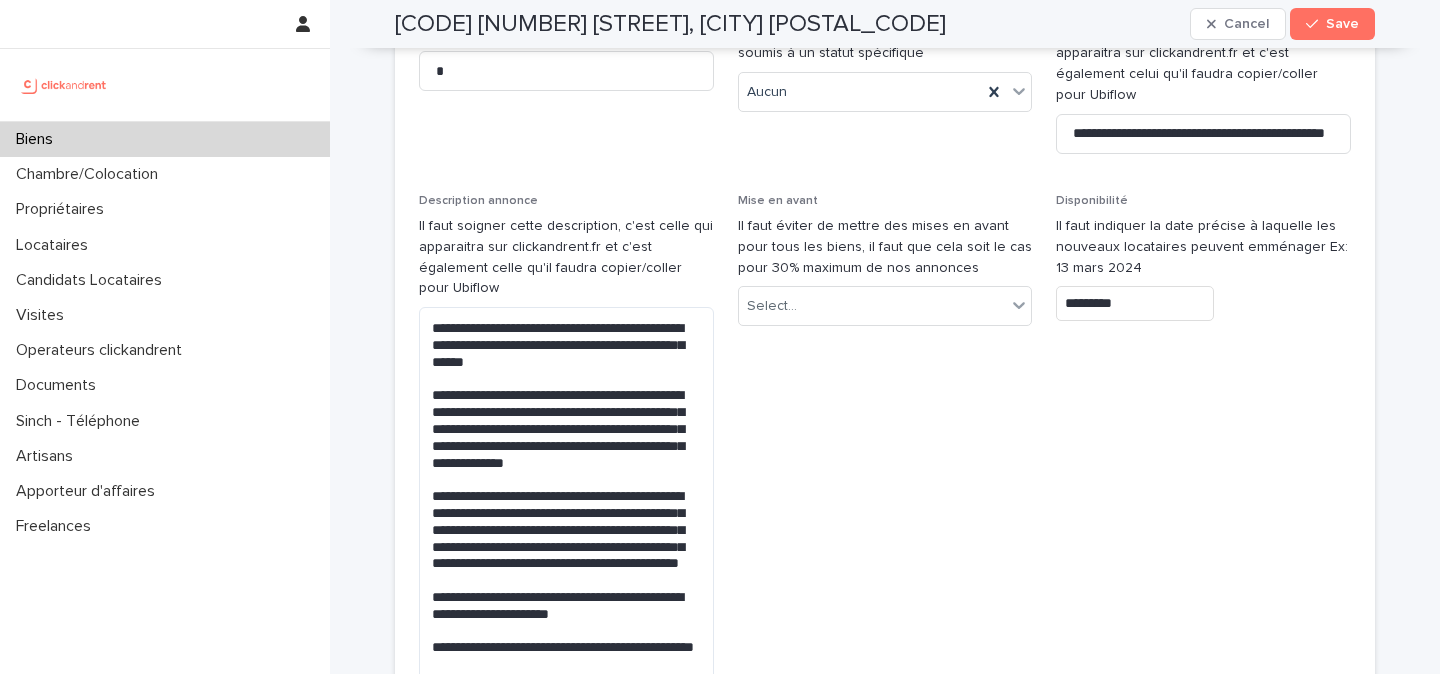 scroll, scrollTop: 6265, scrollLeft: 0, axis: vertical 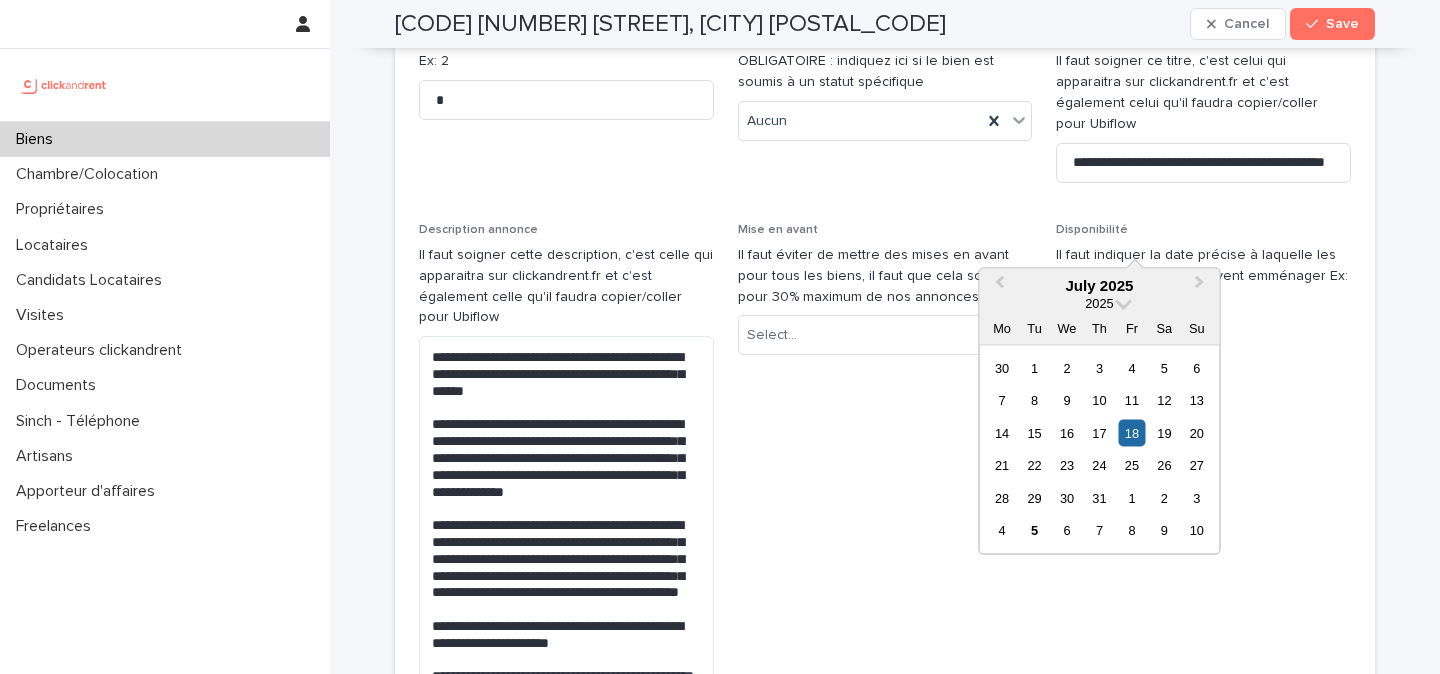 click on "*********" at bounding box center (1135, 332) 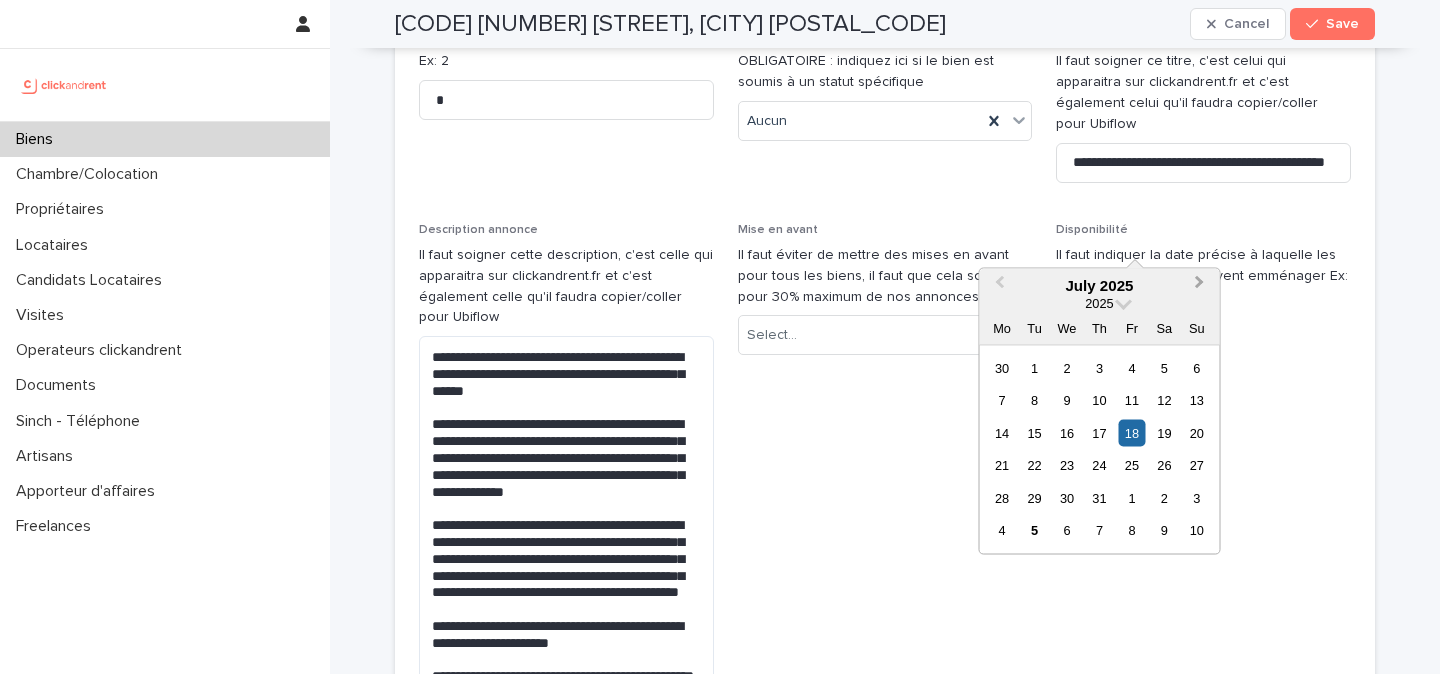 click on "Next Month" at bounding box center [1202, 287] 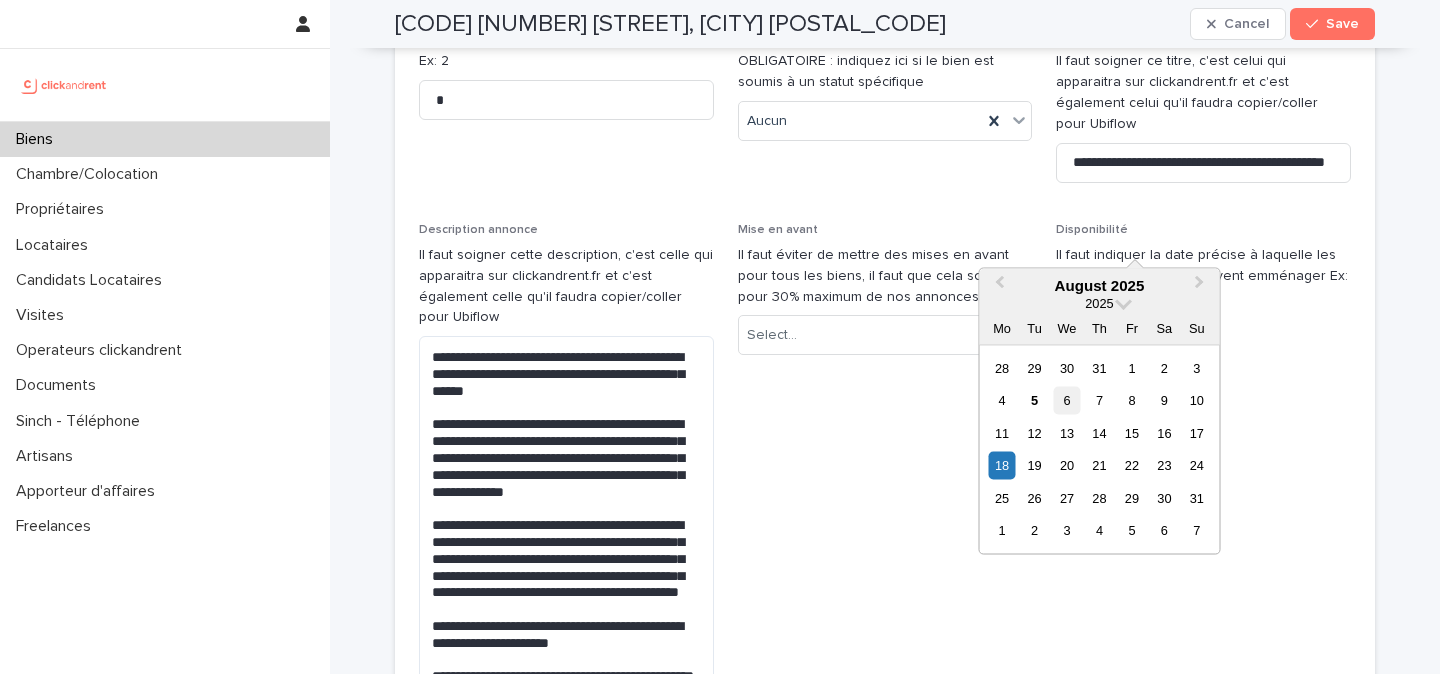click on "6" at bounding box center (1066, 400) 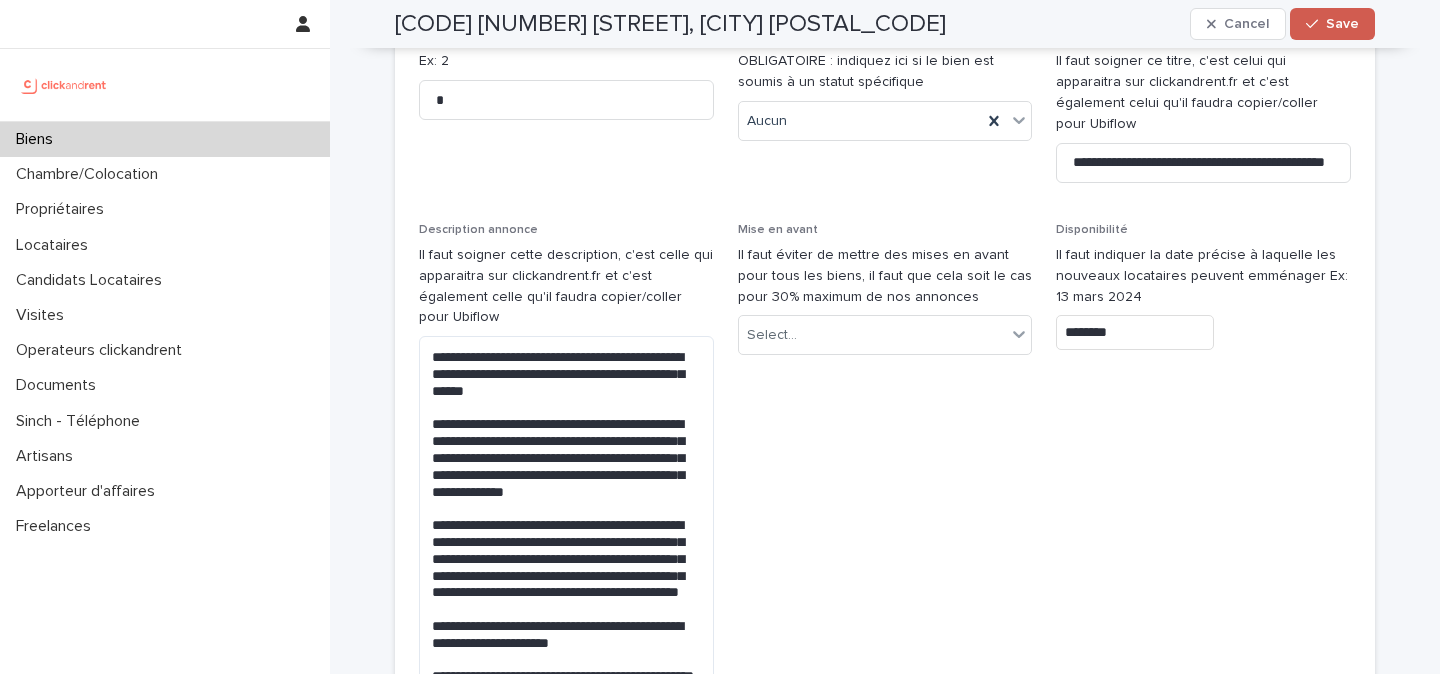 click on "Save" at bounding box center (1342, 24) 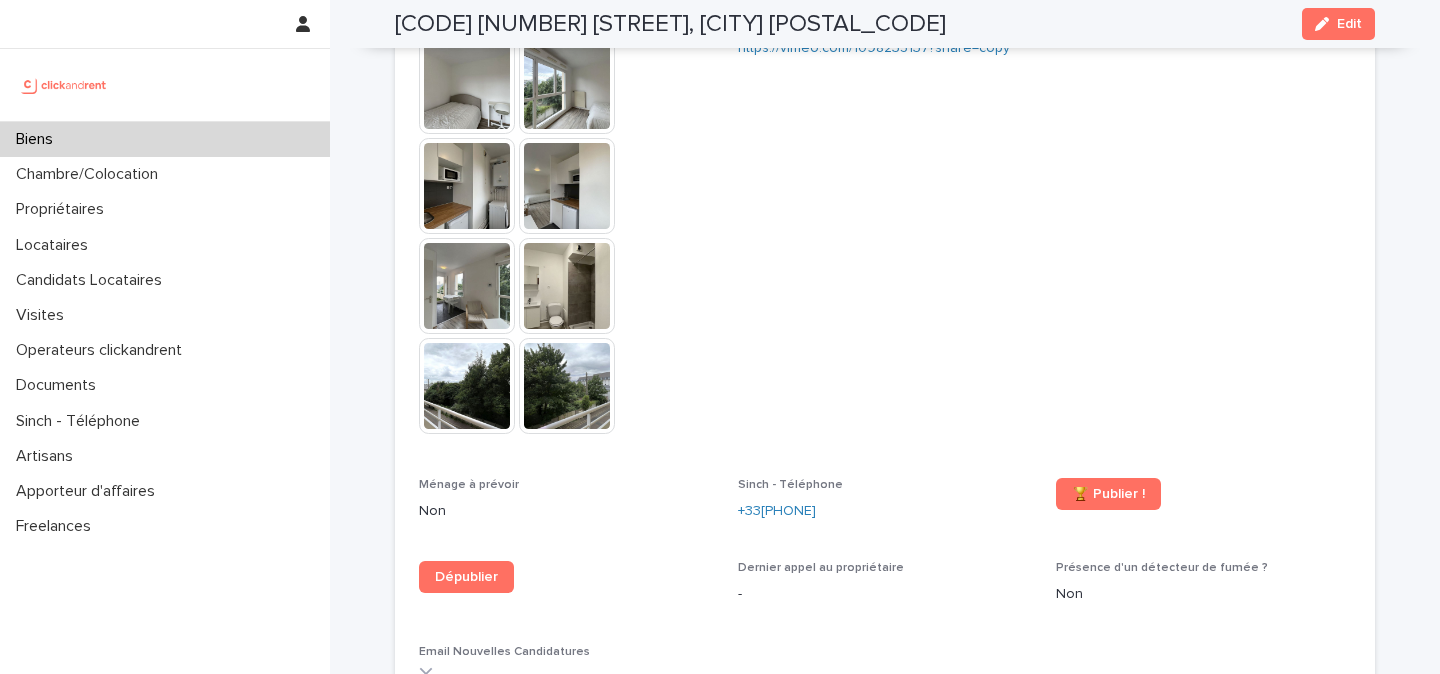 scroll, scrollTop: 5561, scrollLeft: 0, axis: vertical 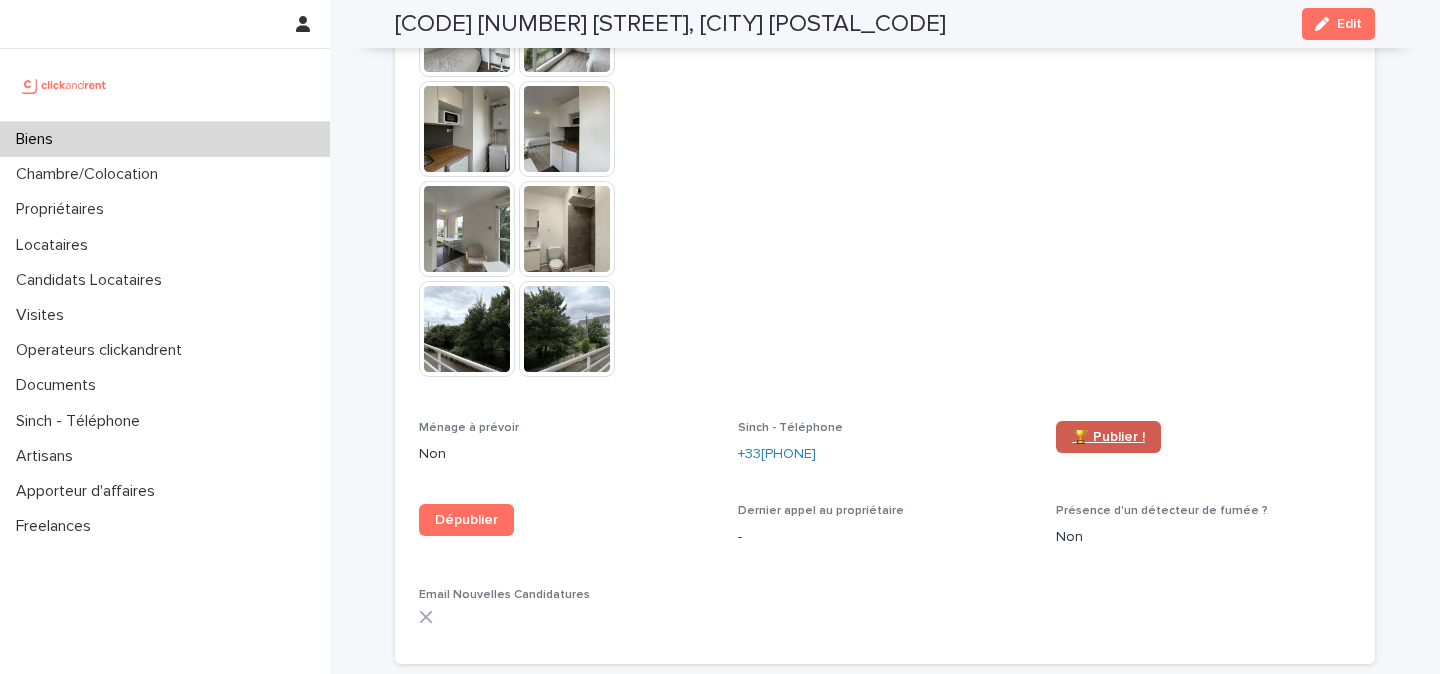 click on "🏆  Publier !" at bounding box center [1108, 437] 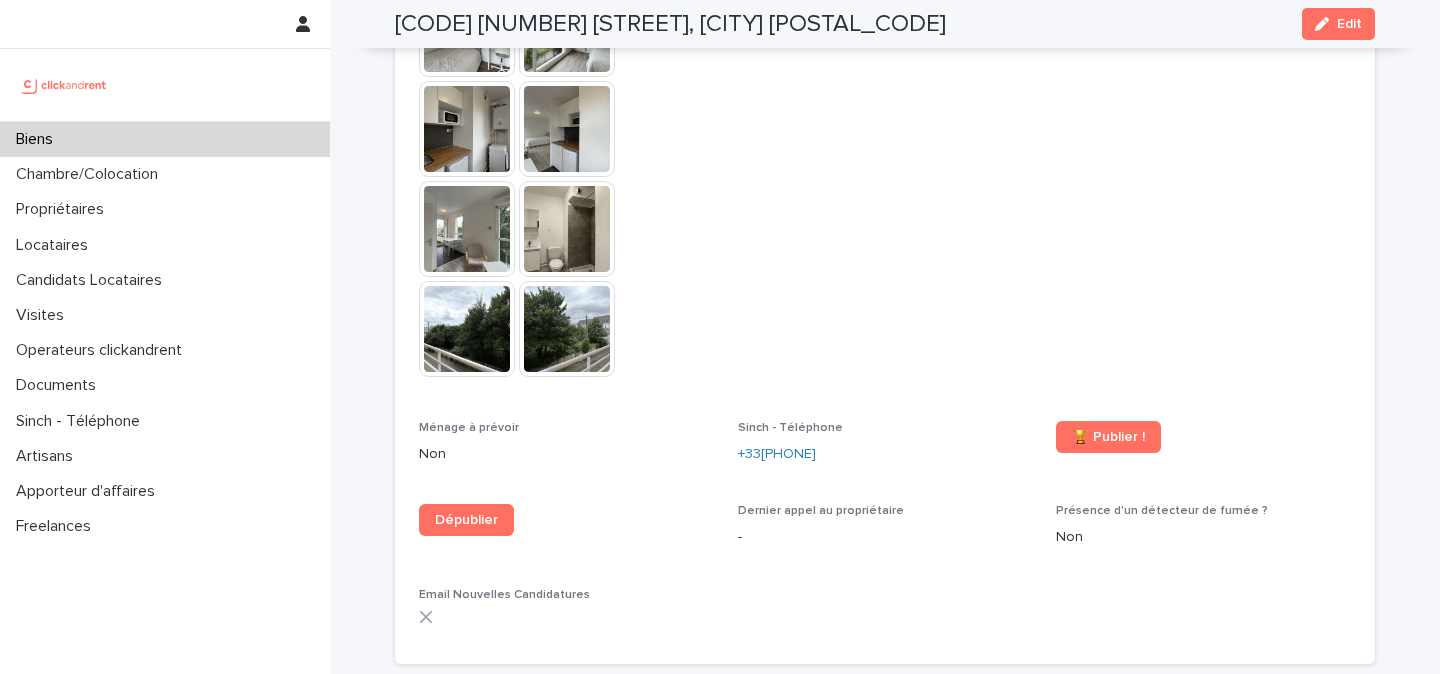 click on "[CODE] [NUMBER] [STREET], [CITY] [POSTAL_CODE]" at bounding box center (670, 24) 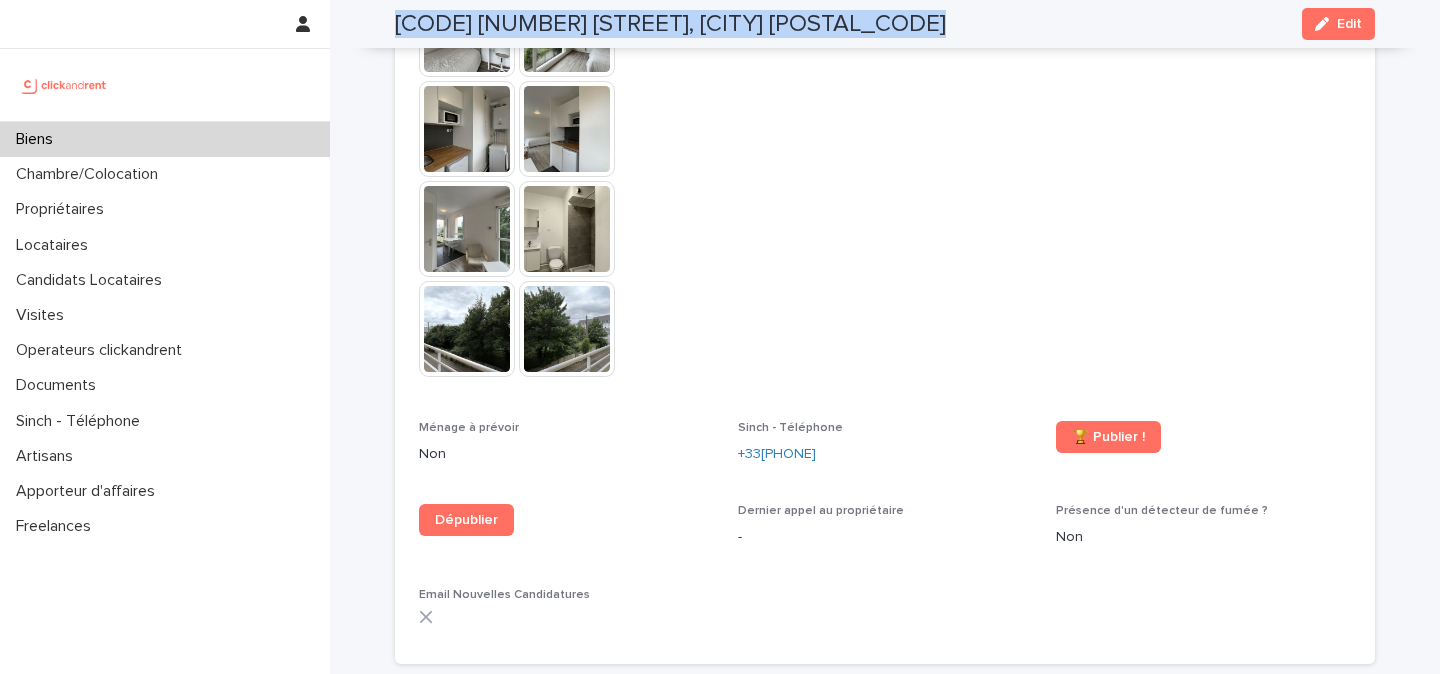 click on "[CODE] [NUMBER] [STREET], [CITY] [POSTAL_CODE]" at bounding box center (670, 24) 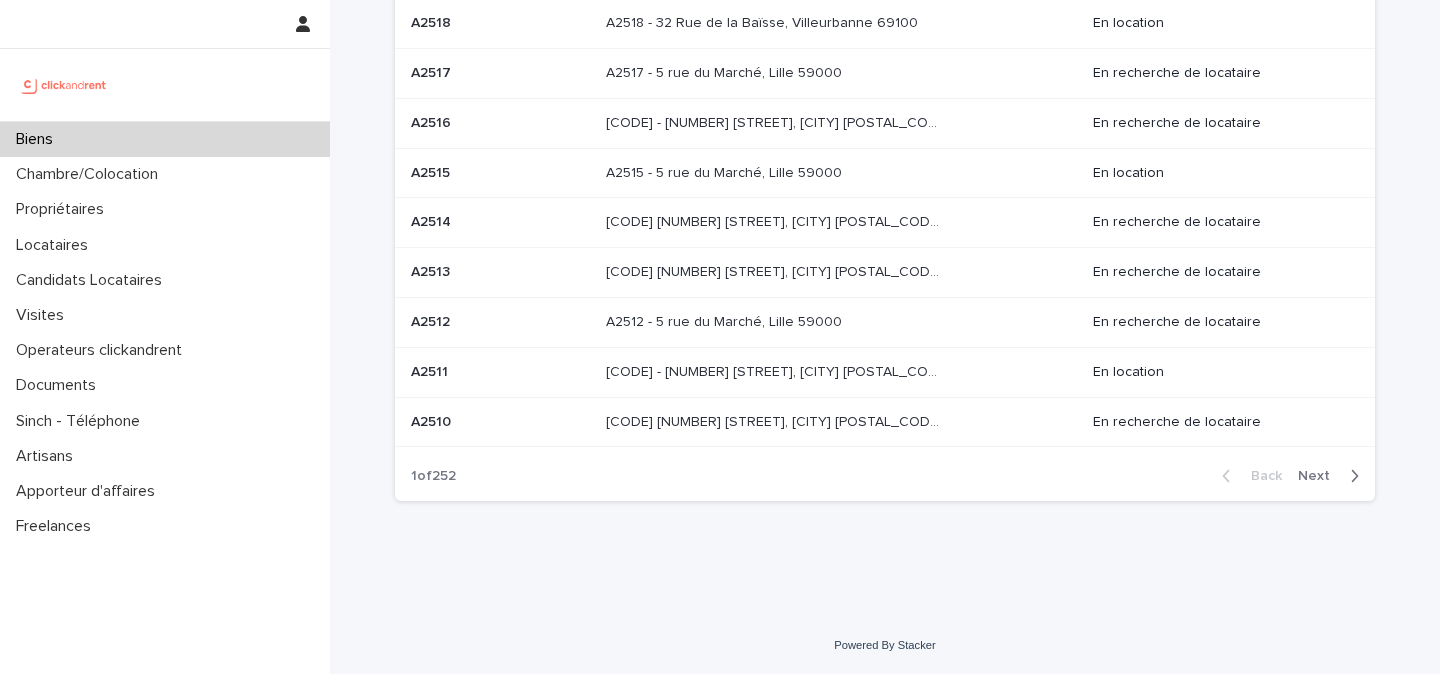 scroll, scrollTop: 0, scrollLeft: 0, axis: both 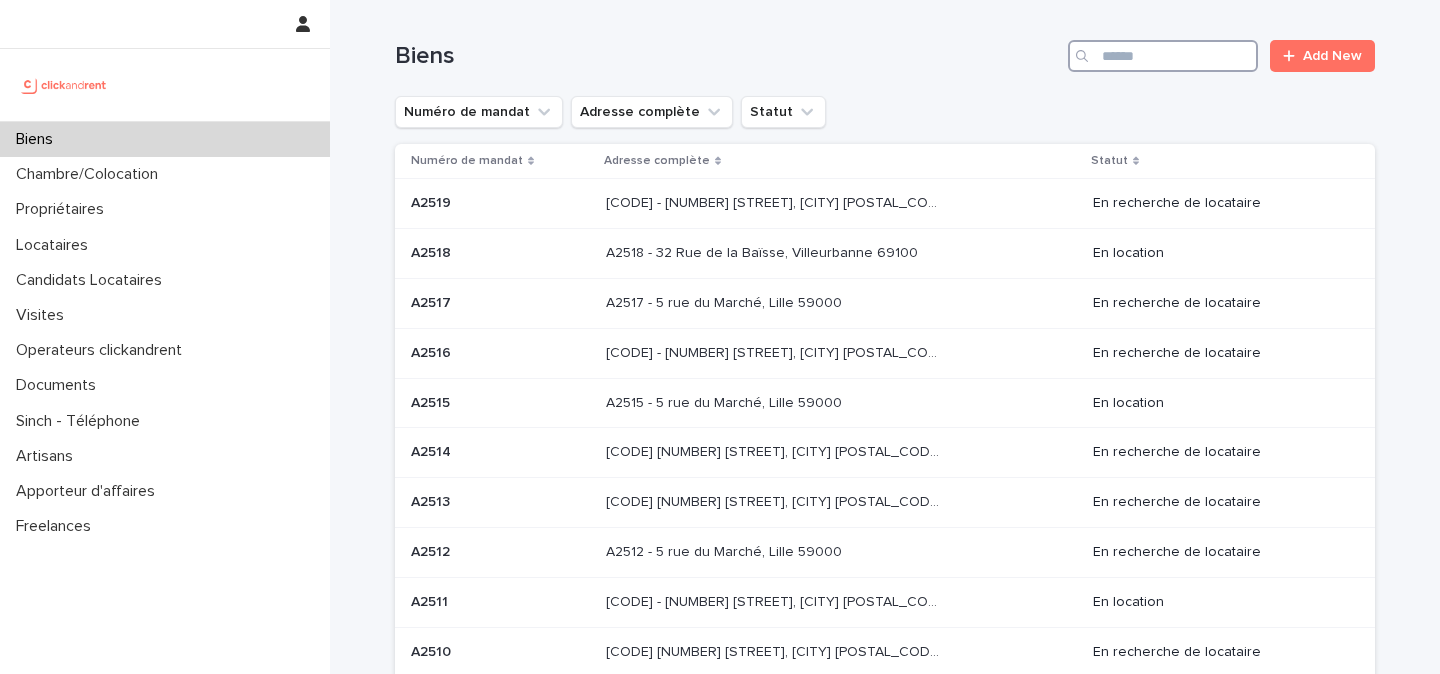click at bounding box center [1163, 56] 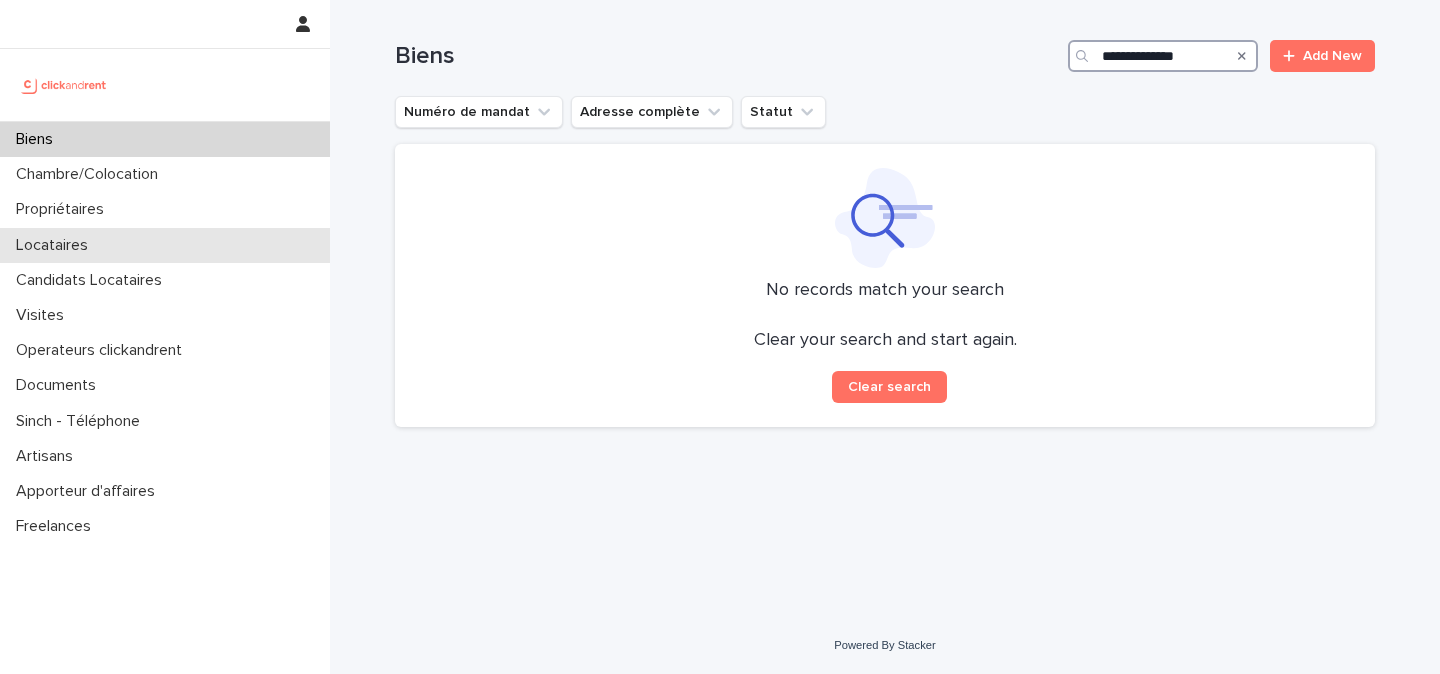 type on "**********" 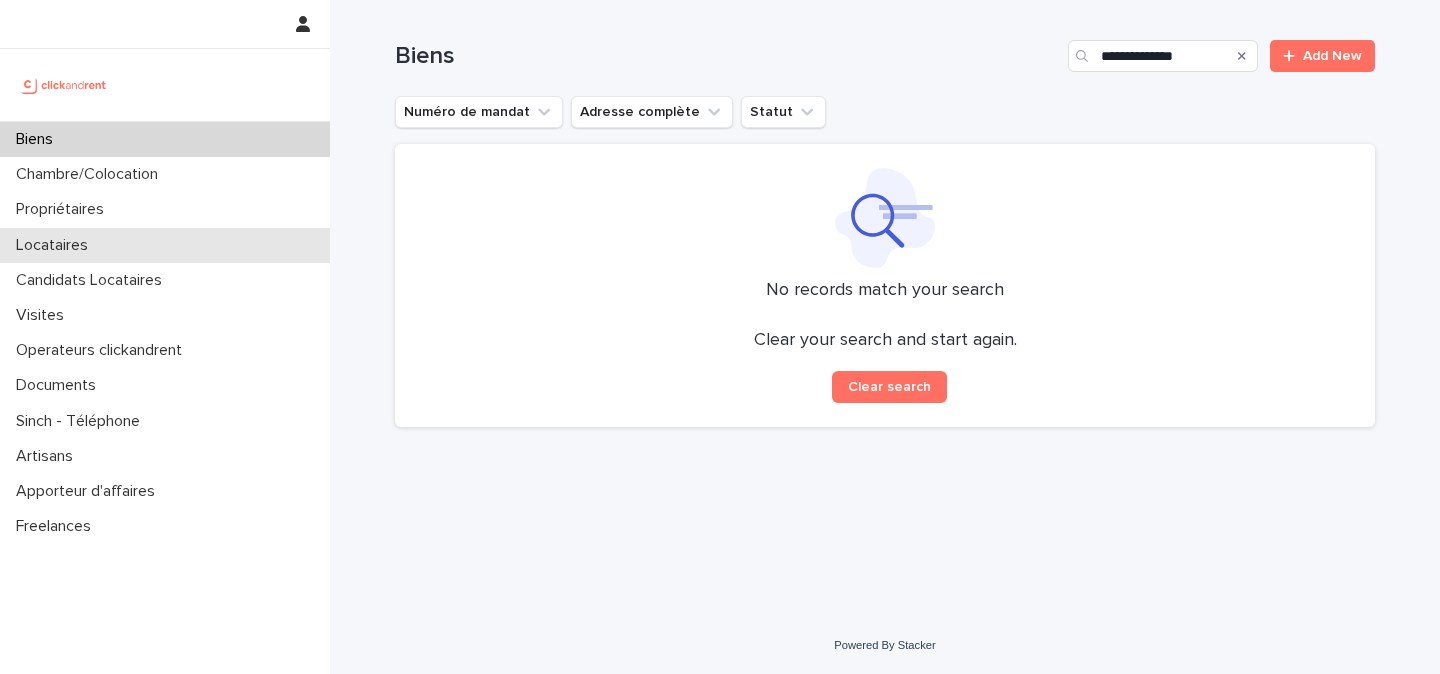 click on "Locataires" at bounding box center (56, 245) 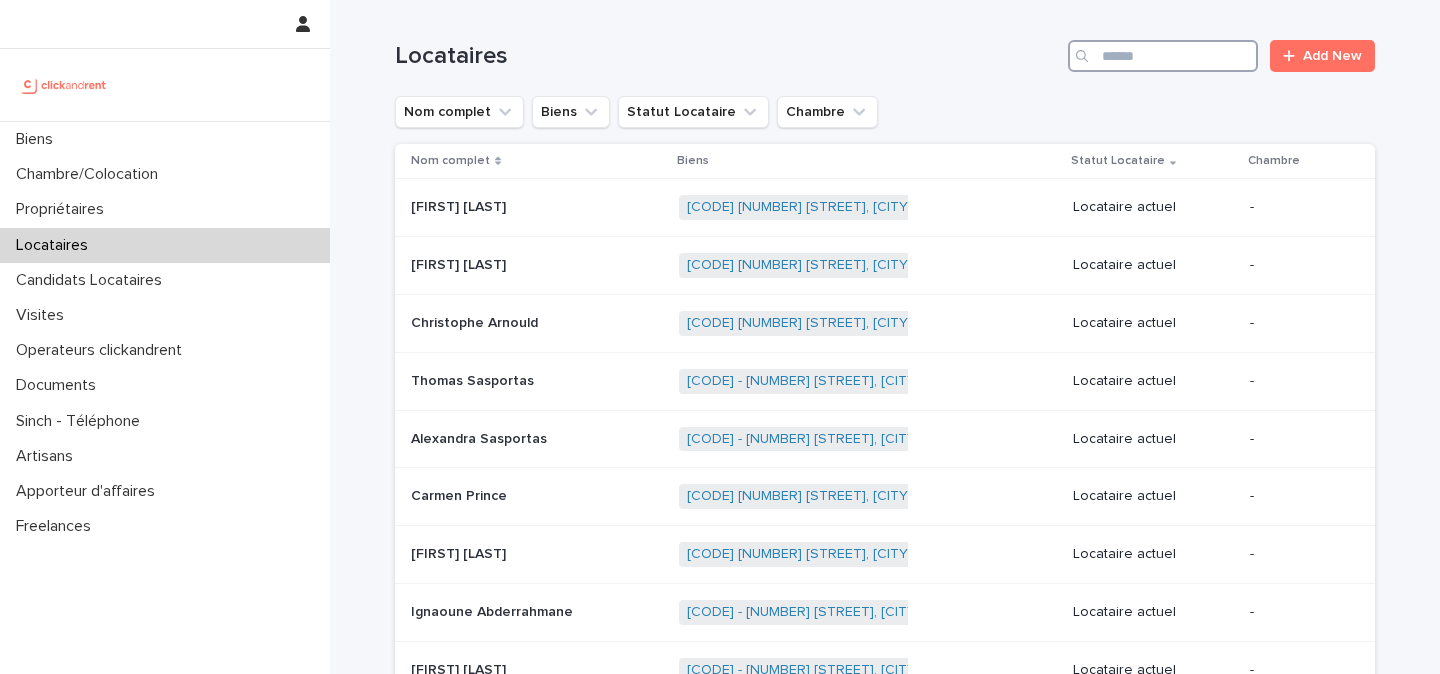 click at bounding box center [1163, 56] 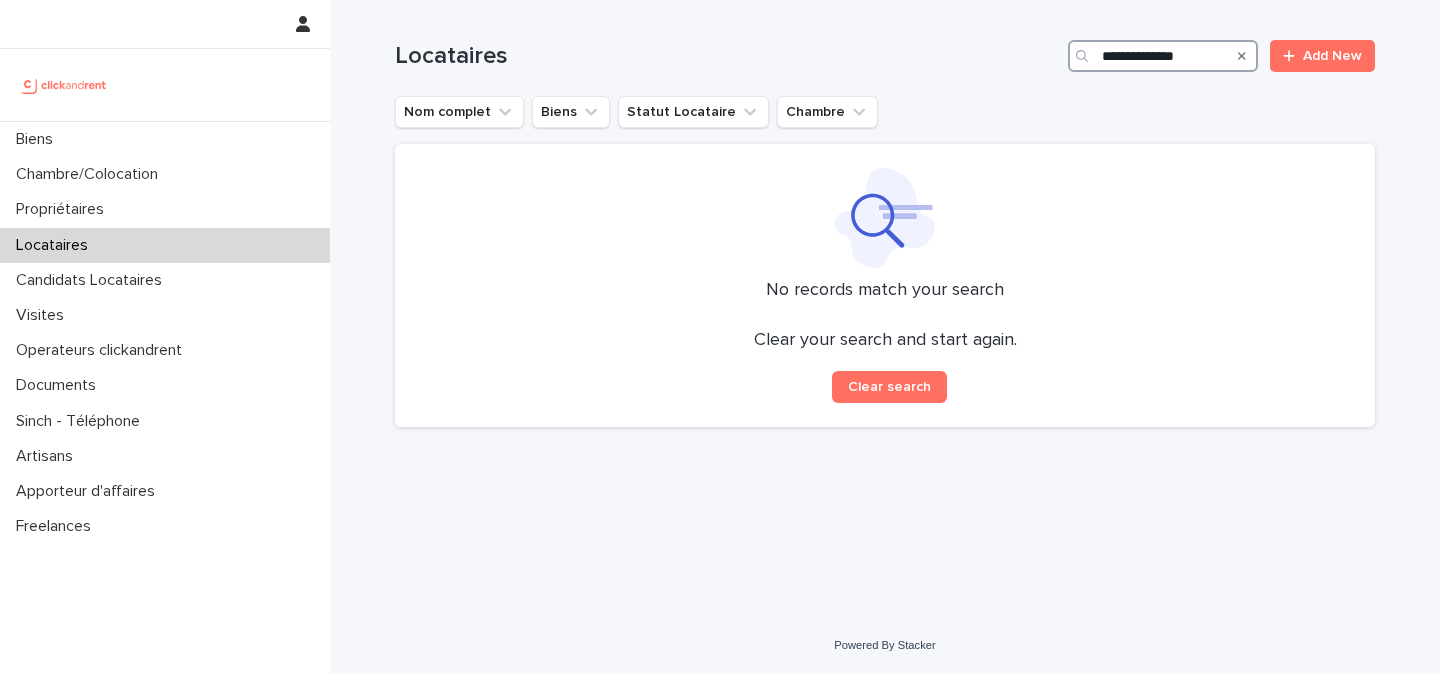 click on "**********" at bounding box center [1163, 56] 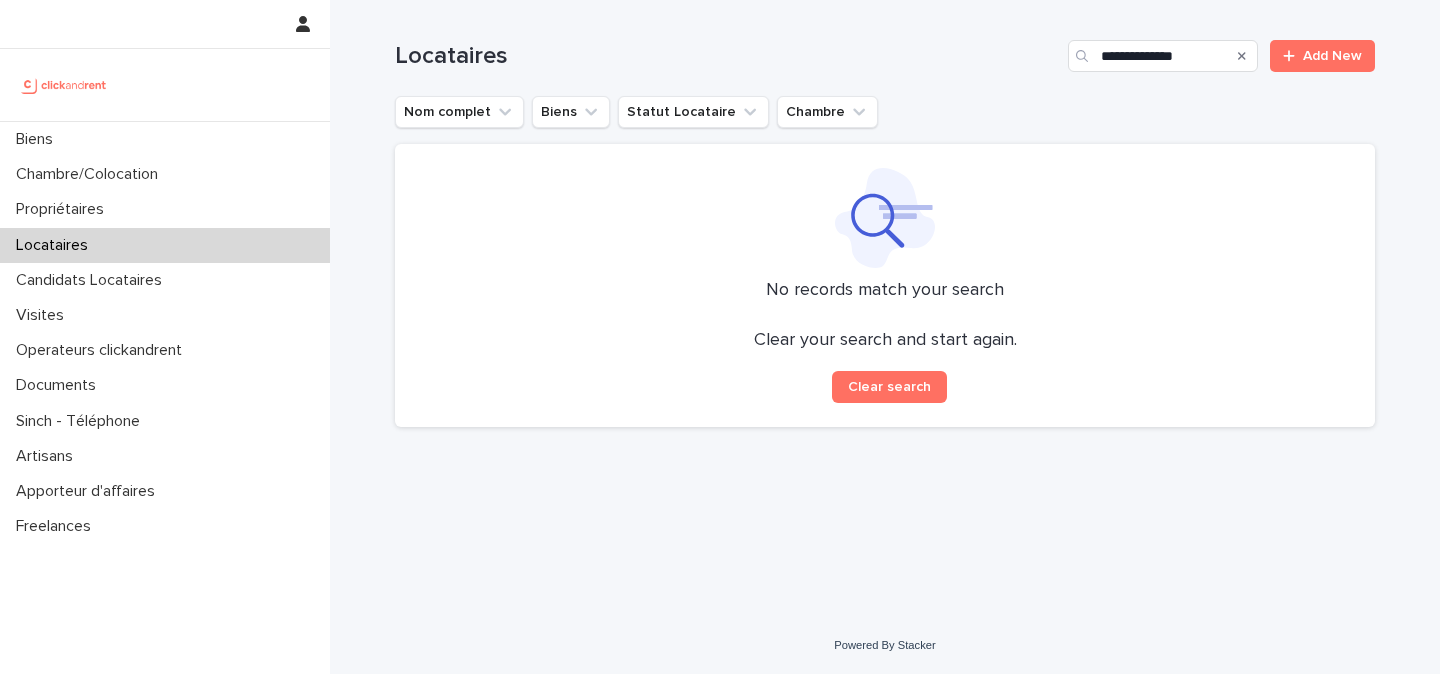 click at bounding box center (165, 85) 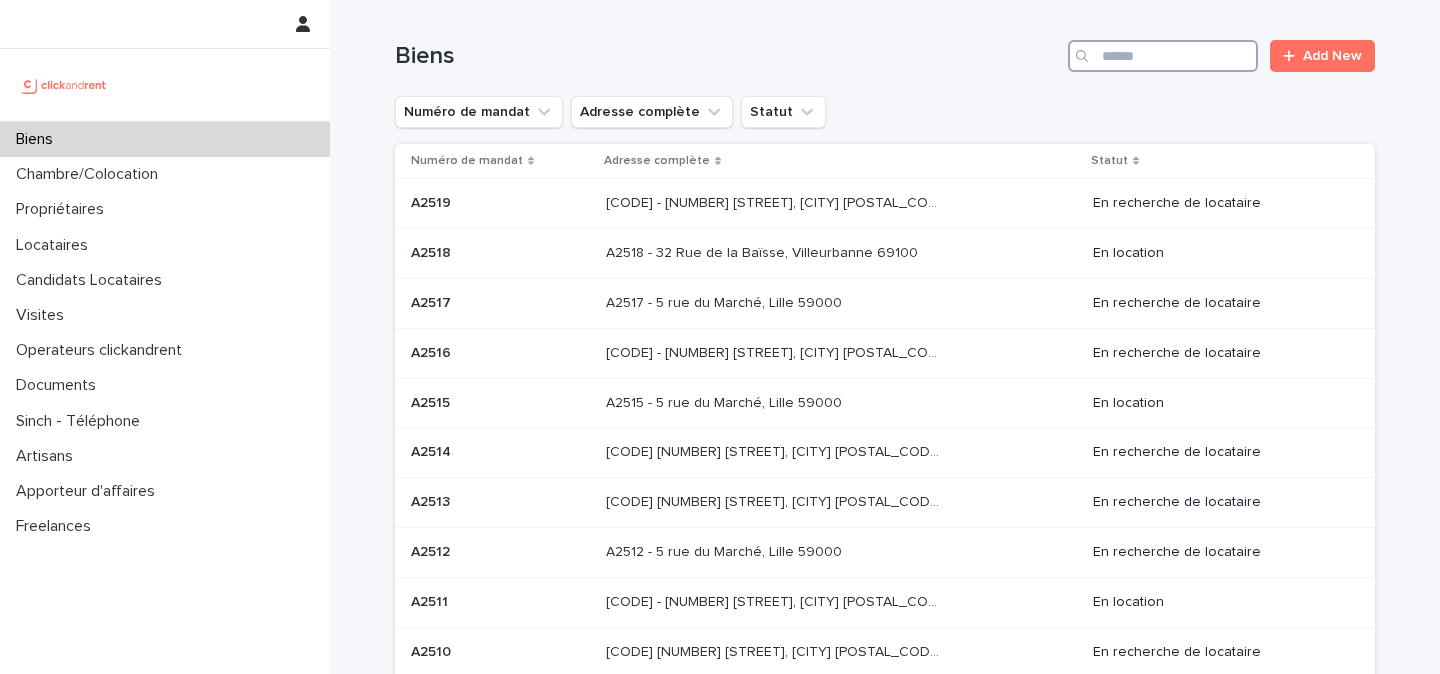 click at bounding box center [1163, 56] 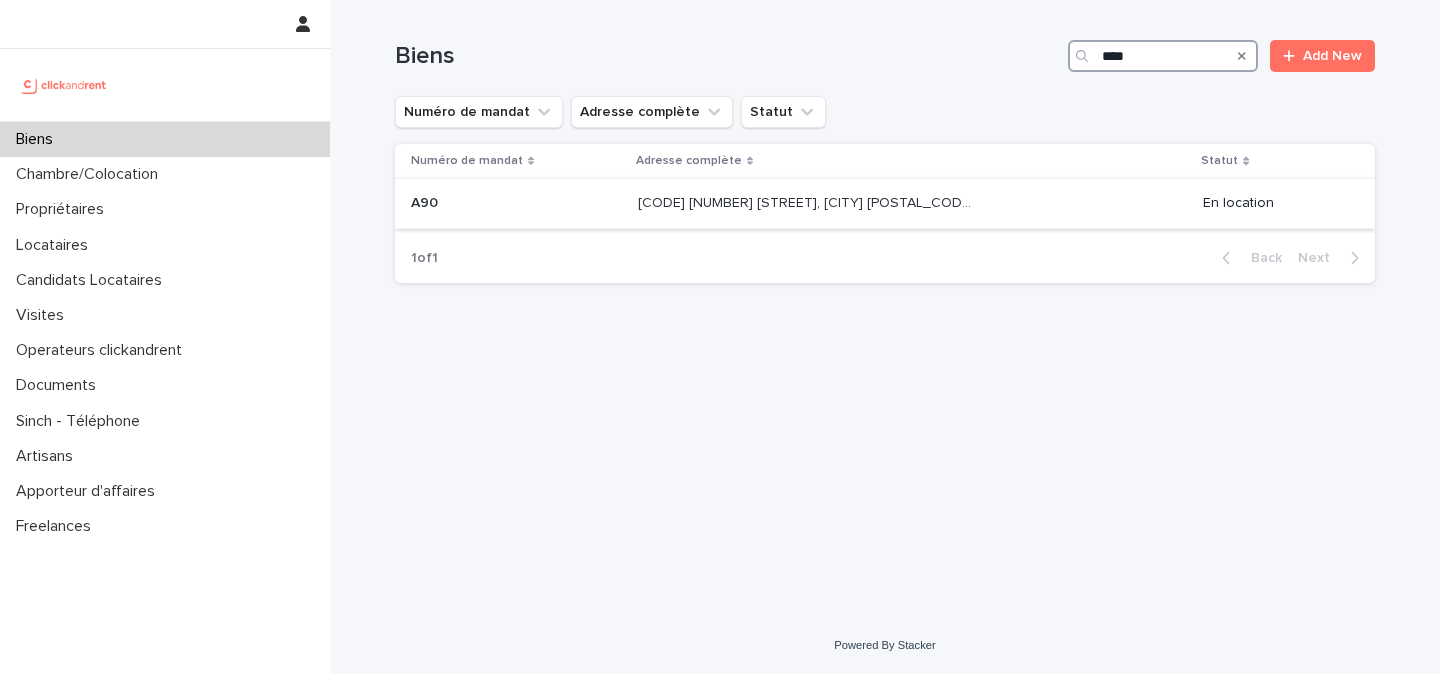 type on "***" 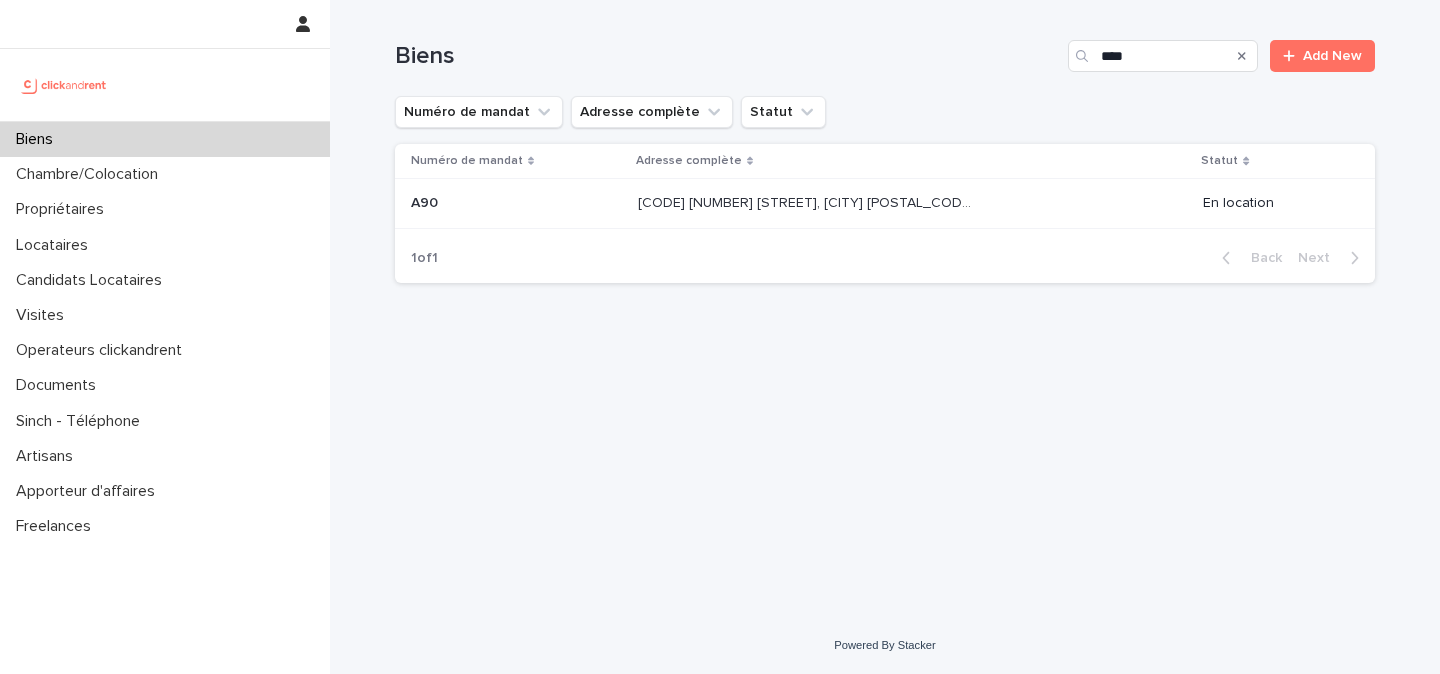 click on "[CODE] [NUMBER] [STREET], [CITY] [POSTAL_CODE] [CODE] [NUMBER] [STREET], [CITY] [POSTAL_CODE]" at bounding box center [912, 203] 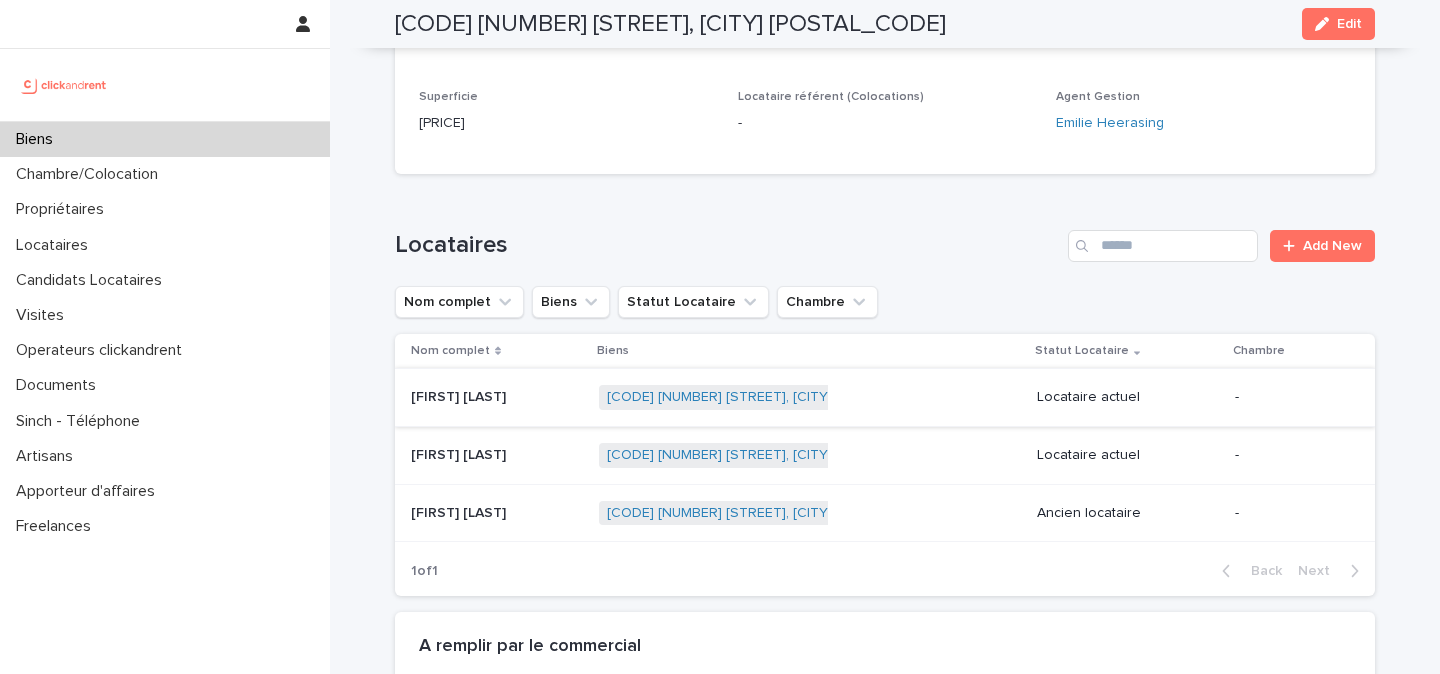scroll, scrollTop: 664, scrollLeft: 0, axis: vertical 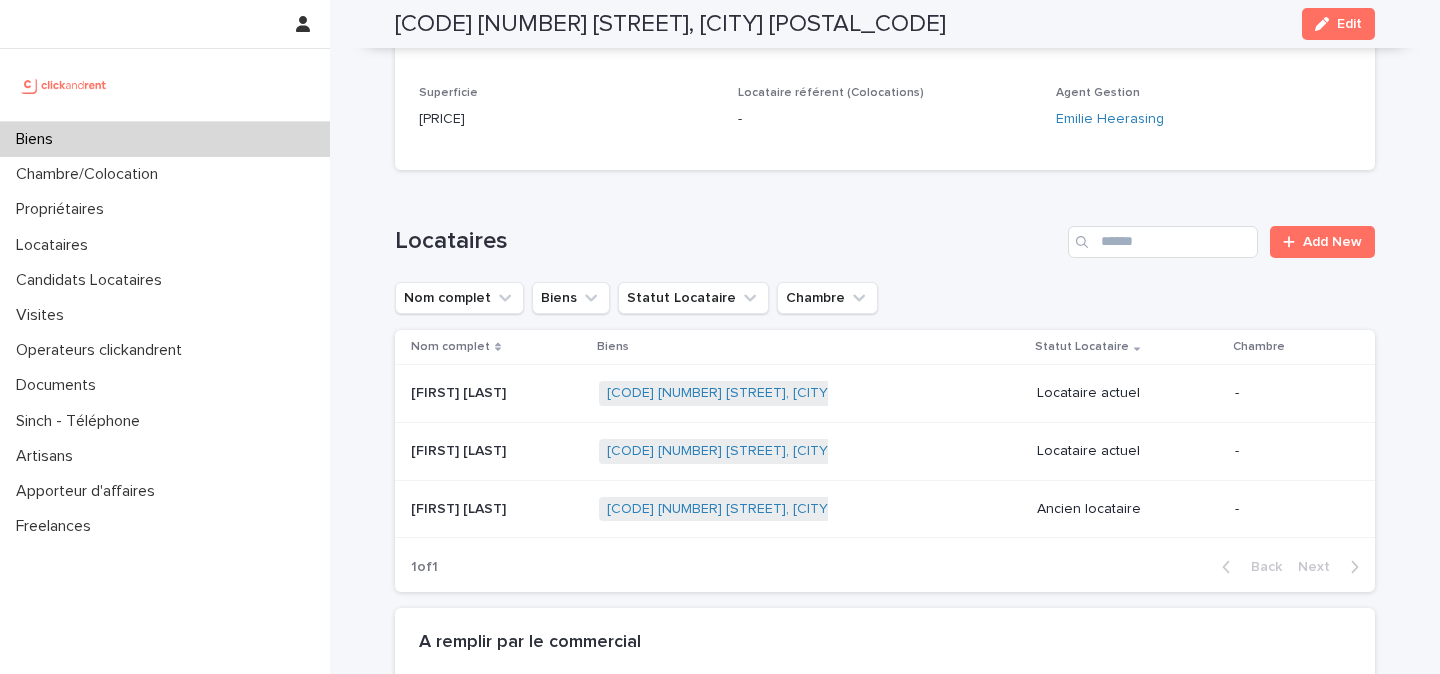 click on "[FIRST] [LAST] [FIRST] [LAST]" at bounding box center [497, 451] 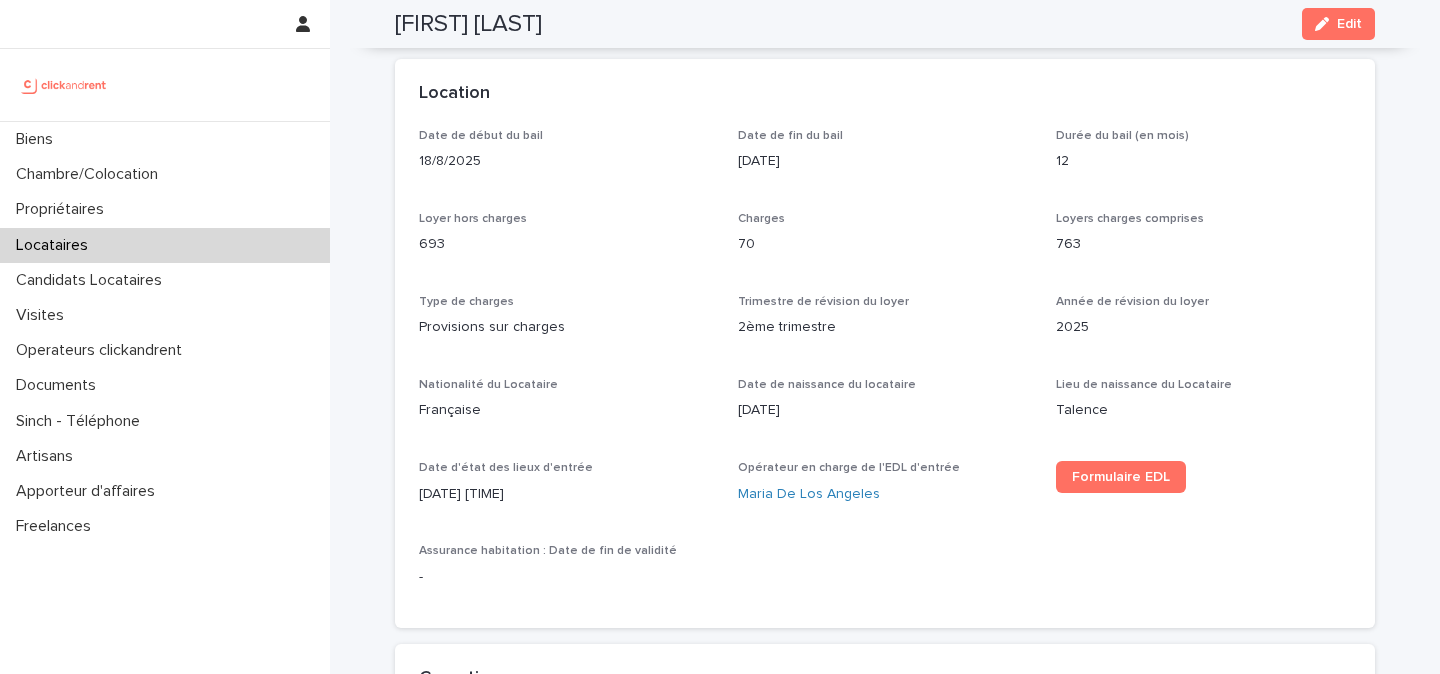 scroll, scrollTop: 608, scrollLeft: 0, axis: vertical 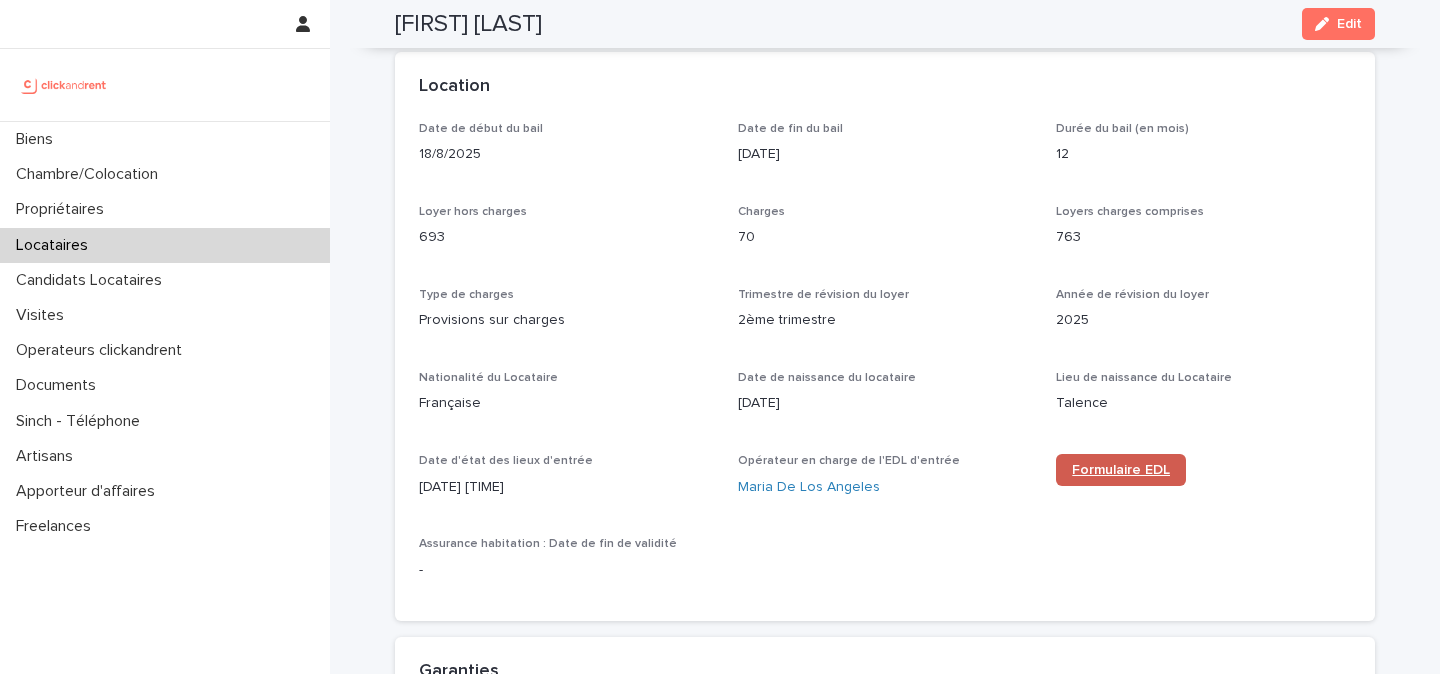 click on "Formulaire EDL" at bounding box center (1121, 470) 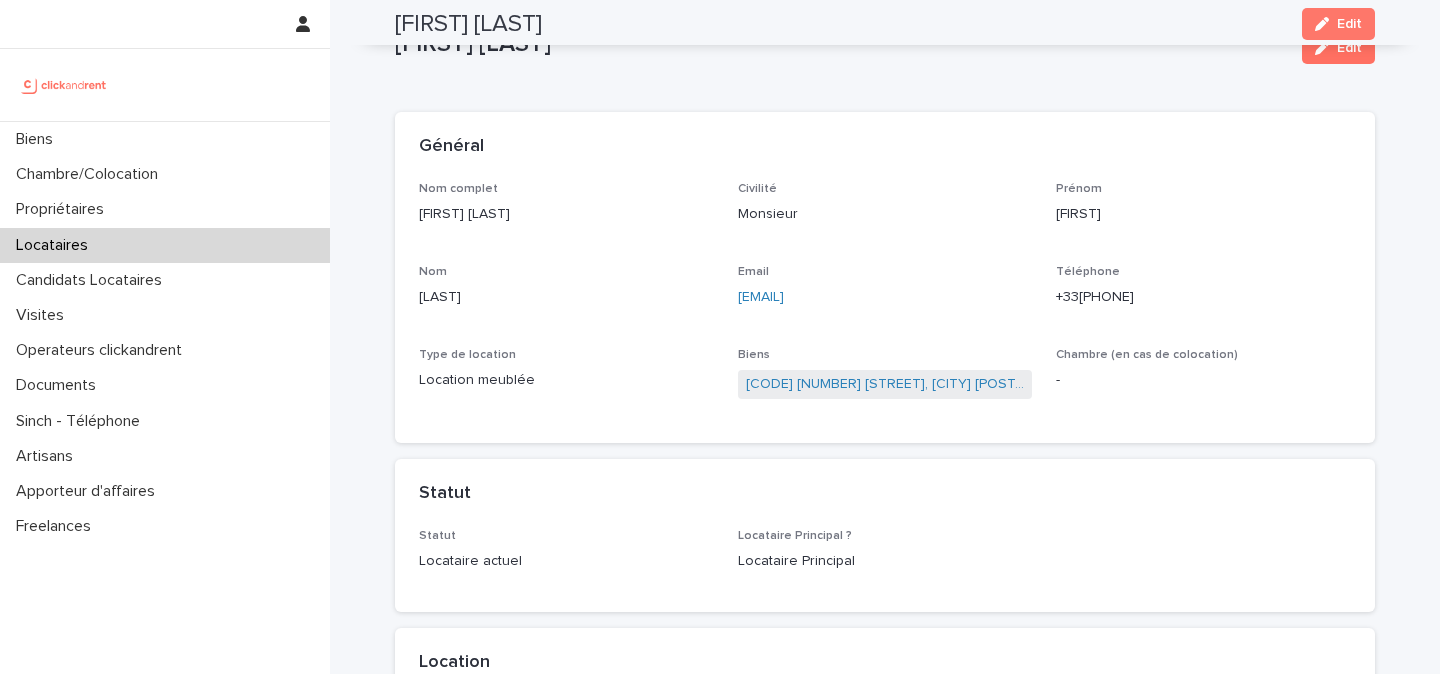 scroll, scrollTop: 0, scrollLeft: 0, axis: both 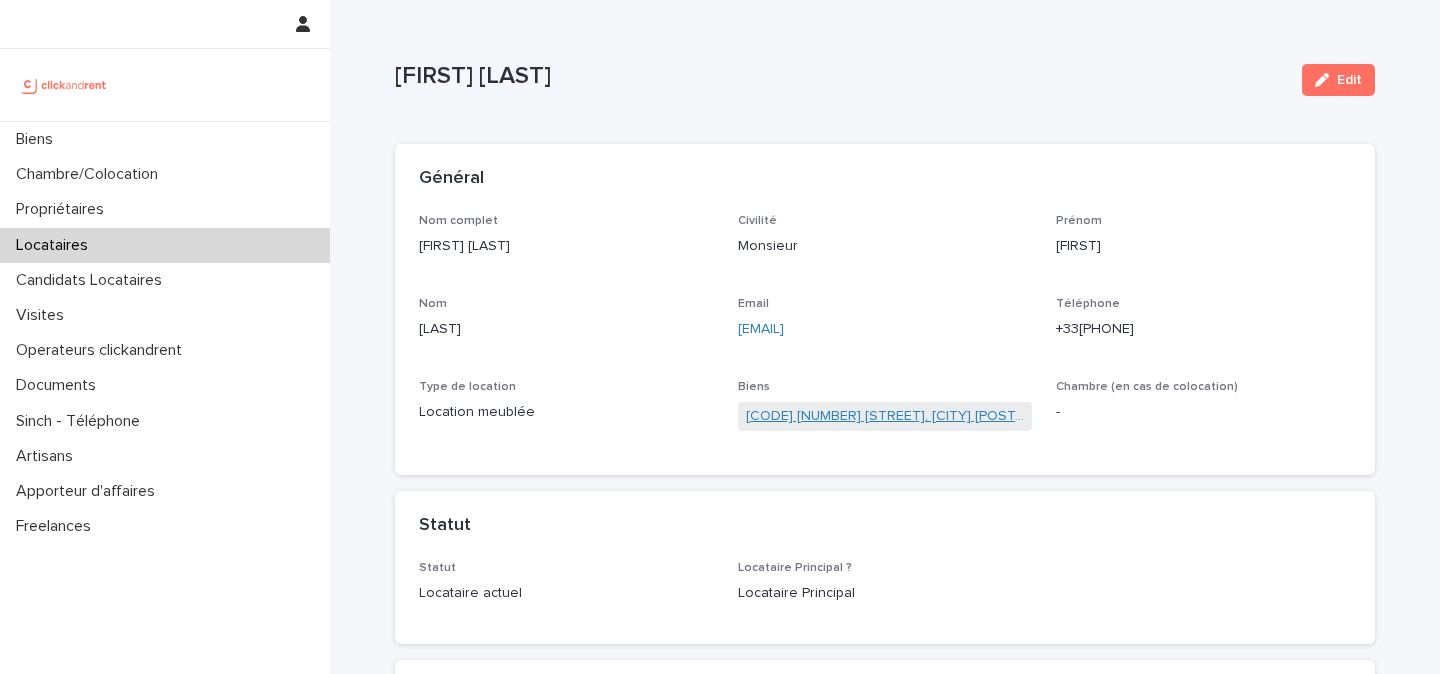 click on "[CODE] [NUMBER] [STREET], [CITY] [POSTAL_CODE]" at bounding box center (885, 416) 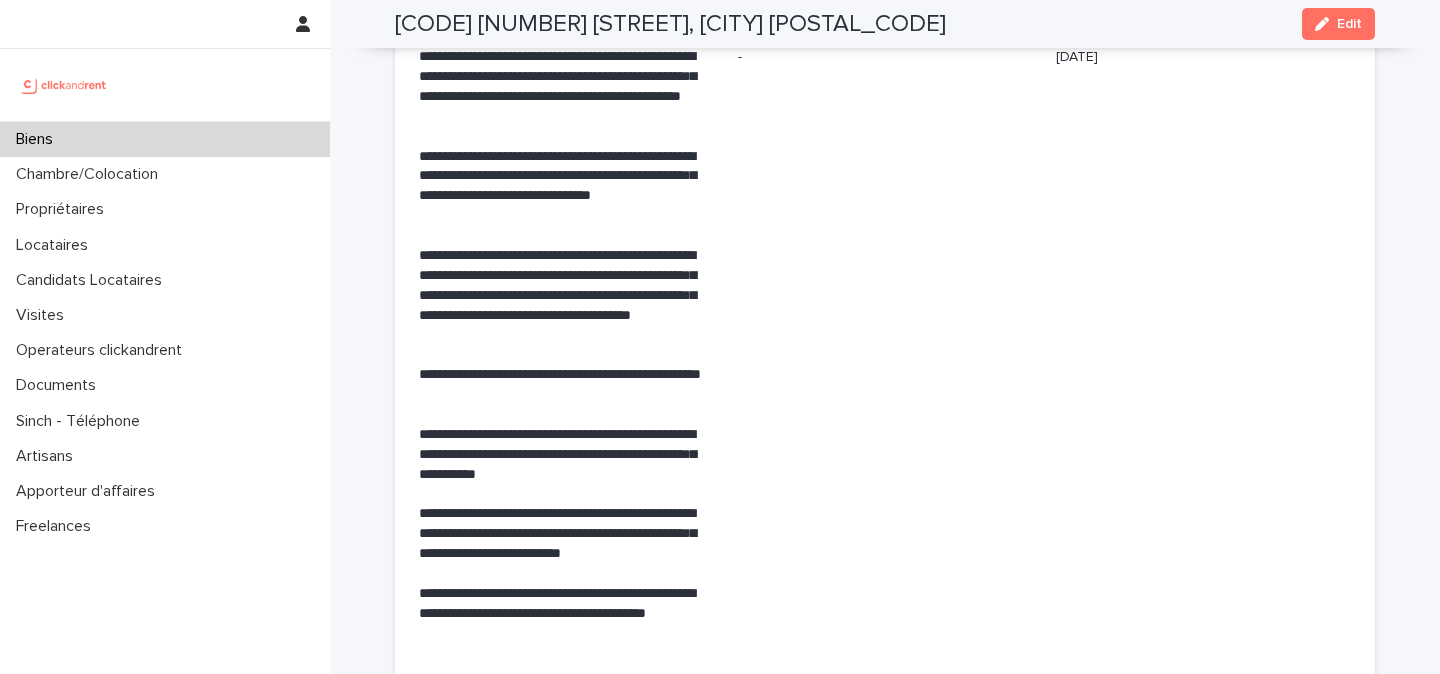 scroll, scrollTop: 3683, scrollLeft: 0, axis: vertical 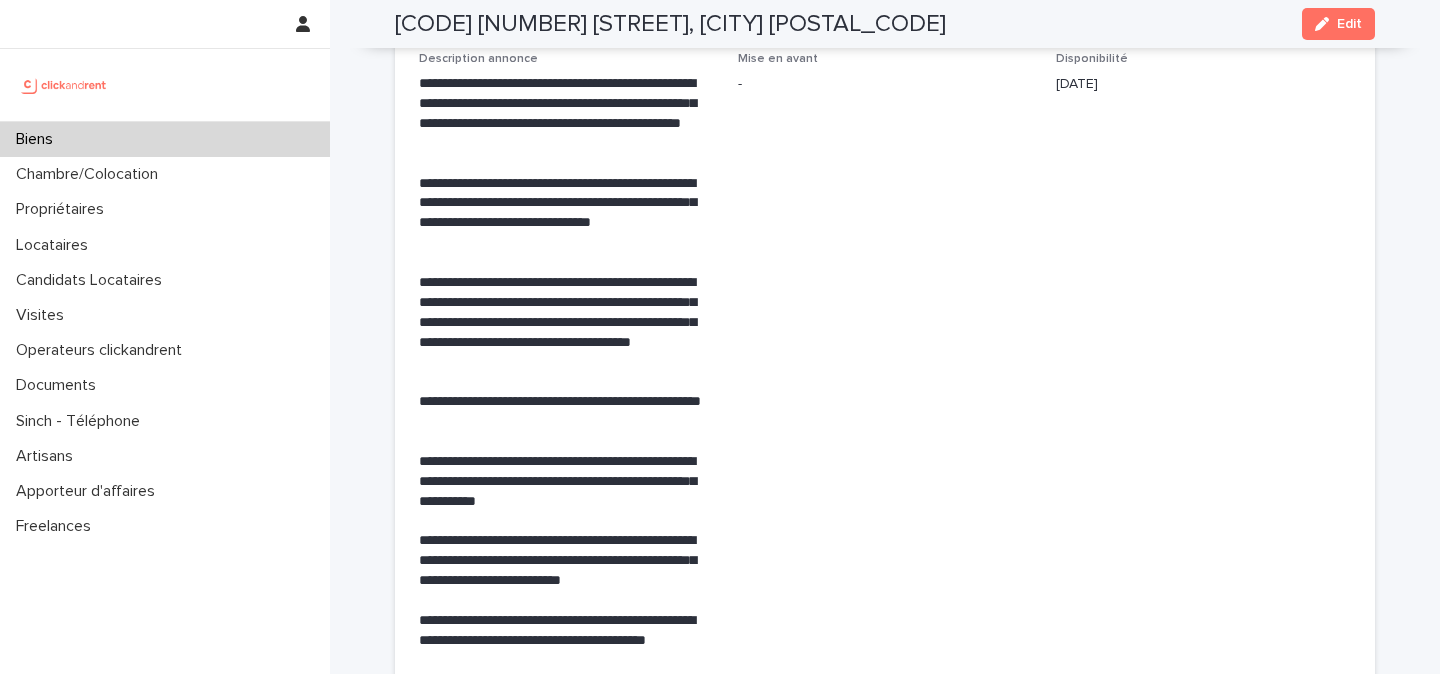 click on "Biens" at bounding box center (165, 139) 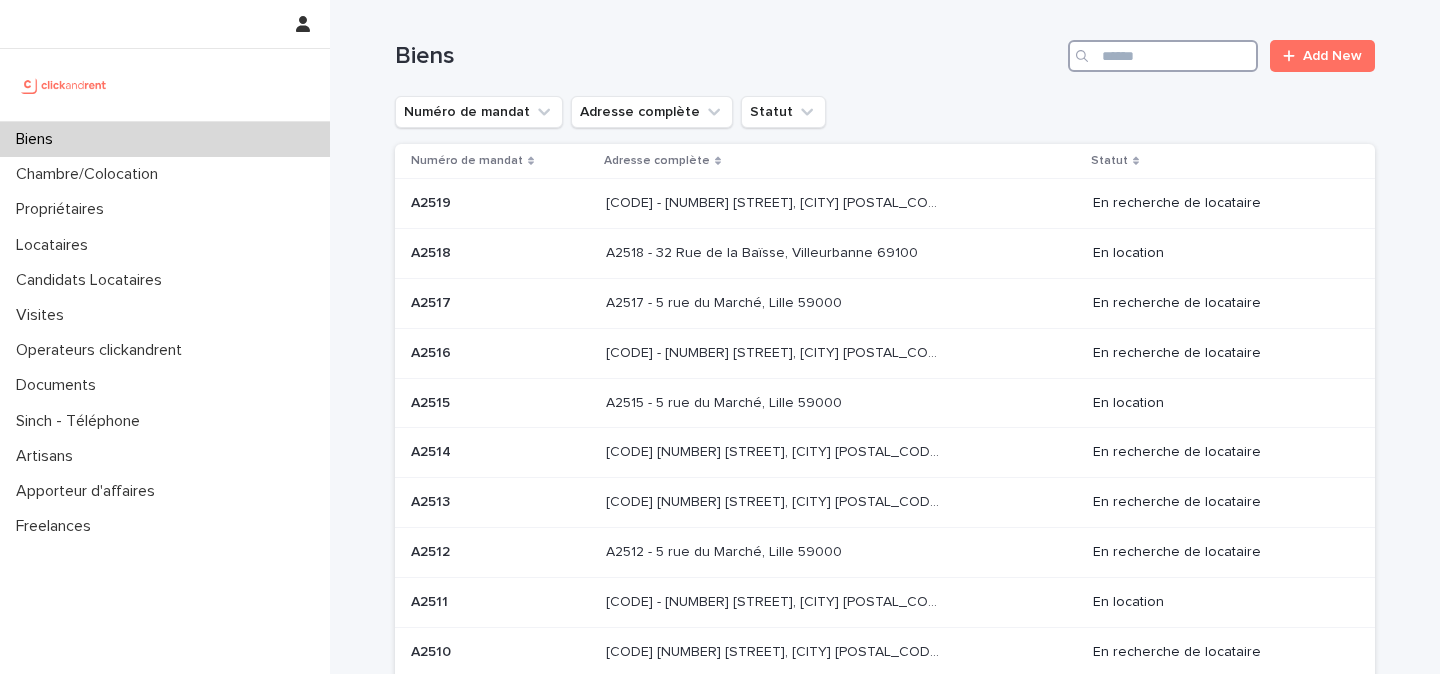 click at bounding box center (1163, 56) 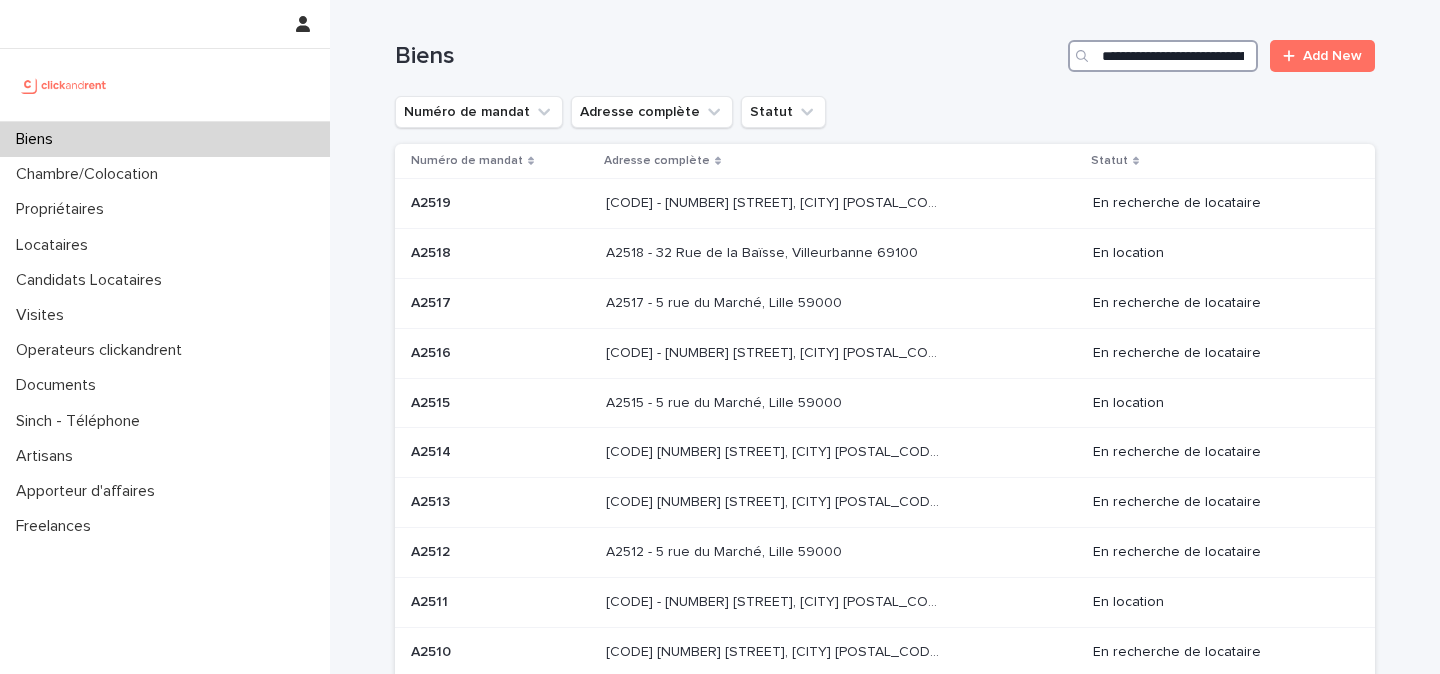 scroll, scrollTop: 0, scrollLeft: 110, axis: horizontal 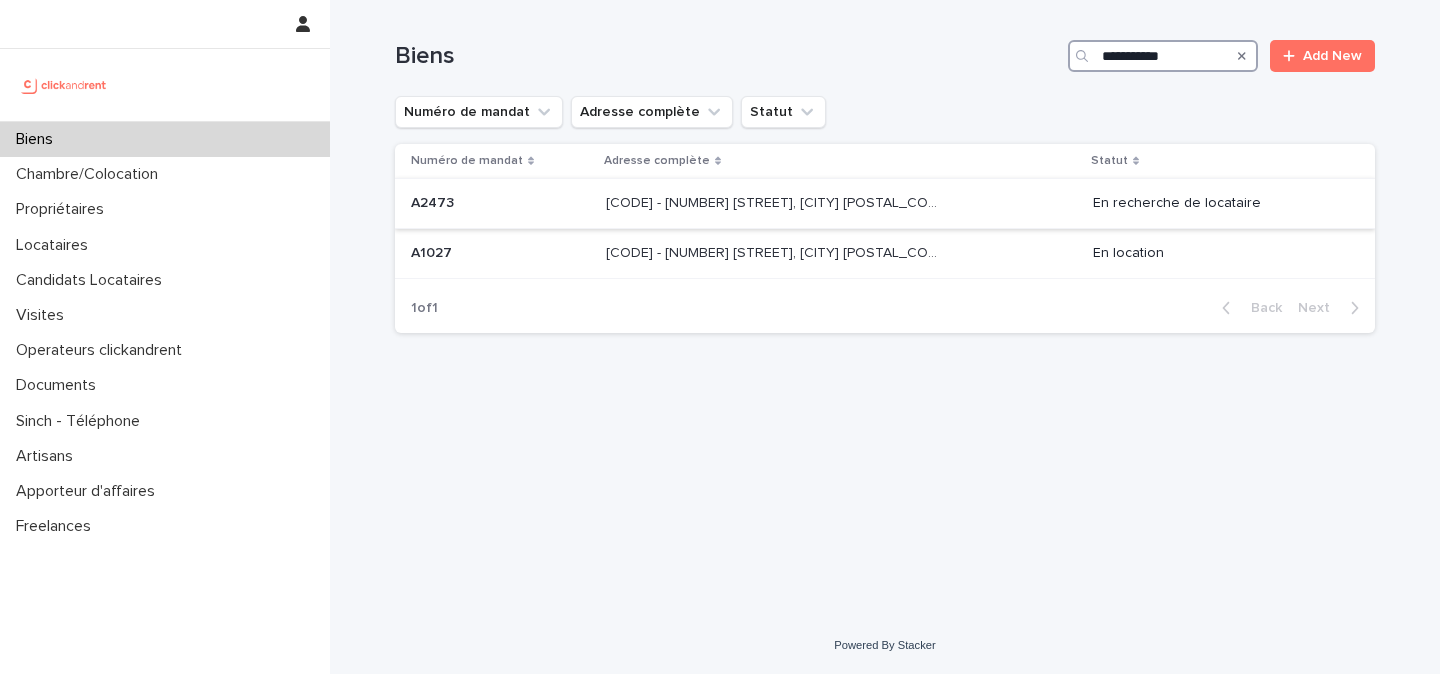 type on "**********" 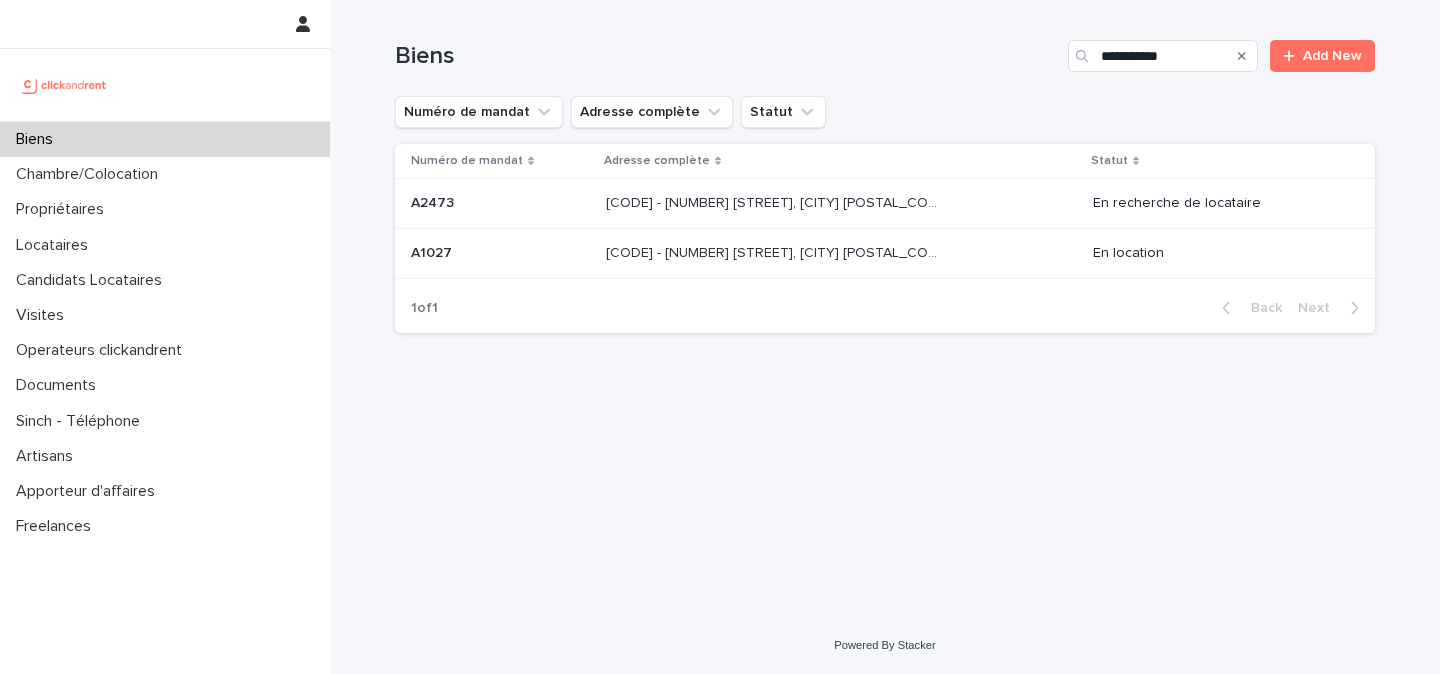 click on "[CODE] - [NUMBER] [STREET], [CITY] [POSTAL_CODE]" at bounding box center [774, 201] 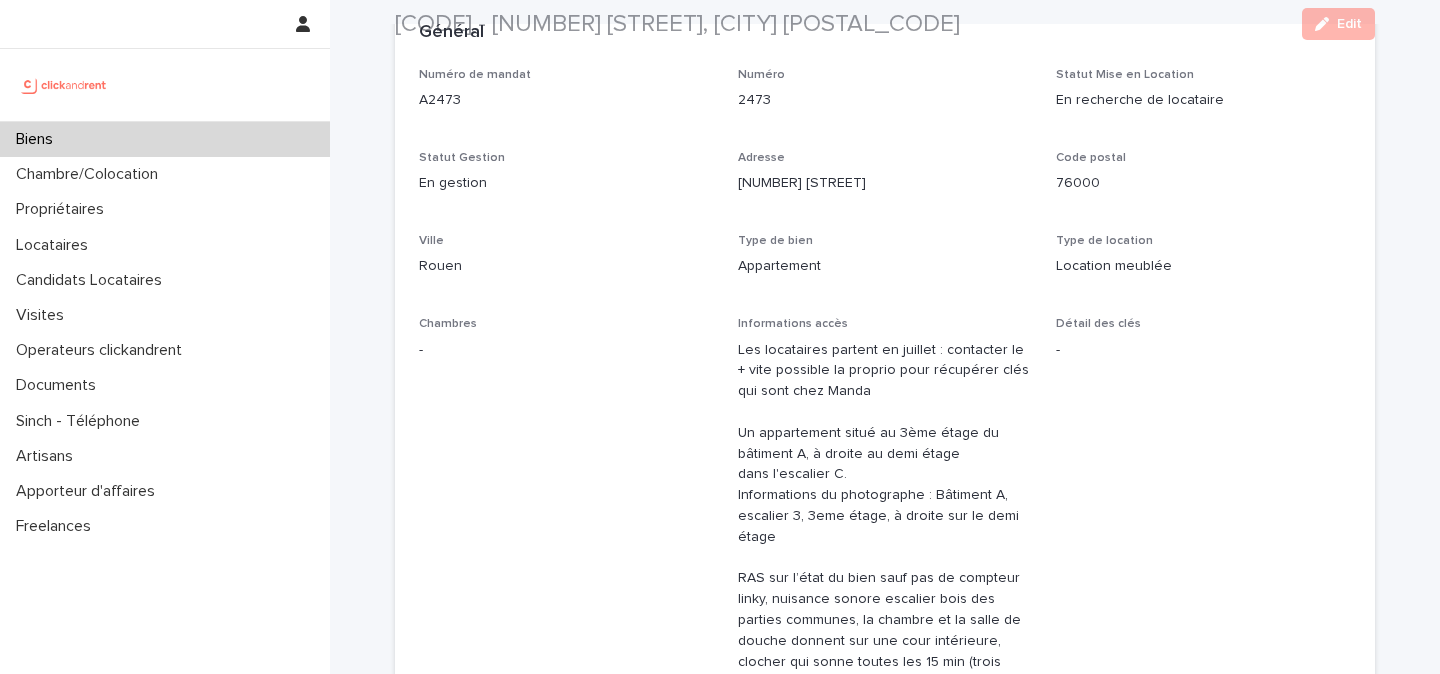 scroll, scrollTop: 155, scrollLeft: 0, axis: vertical 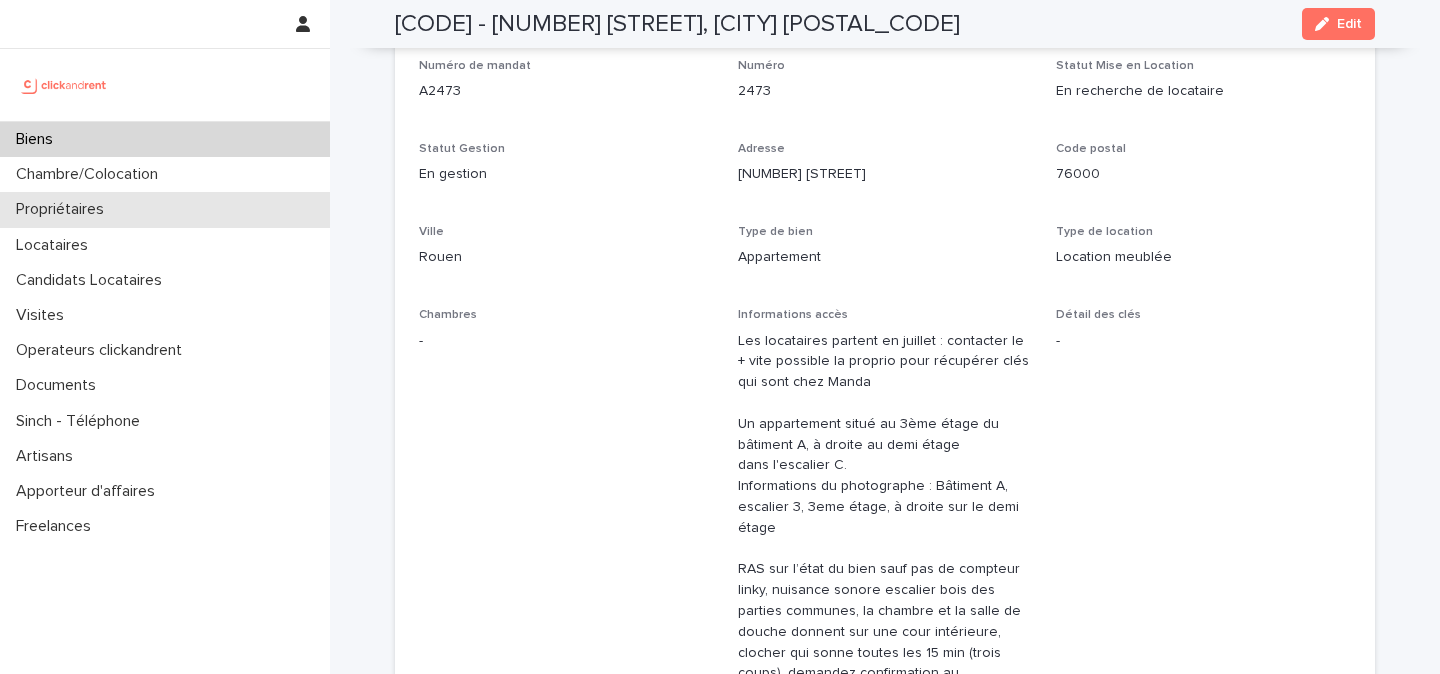click on "Propriétaires" at bounding box center (64, 209) 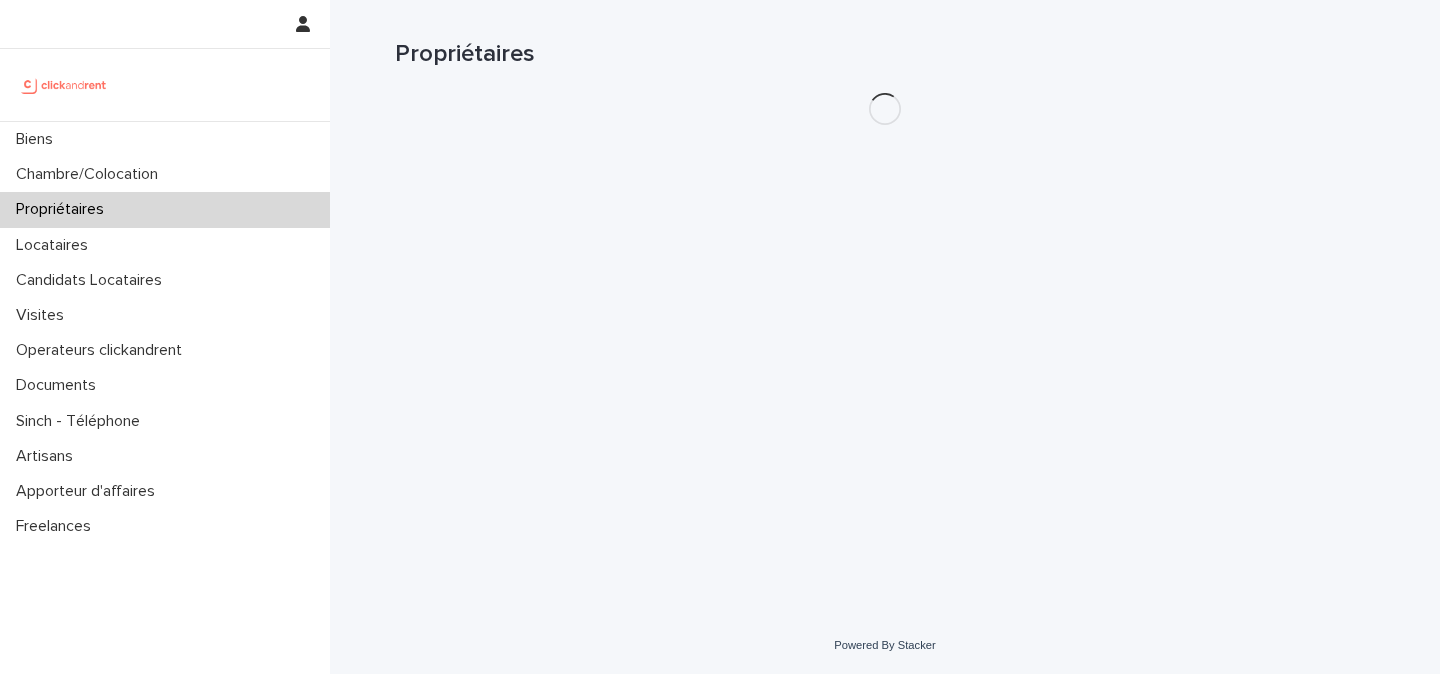 scroll, scrollTop: 0, scrollLeft: 0, axis: both 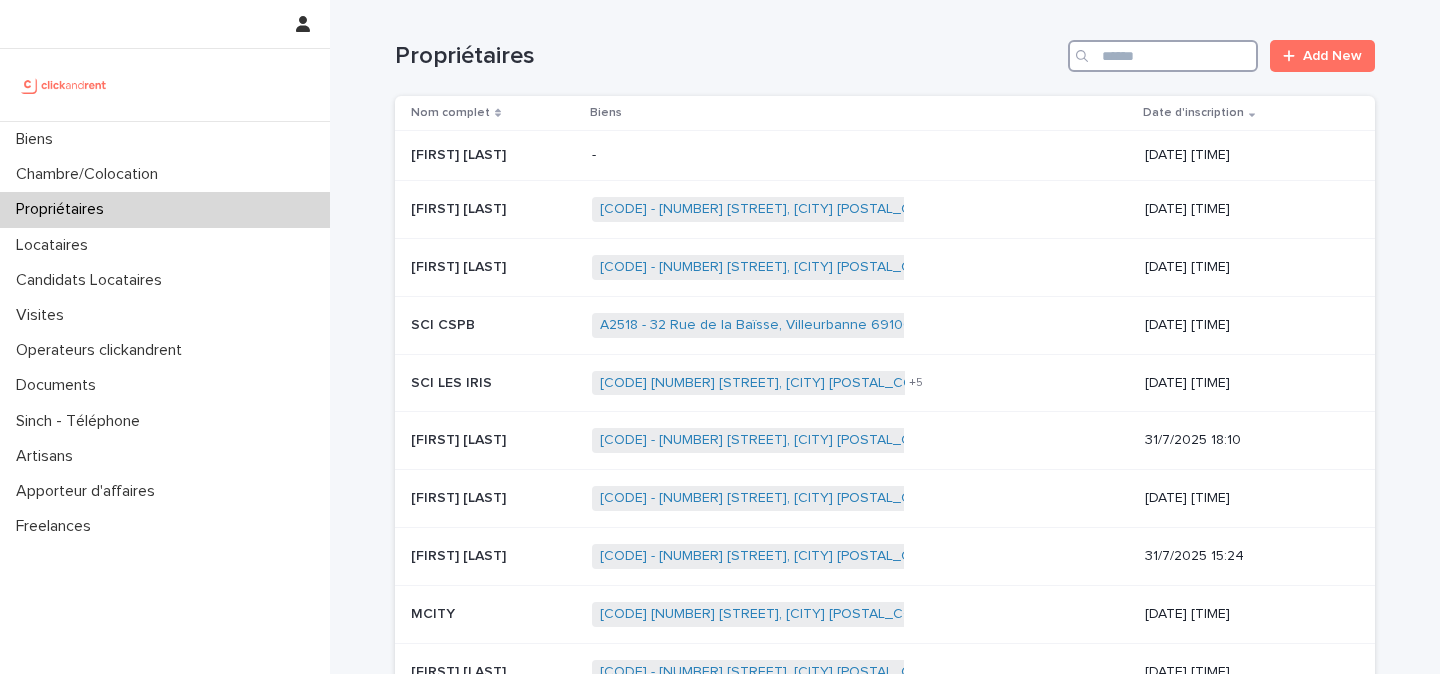 click at bounding box center (1163, 56) 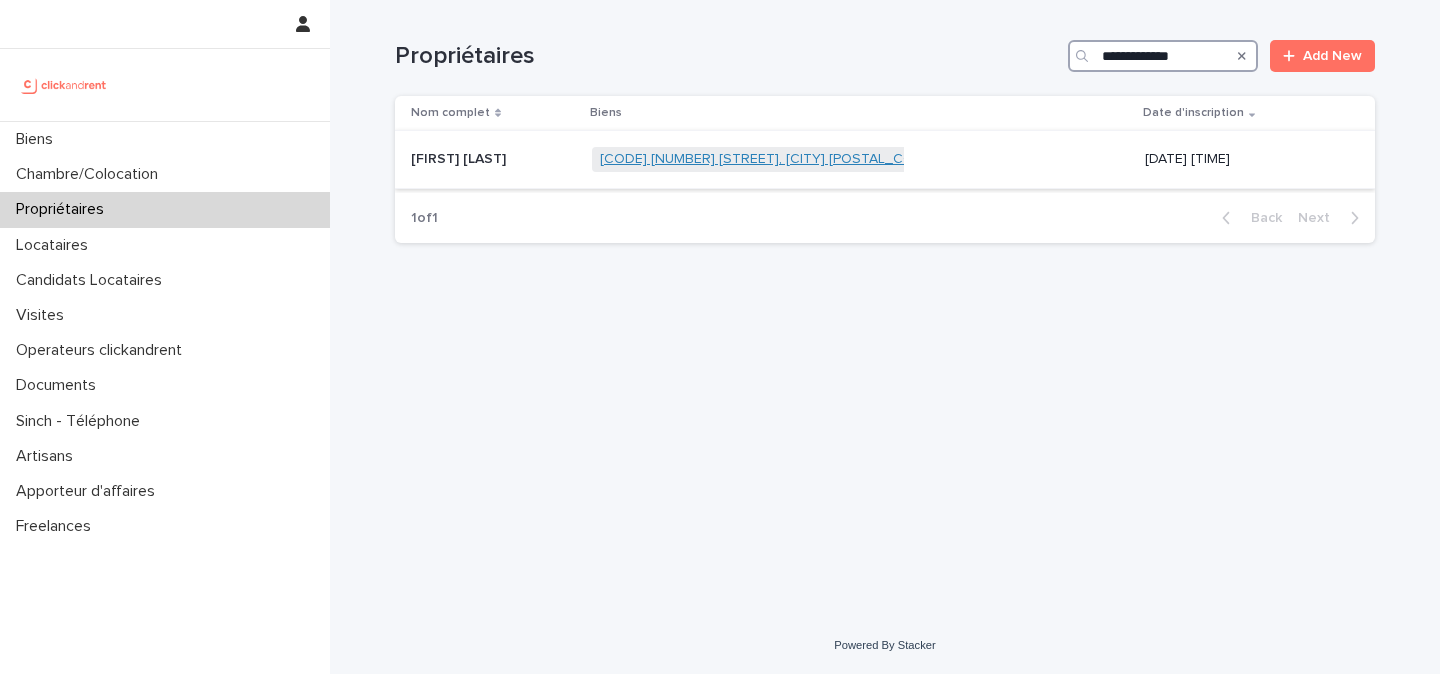 type on "**********" 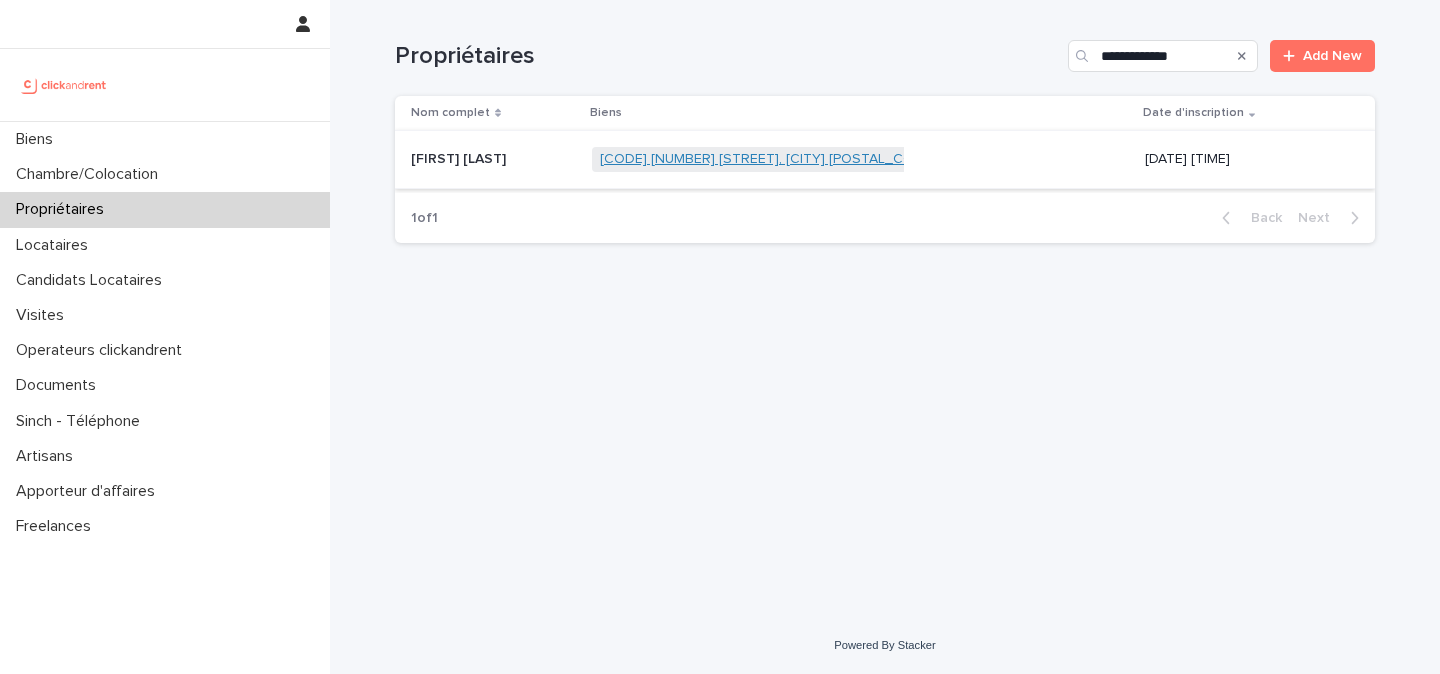 click on "[CODE] [NUMBER] [STREET], [CITY] [POSTAL_CODE]" at bounding box center (768, 159) 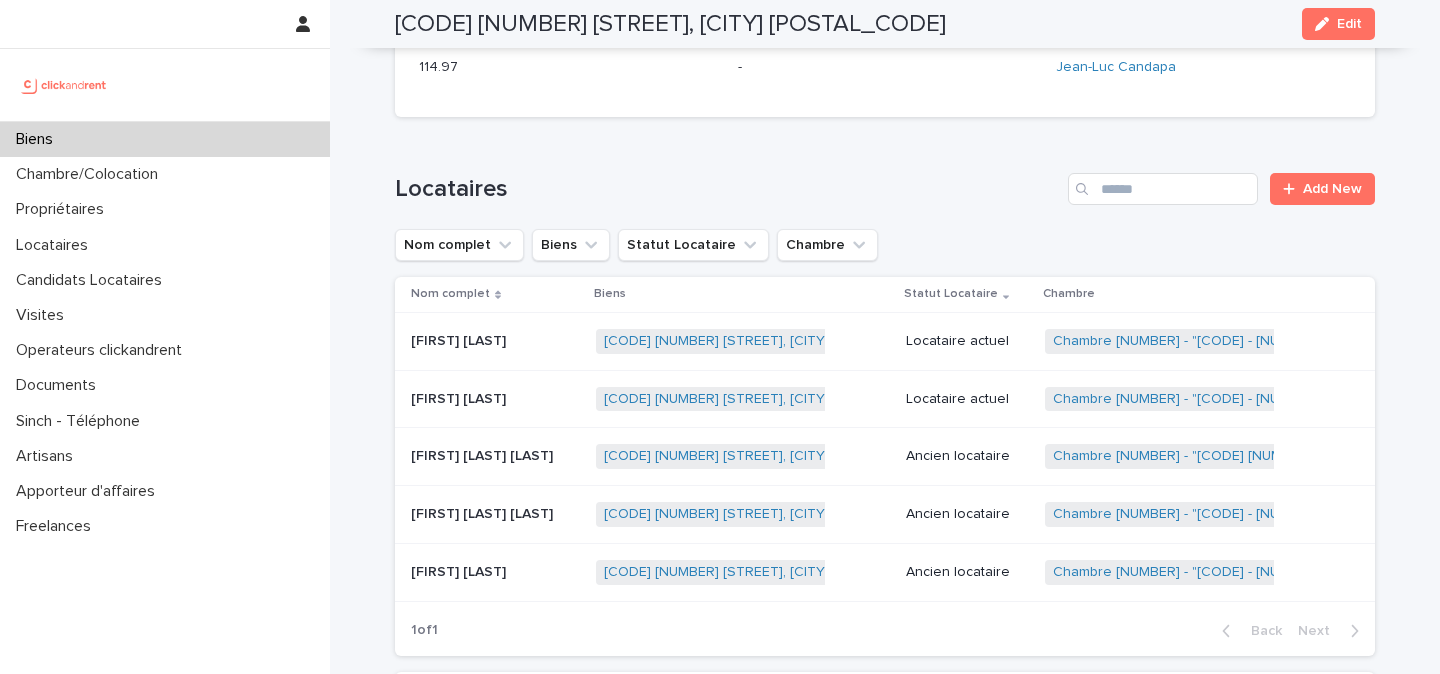 scroll, scrollTop: 787, scrollLeft: 0, axis: vertical 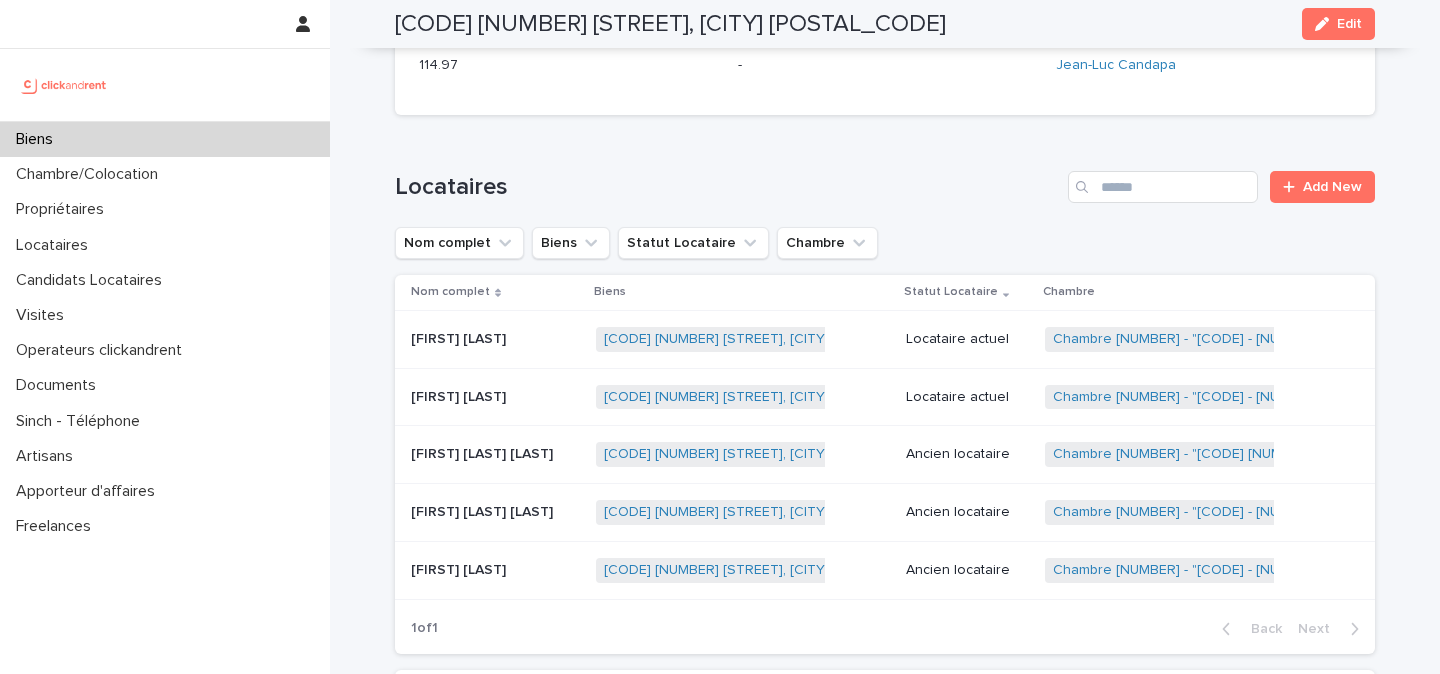click at bounding box center [495, 397] 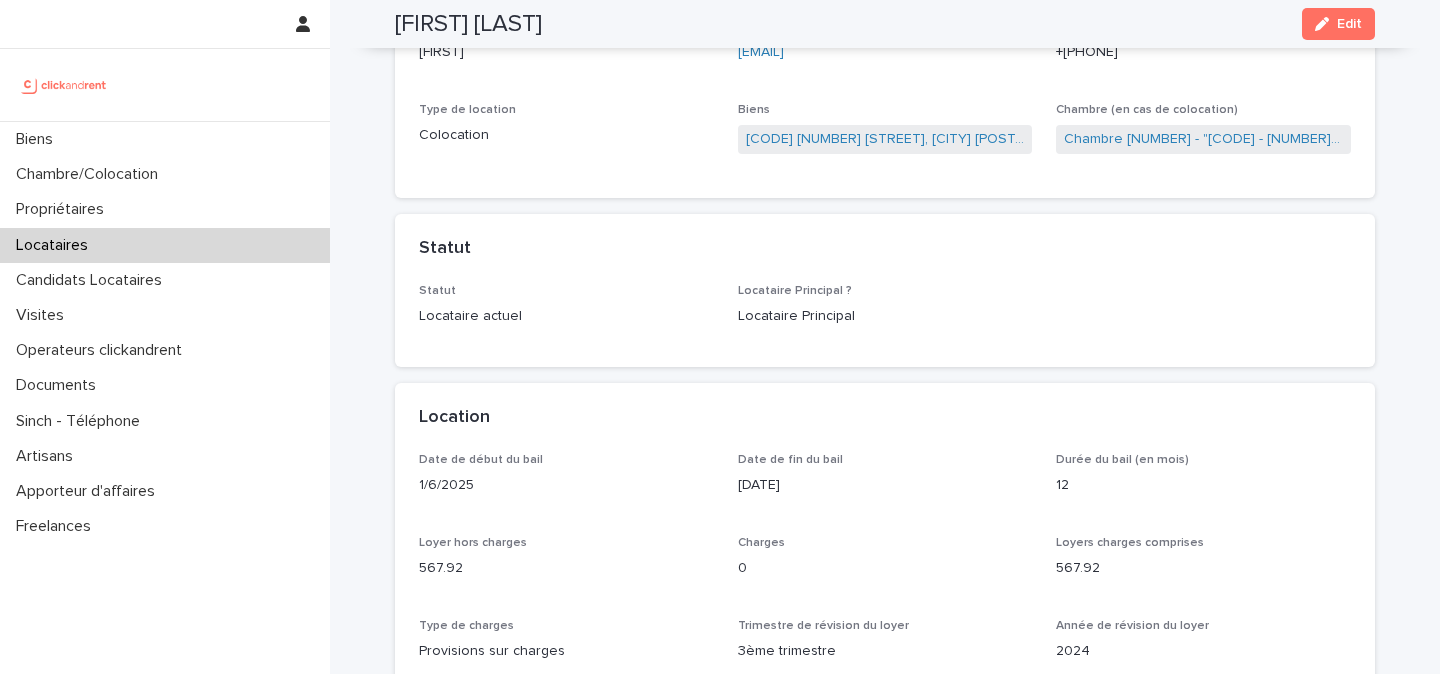 scroll, scrollTop: 0, scrollLeft: 0, axis: both 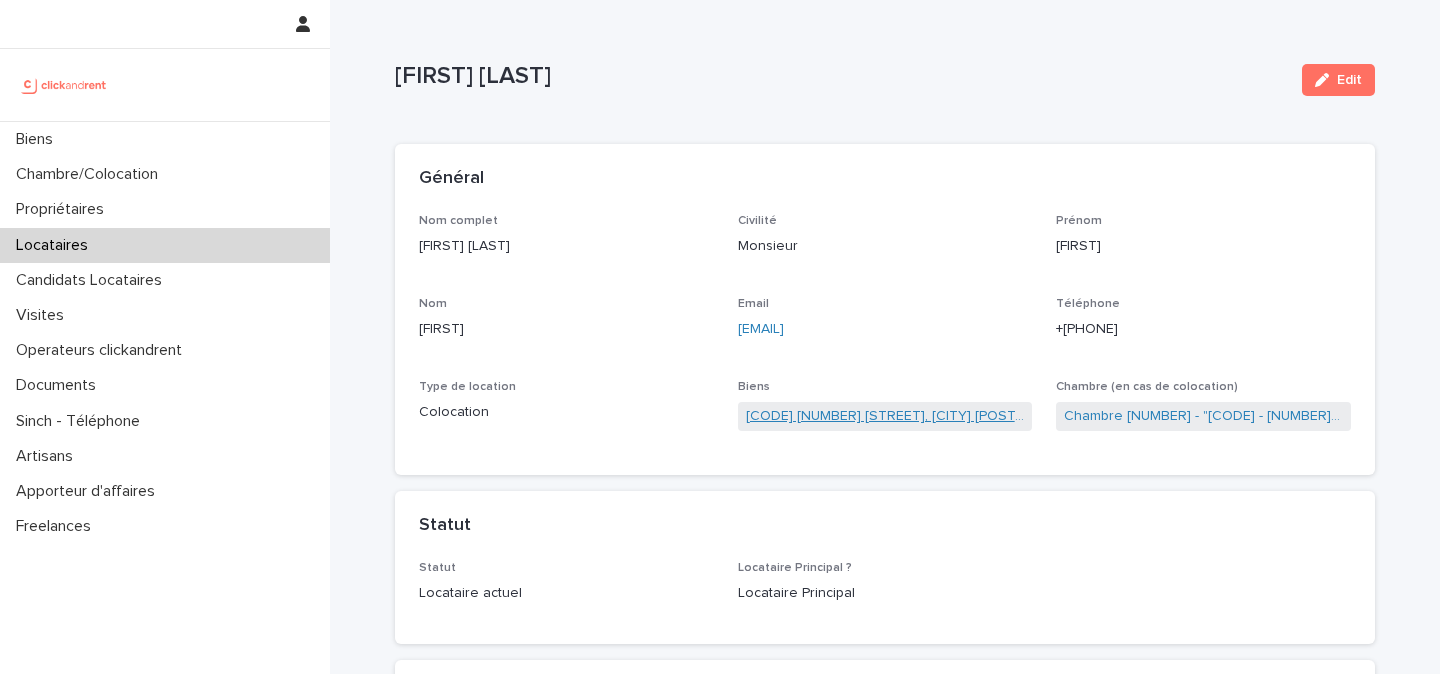 click on "[CODE] [NUMBER] [STREET], [CITY] [POSTAL_CODE]" at bounding box center [885, 416] 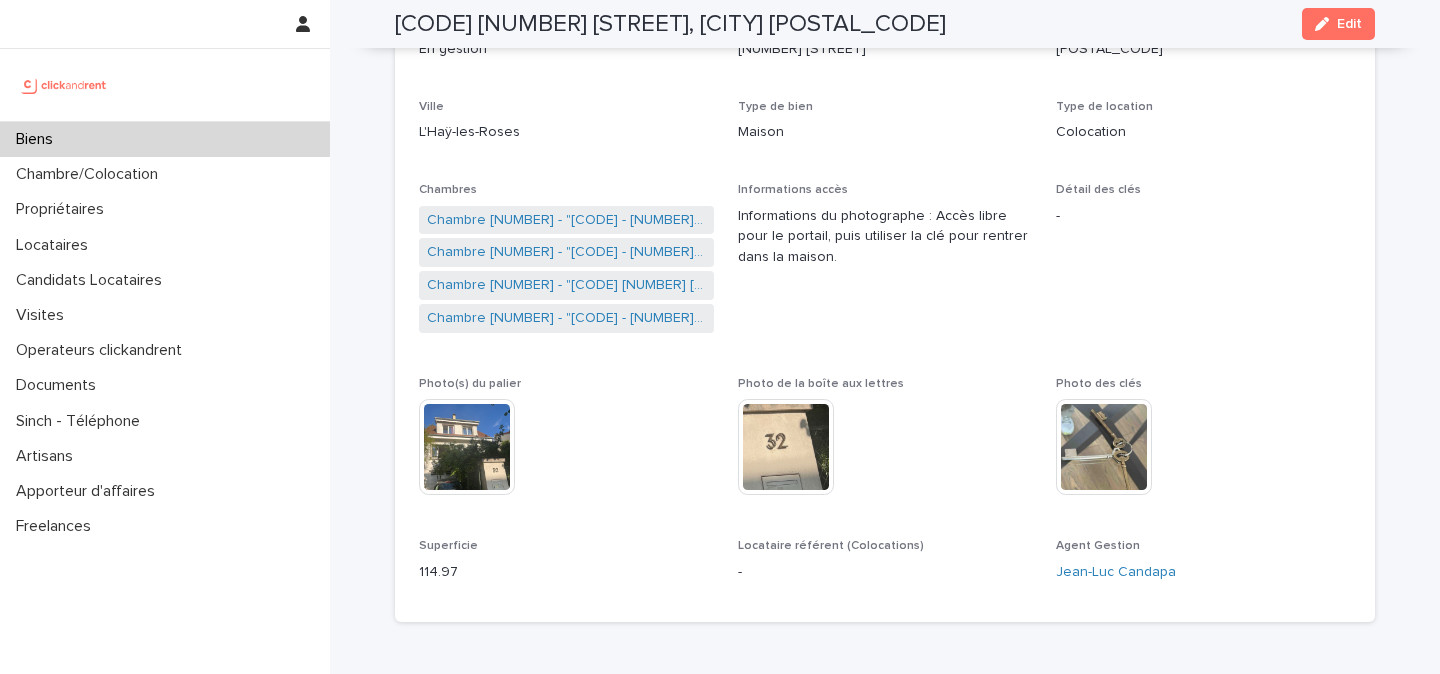 scroll, scrollTop: 154, scrollLeft: 0, axis: vertical 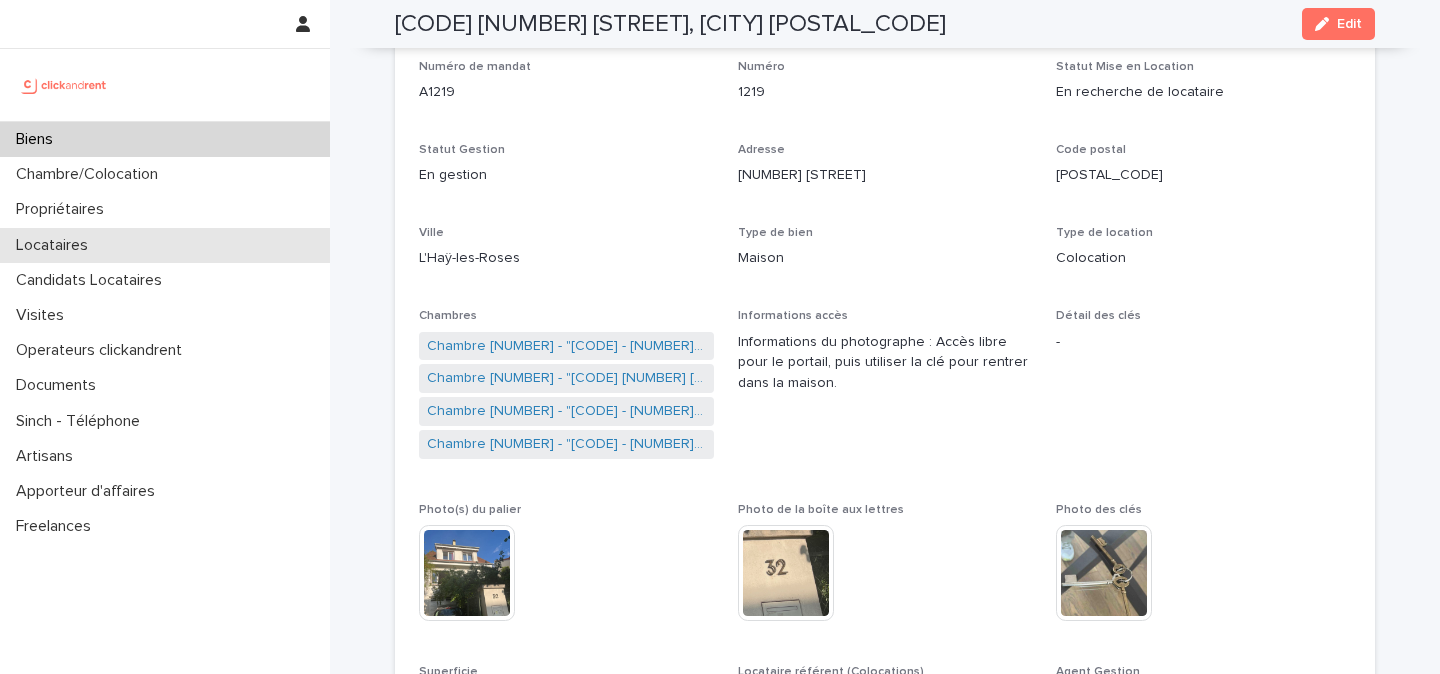 click on "Locataires" at bounding box center [56, 245] 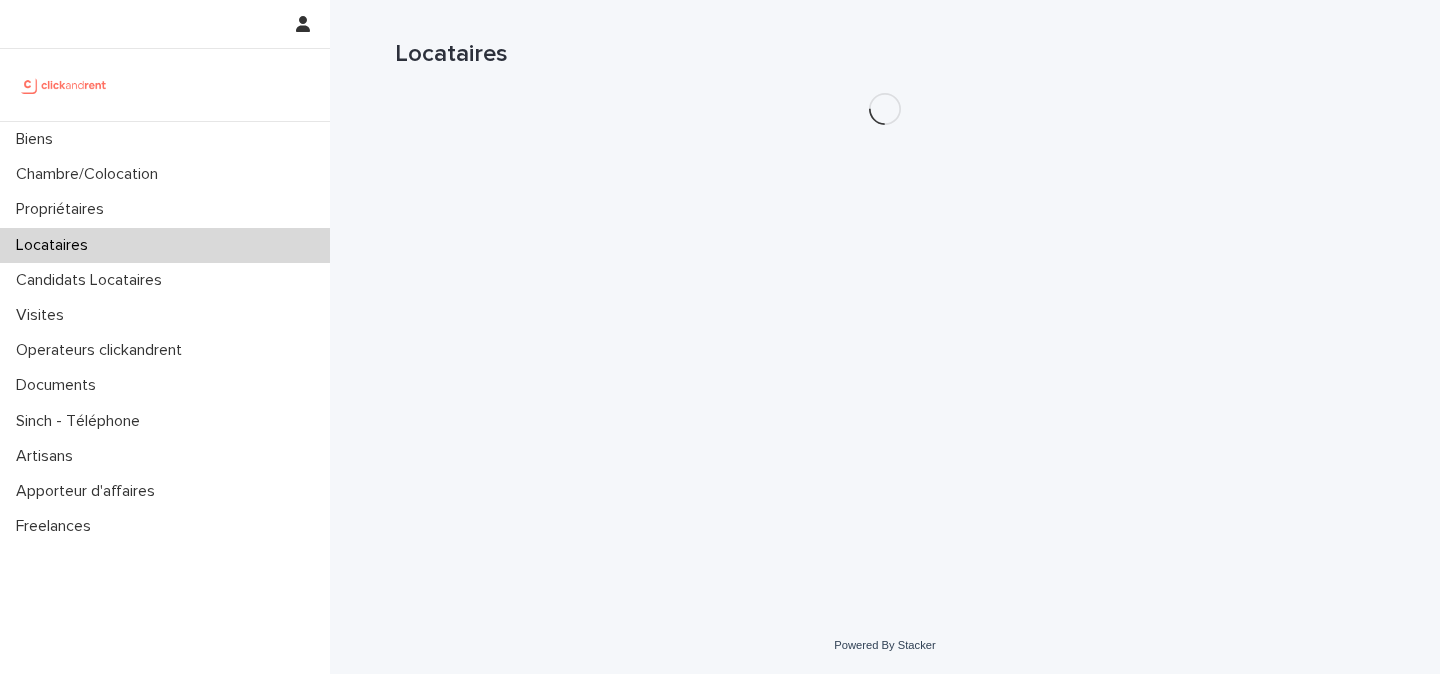 scroll, scrollTop: 0, scrollLeft: 0, axis: both 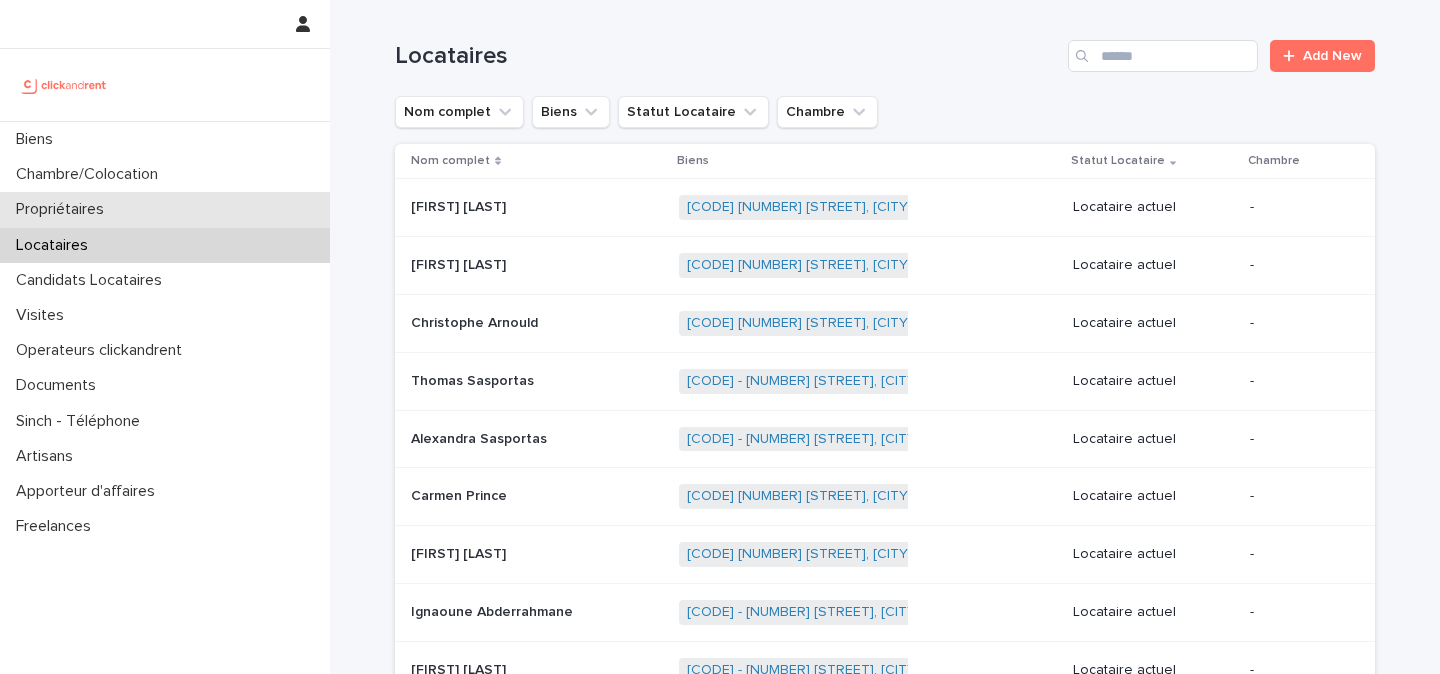 click on "Propriétaires" at bounding box center [64, 209] 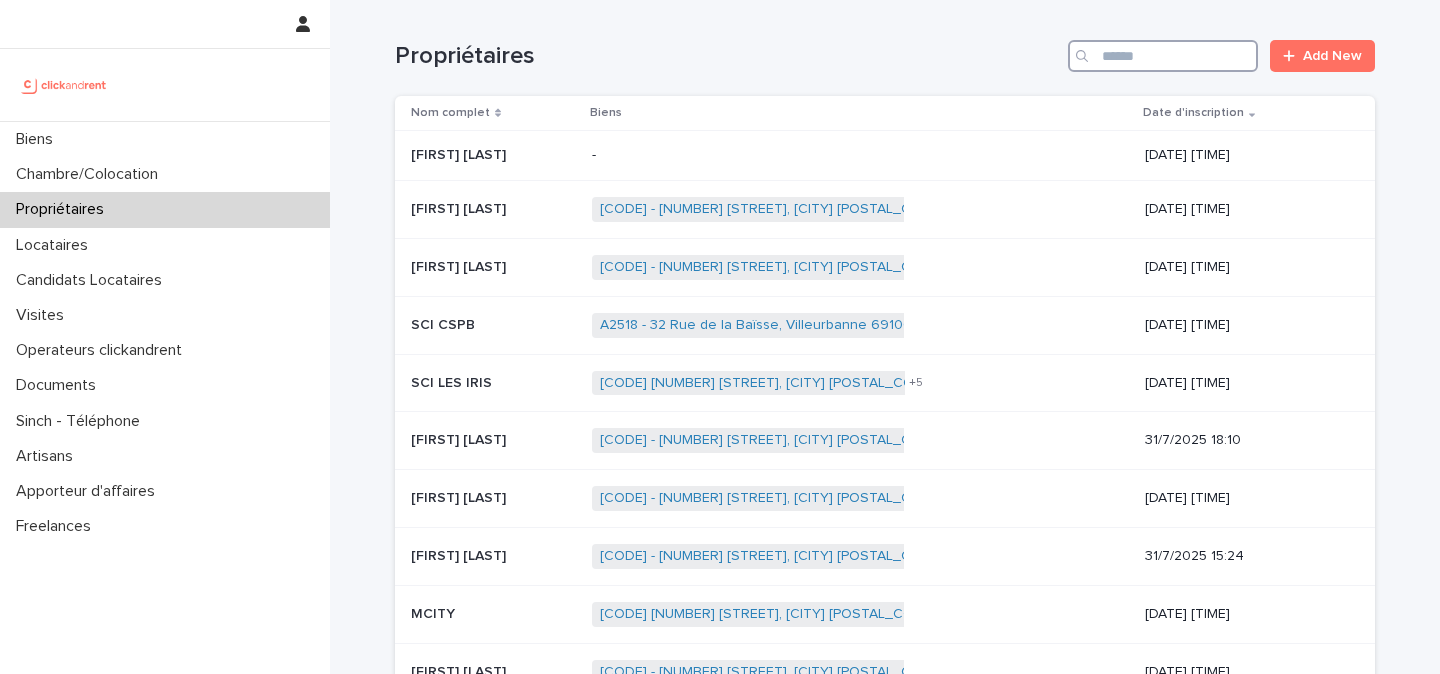 click at bounding box center [1163, 56] 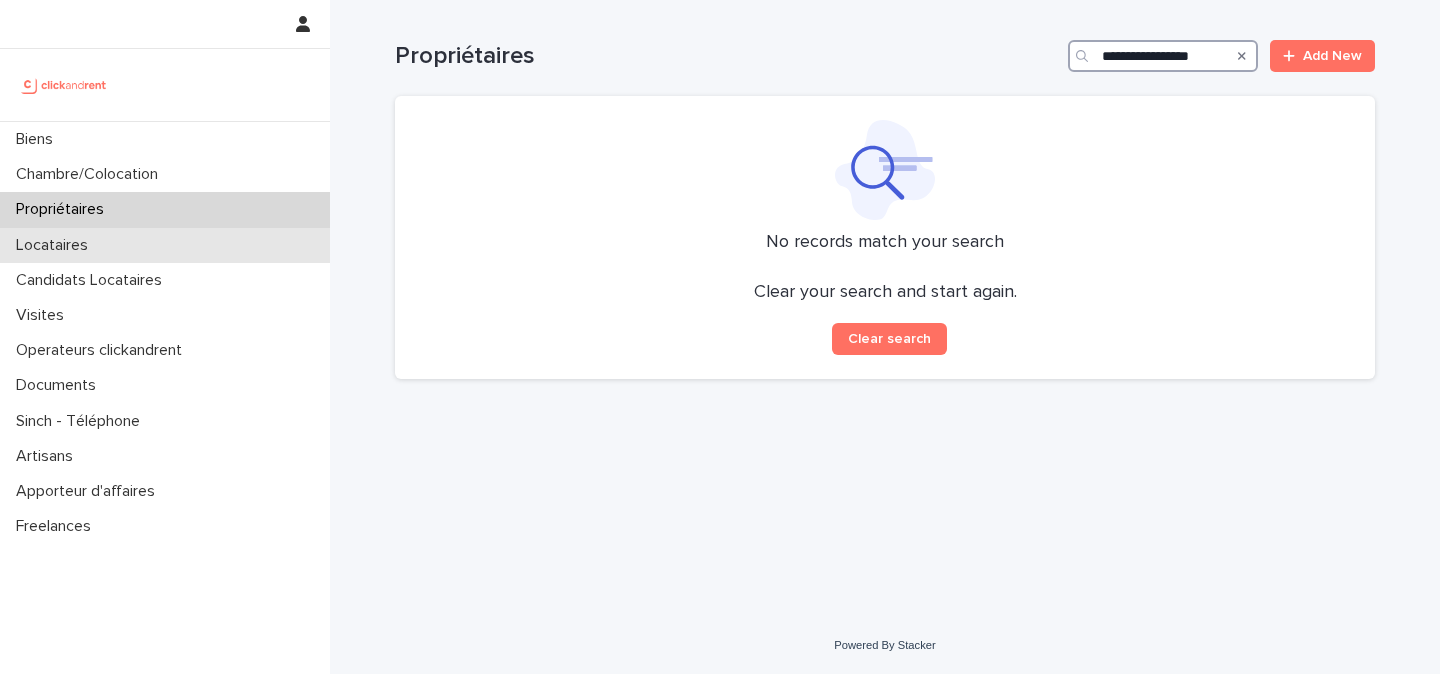 type on "**********" 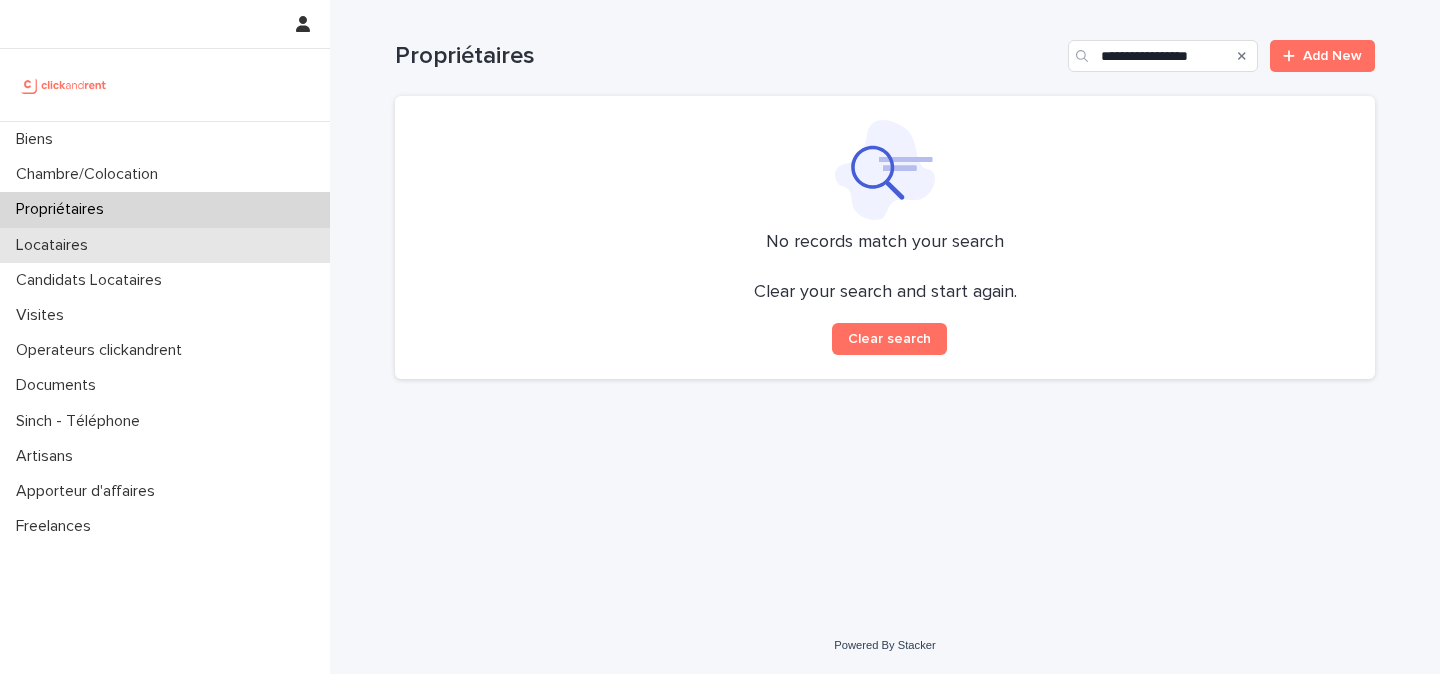 click on "Locataires" at bounding box center (165, 245) 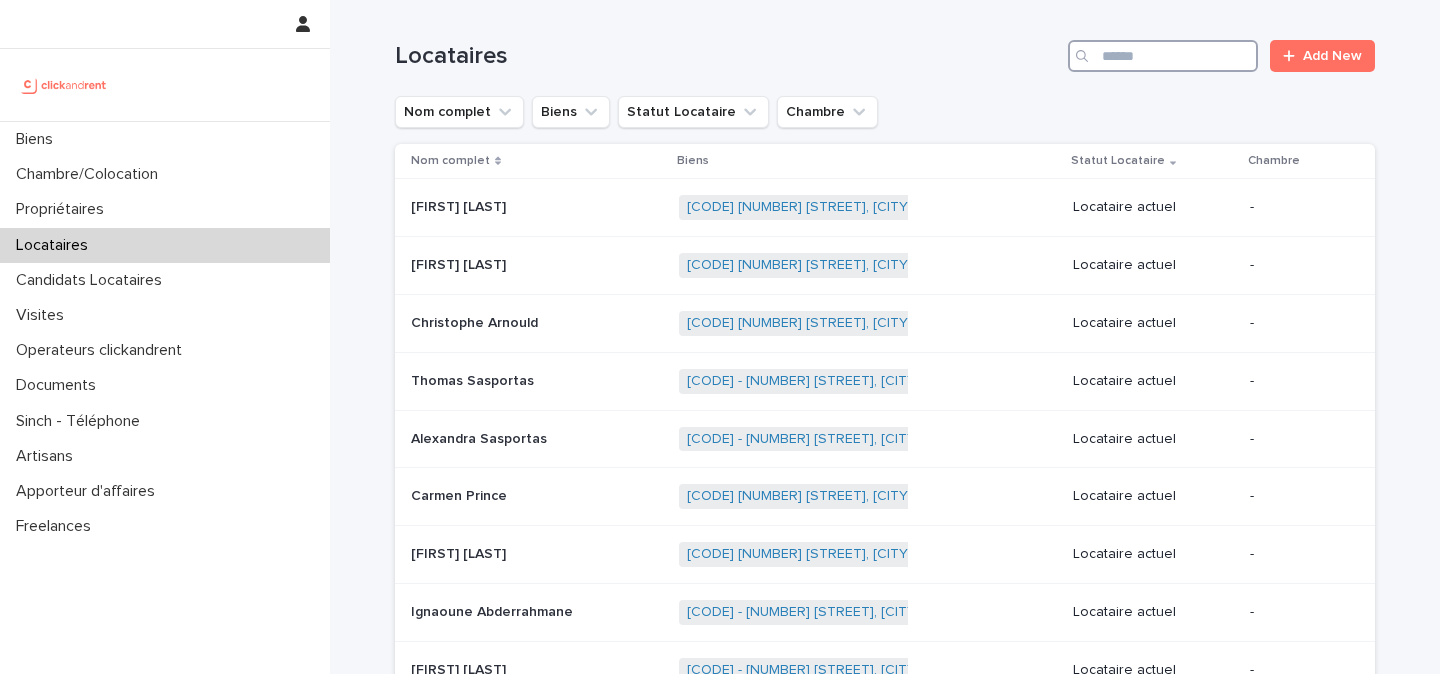 click at bounding box center [1163, 56] 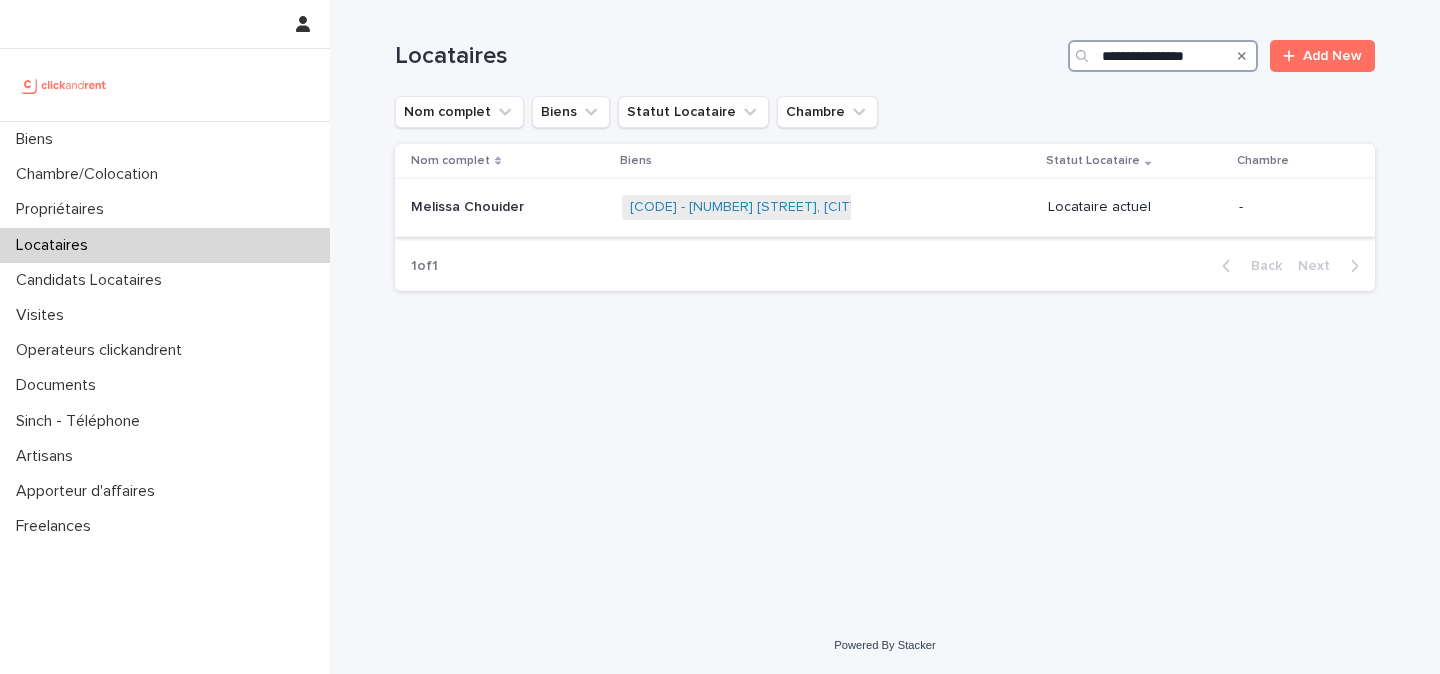 type on "**********" 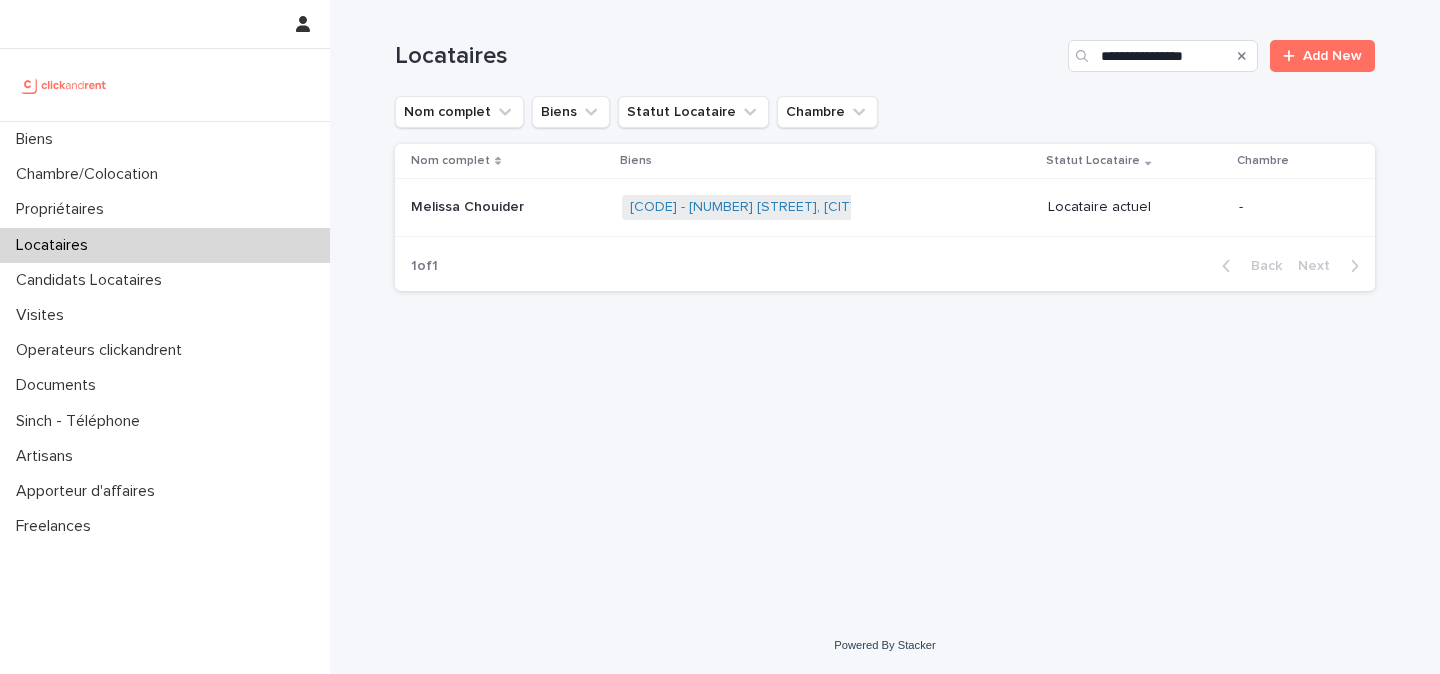 click at bounding box center (508, 207) 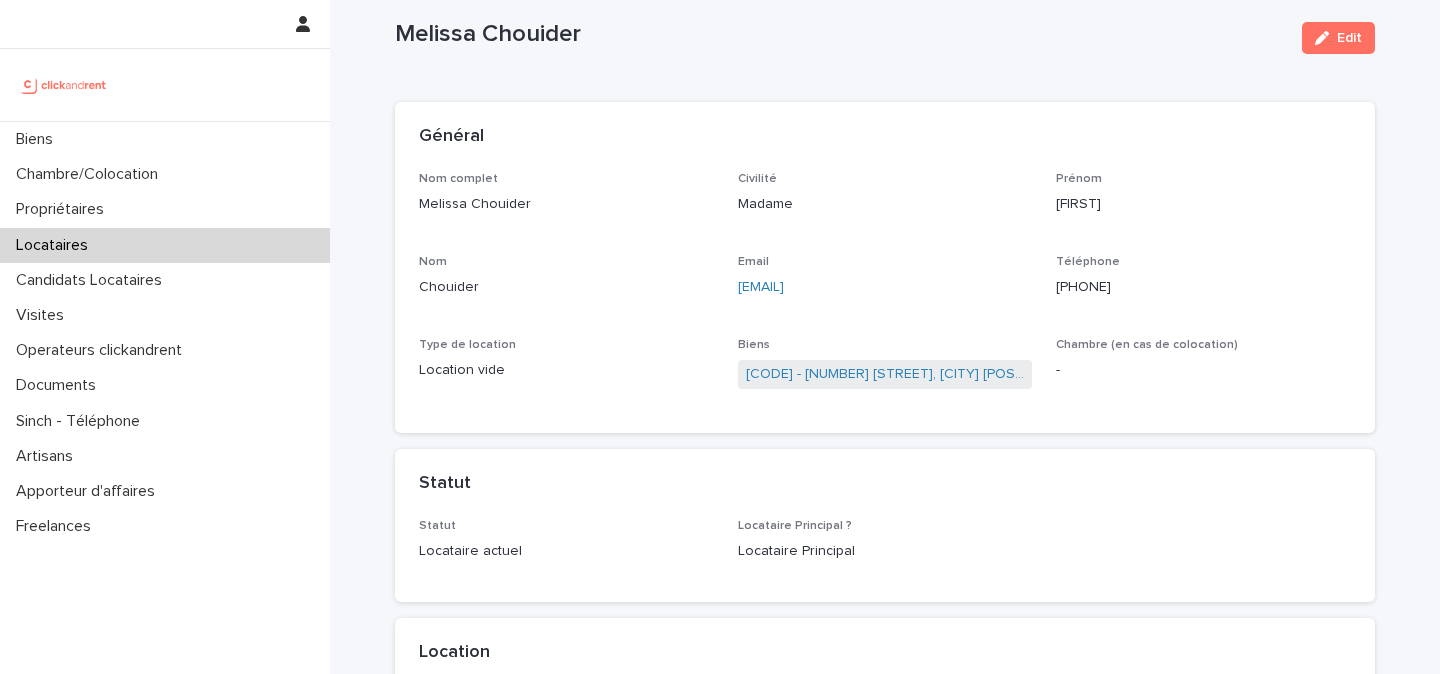 scroll, scrollTop: 49, scrollLeft: 0, axis: vertical 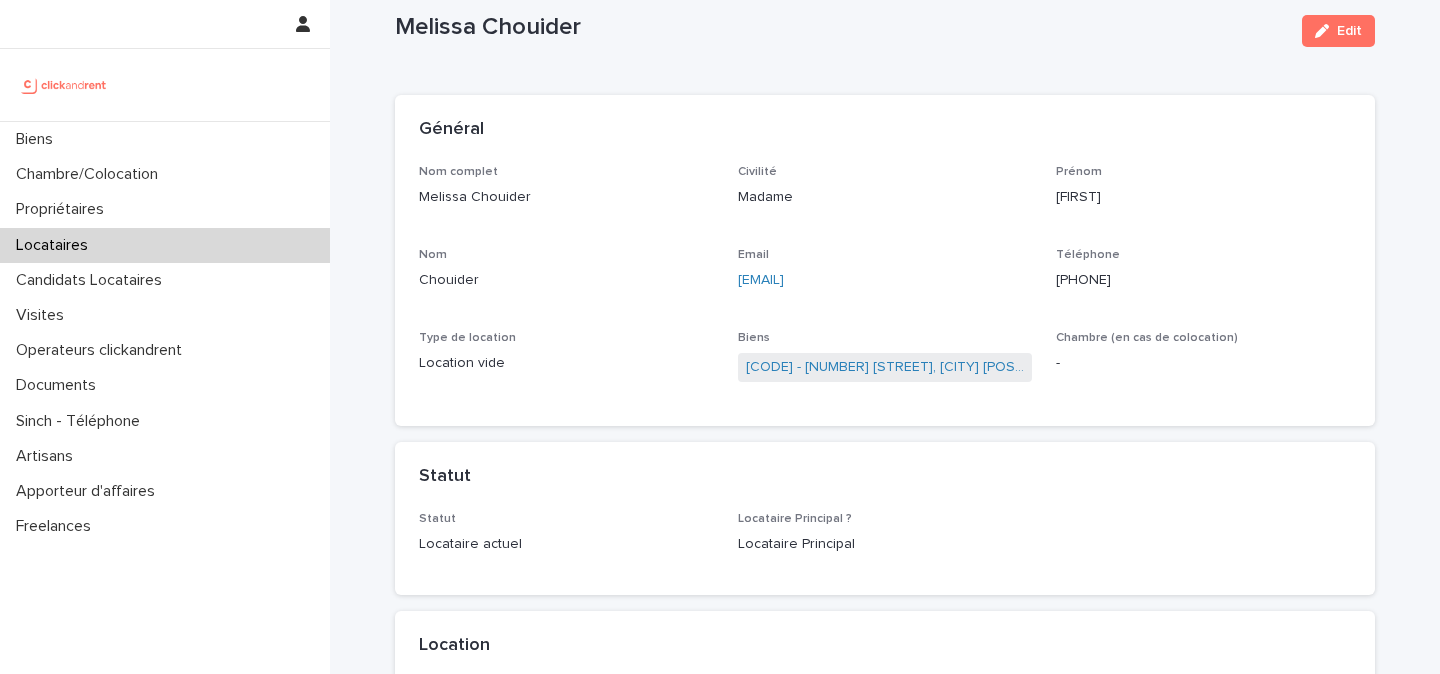 click on "Locataires" at bounding box center (165, 245) 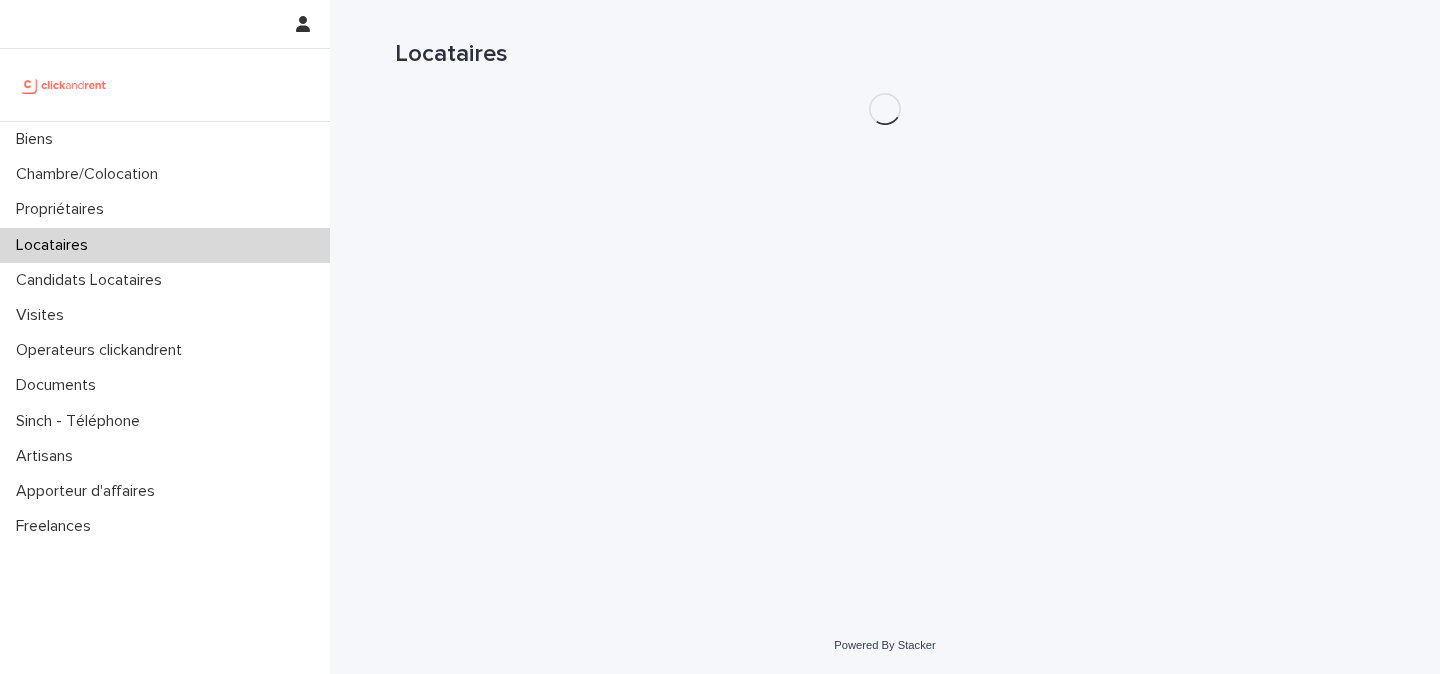 scroll, scrollTop: 0, scrollLeft: 0, axis: both 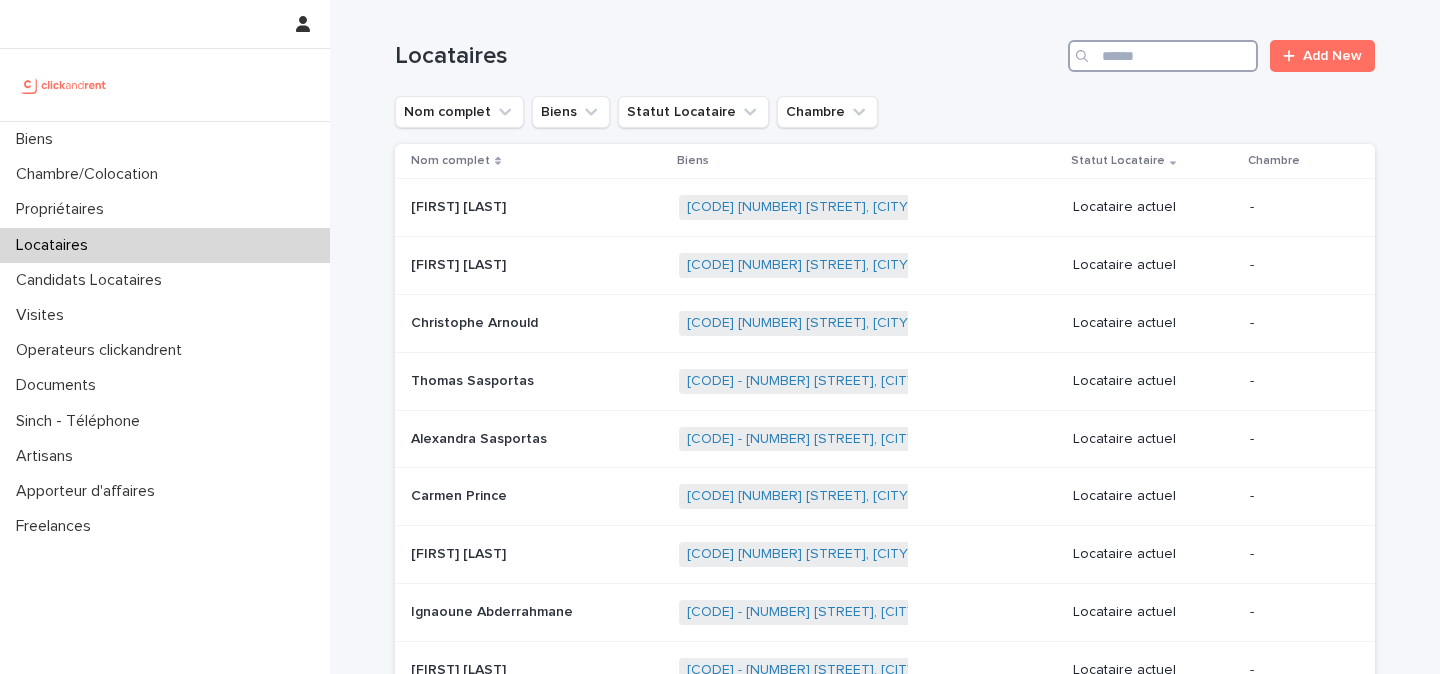 click at bounding box center [1163, 56] 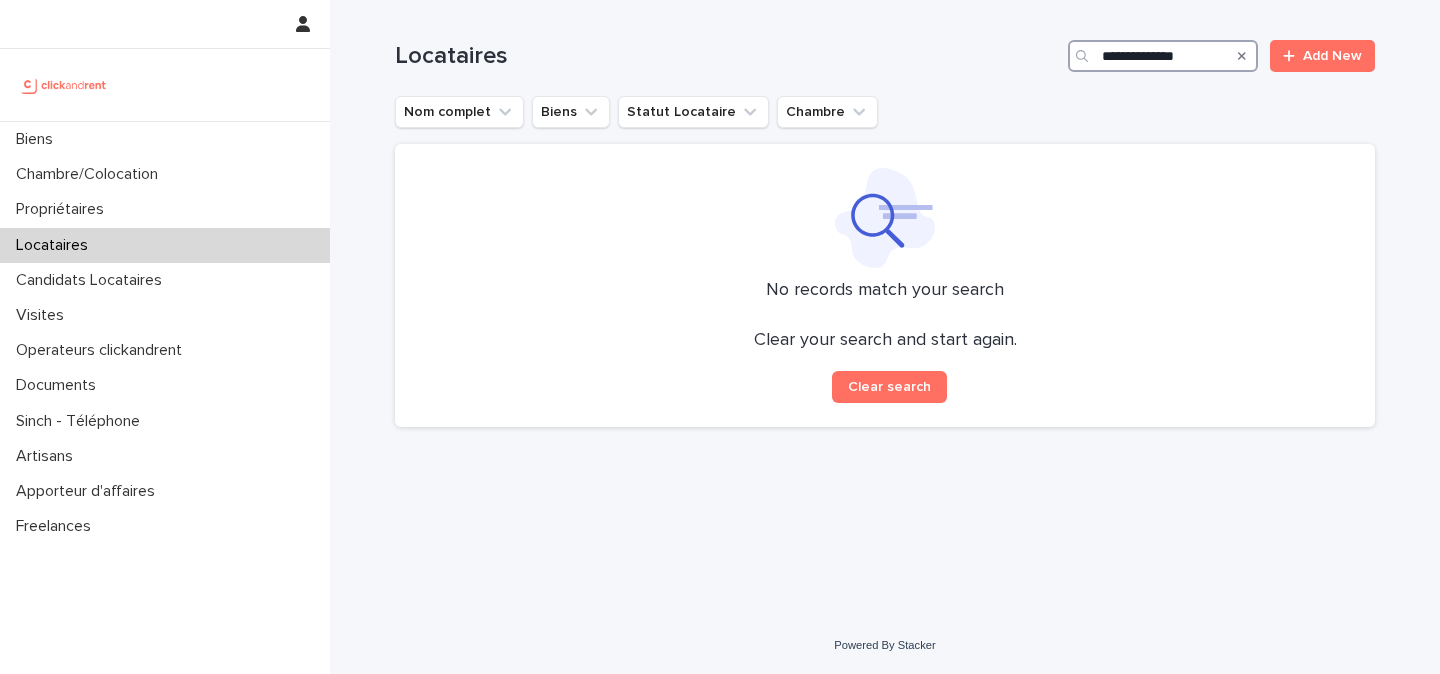 click on "**********" at bounding box center (1163, 56) 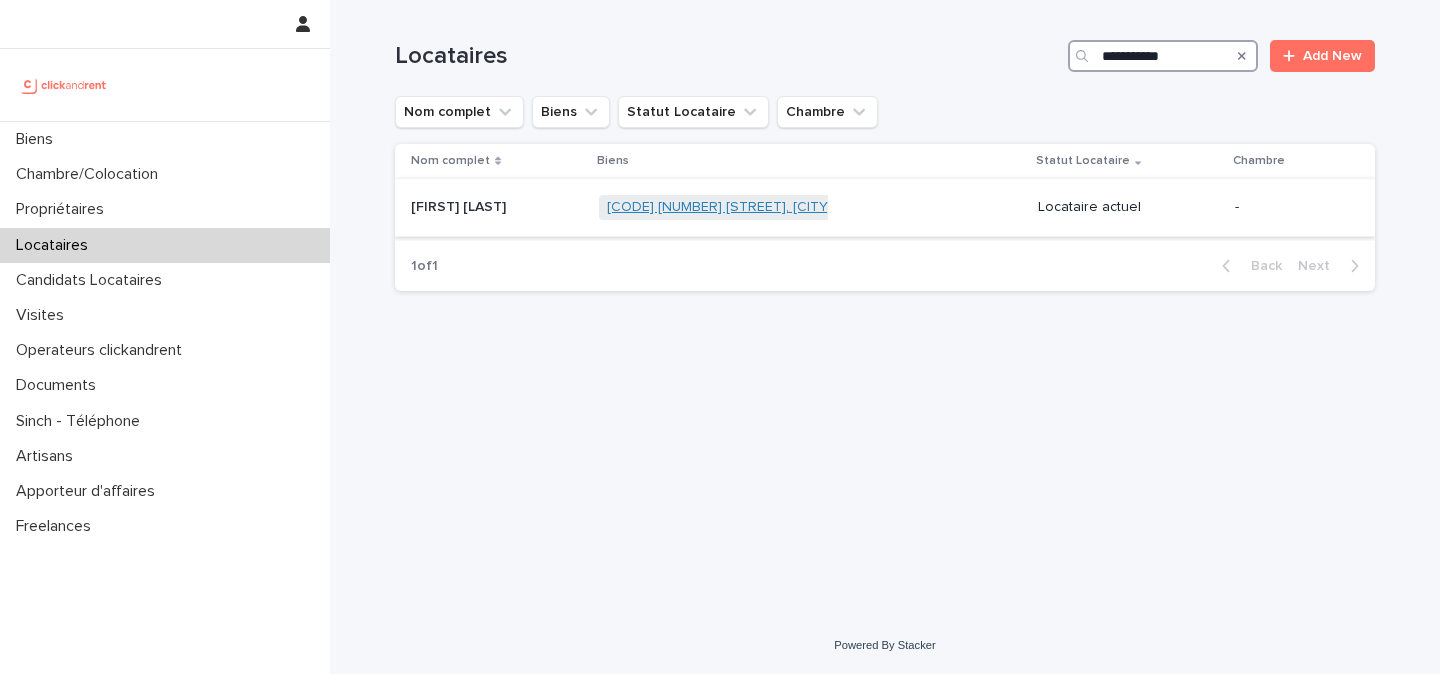type on "**********" 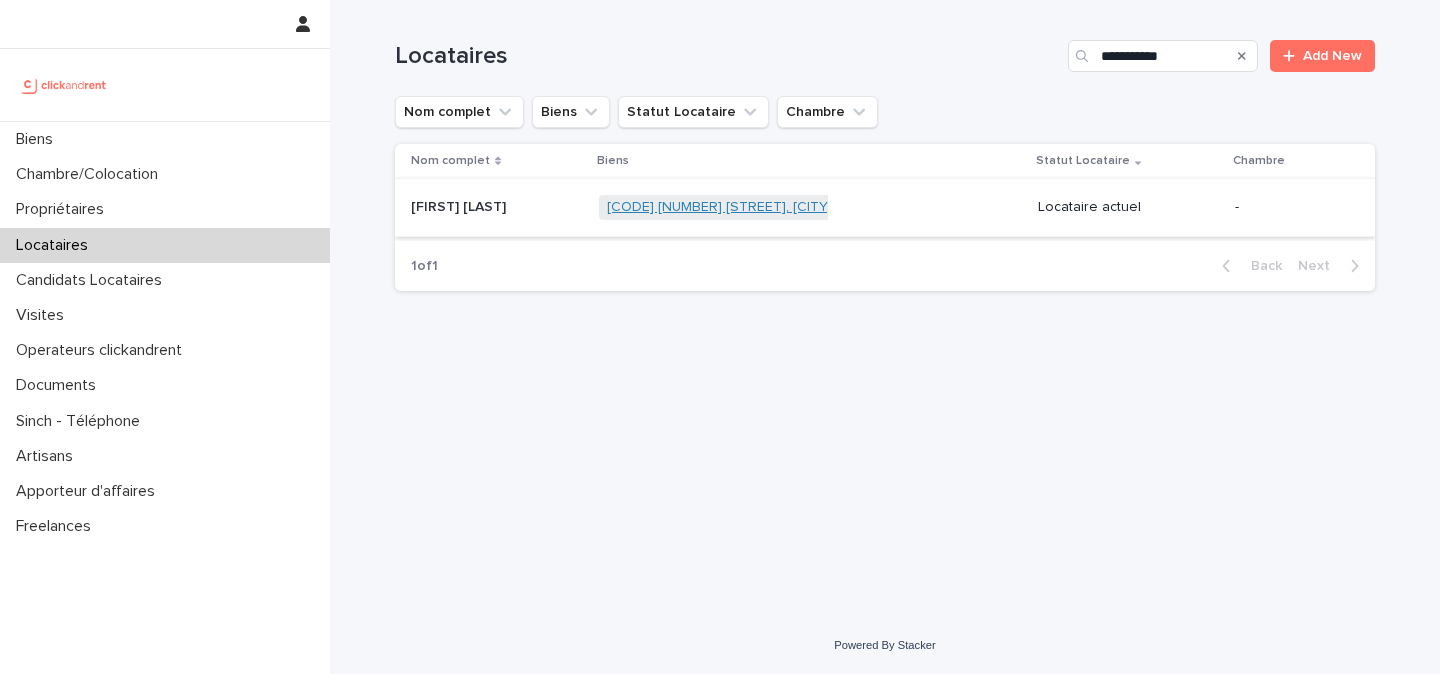 click on "[CODE] [NUMBER] [STREET], [CITY] [POSTAL_CODE]" at bounding box center [775, 207] 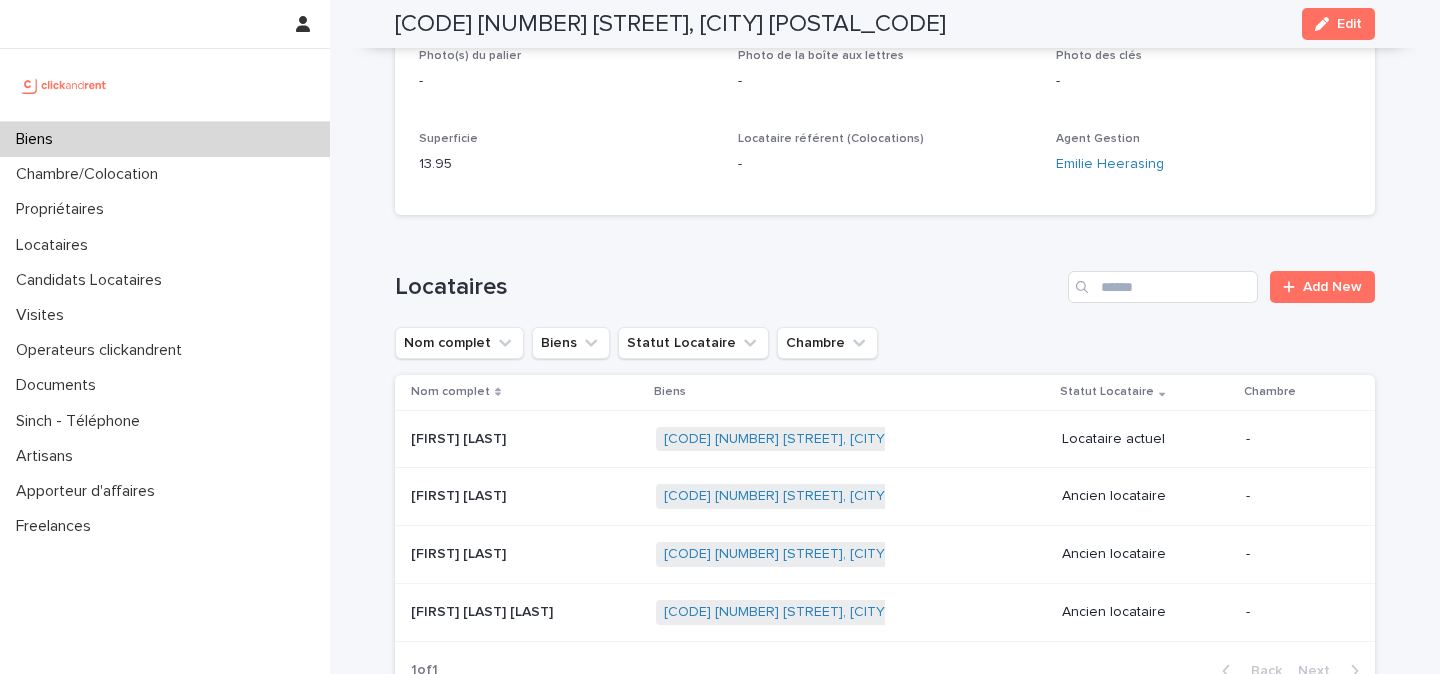 scroll, scrollTop: 562, scrollLeft: 0, axis: vertical 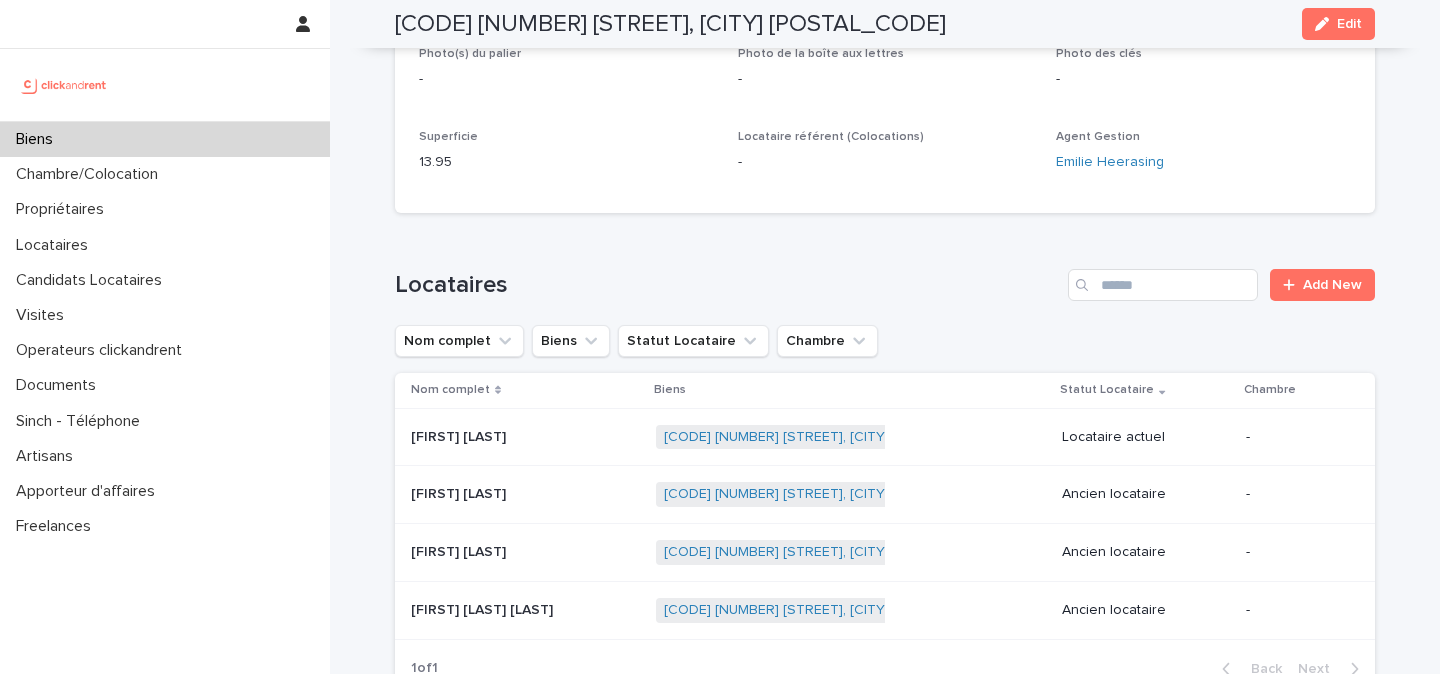 click at bounding box center (64, 85) 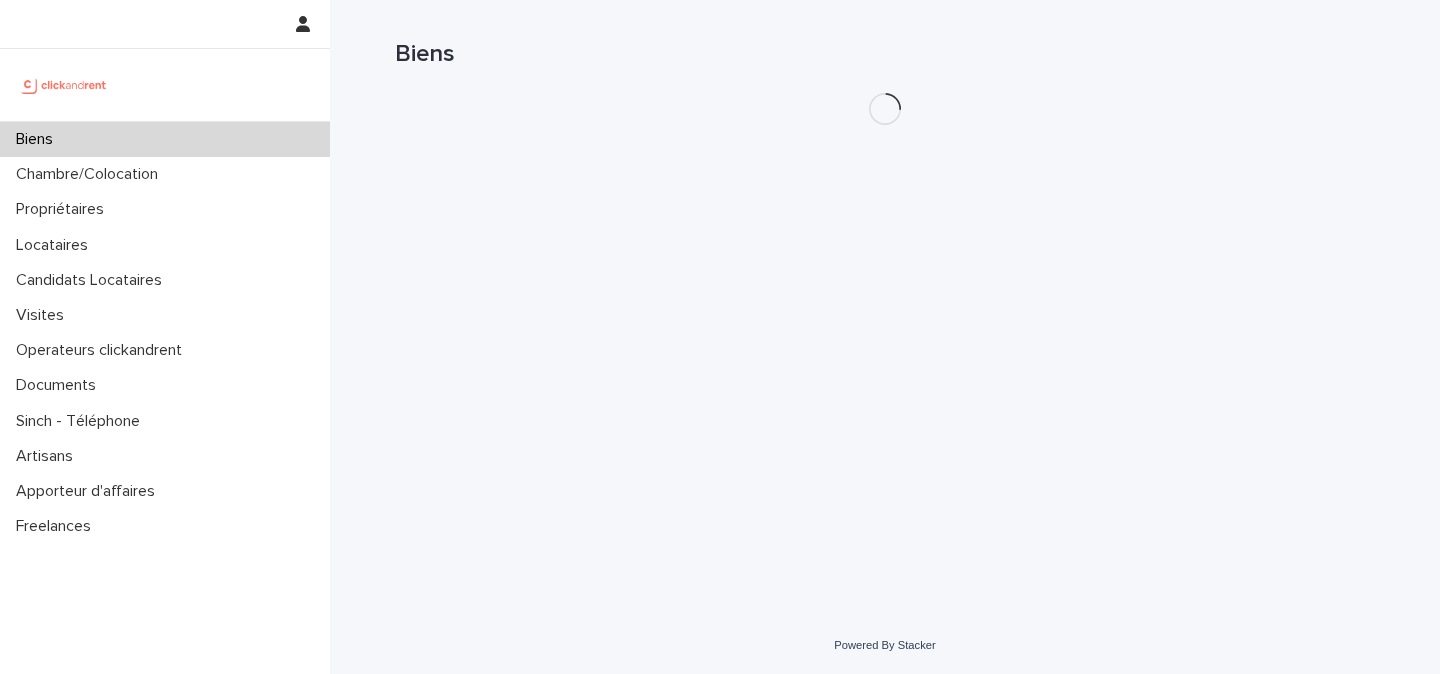 scroll, scrollTop: 0, scrollLeft: 0, axis: both 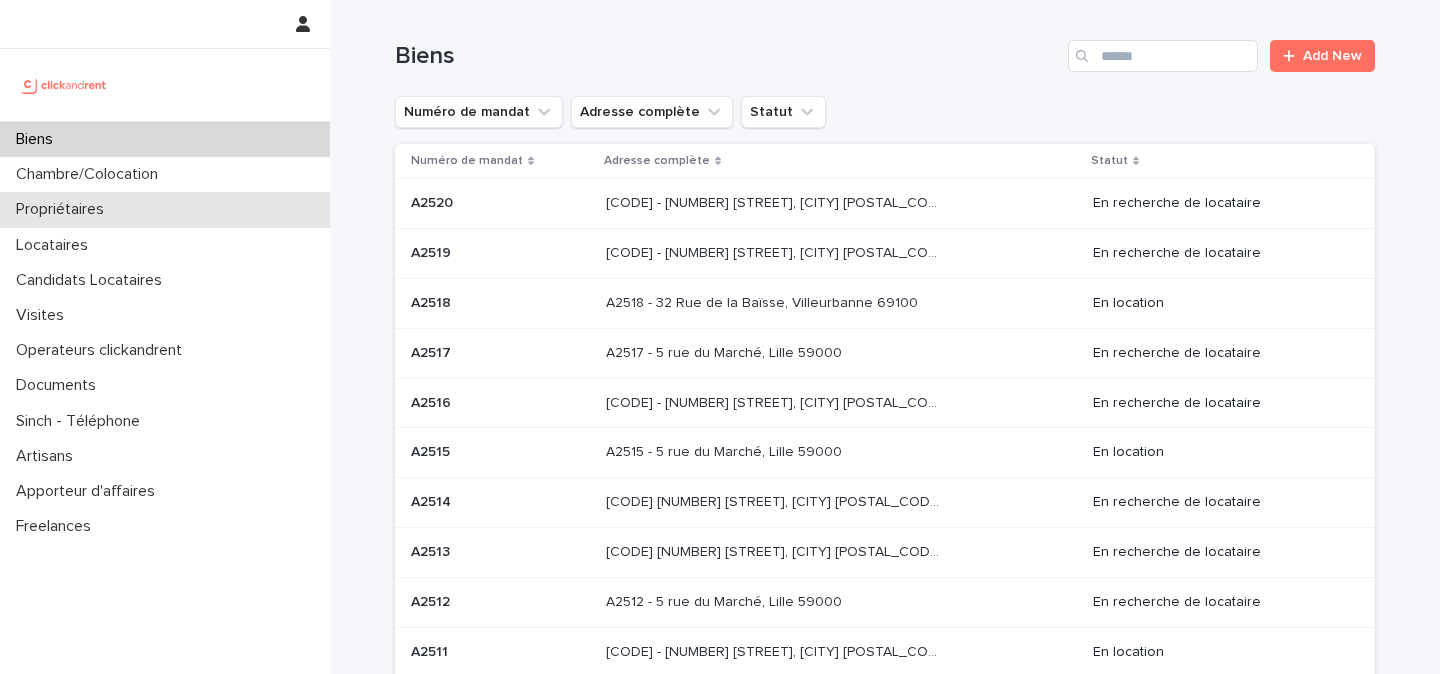 click on "Propriétaires" at bounding box center [165, 209] 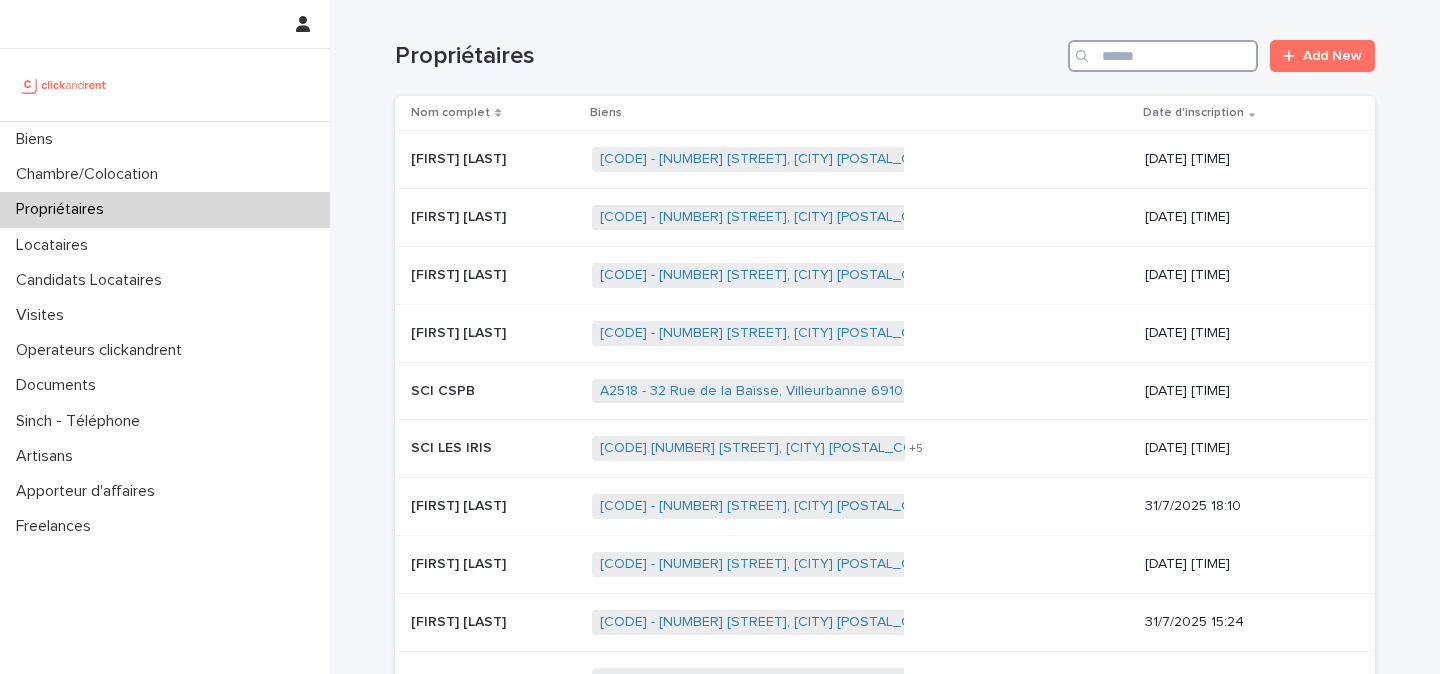 click at bounding box center (1163, 56) 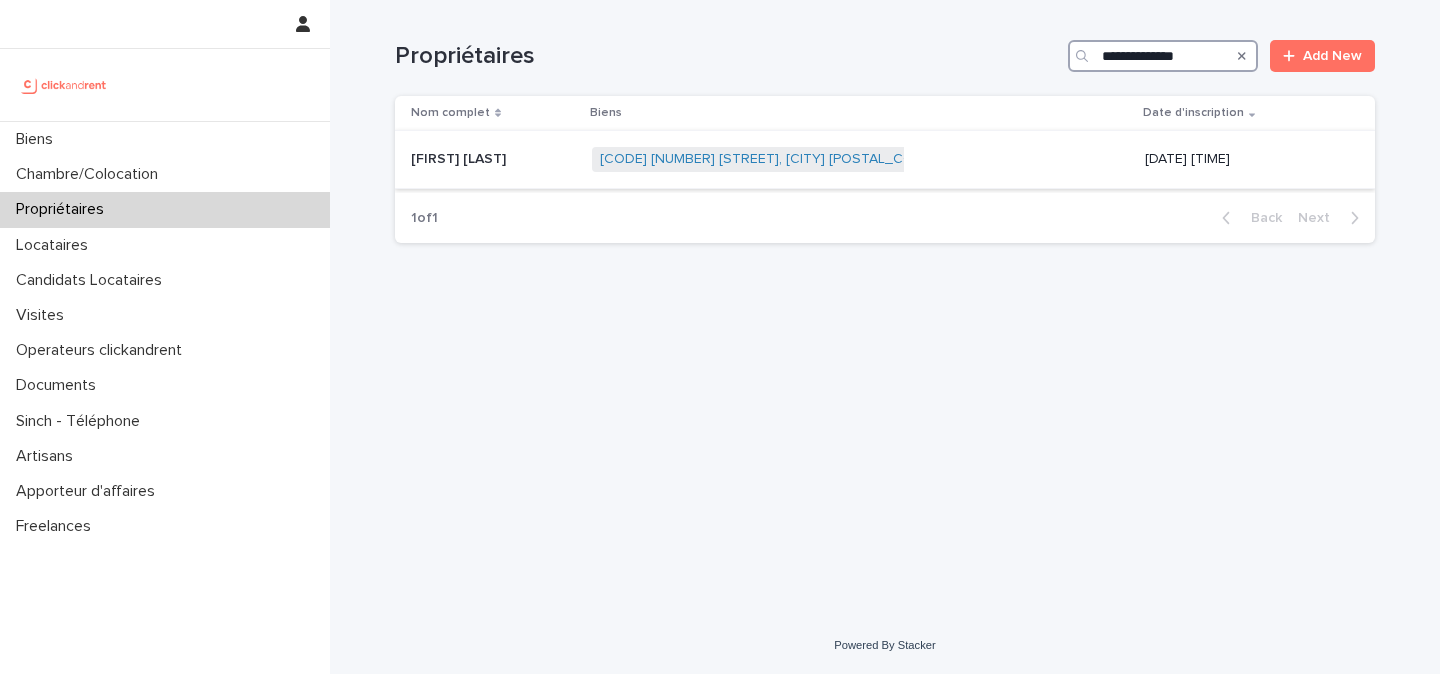 type on "**********" 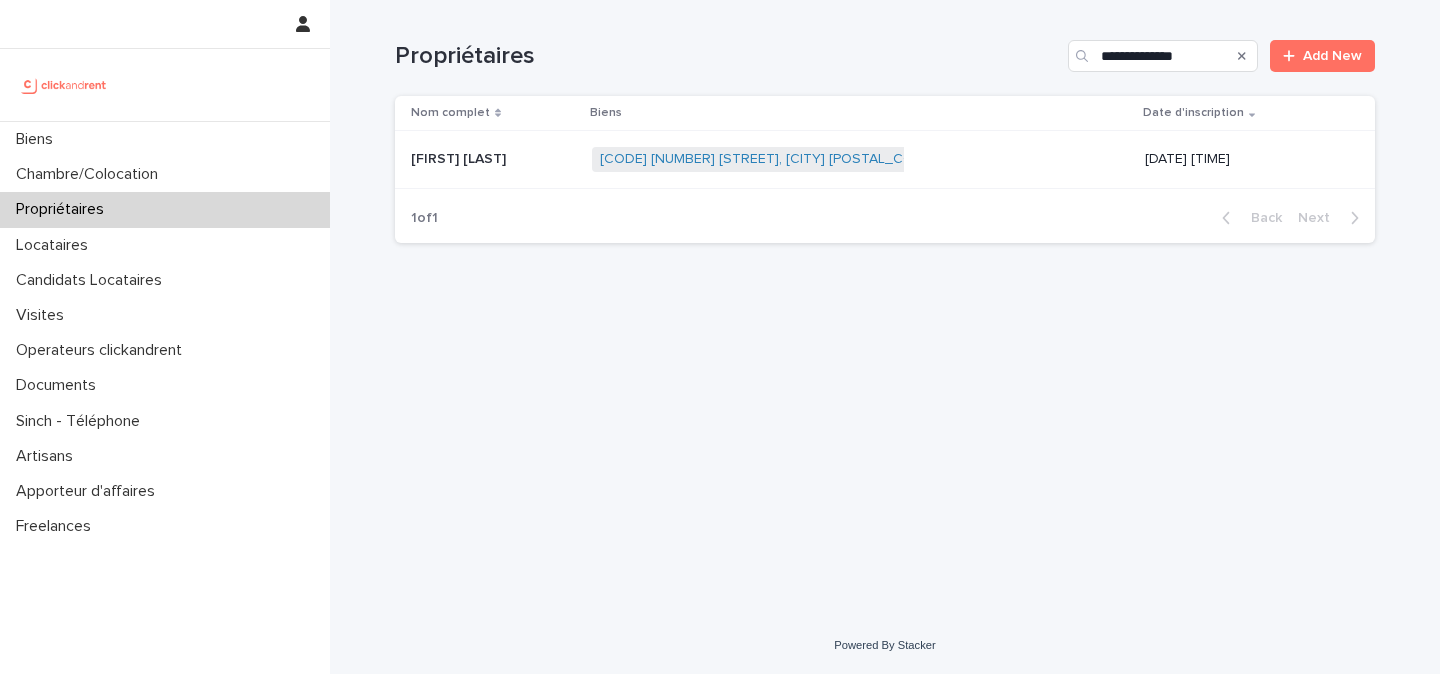 click on "[CODE] [NUMBER] [STREET], [CITY] [POSTAL_CODE]" at bounding box center [768, 159] 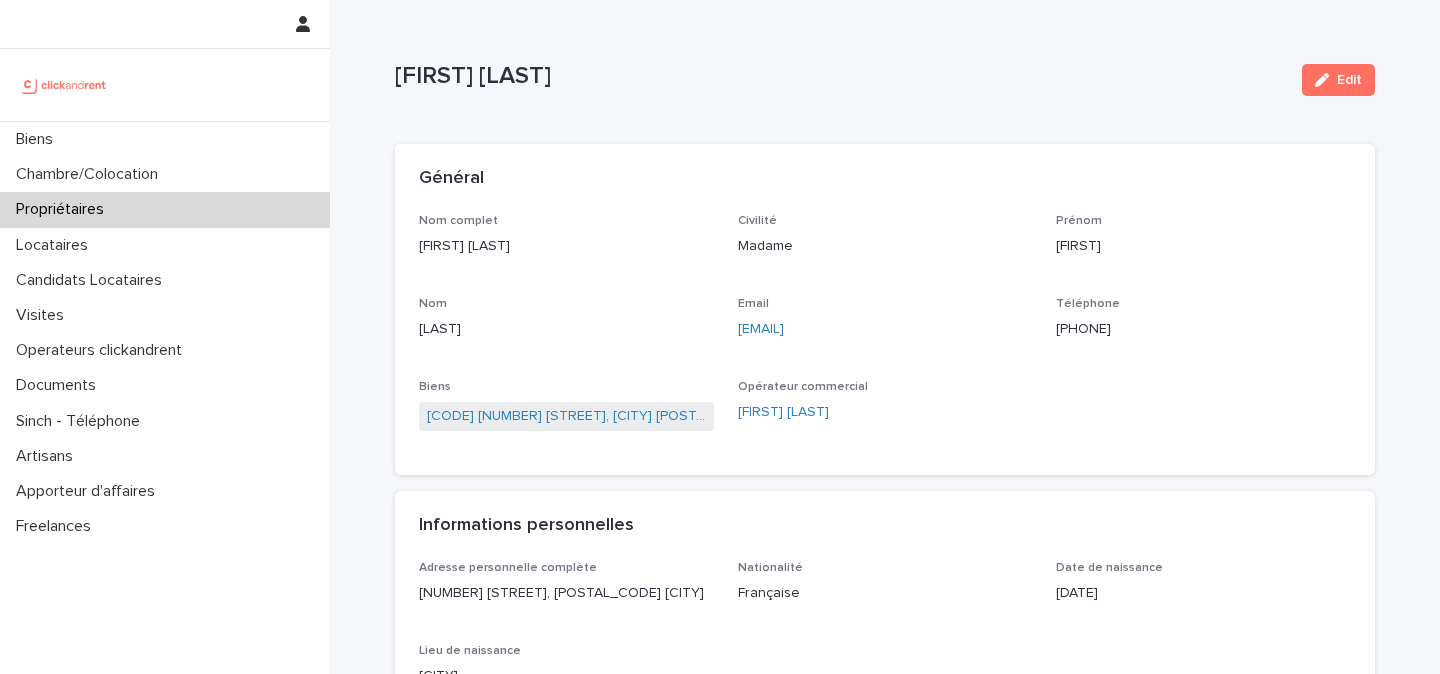 scroll, scrollTop: 30, scrollLeft: 0, axis: vertical 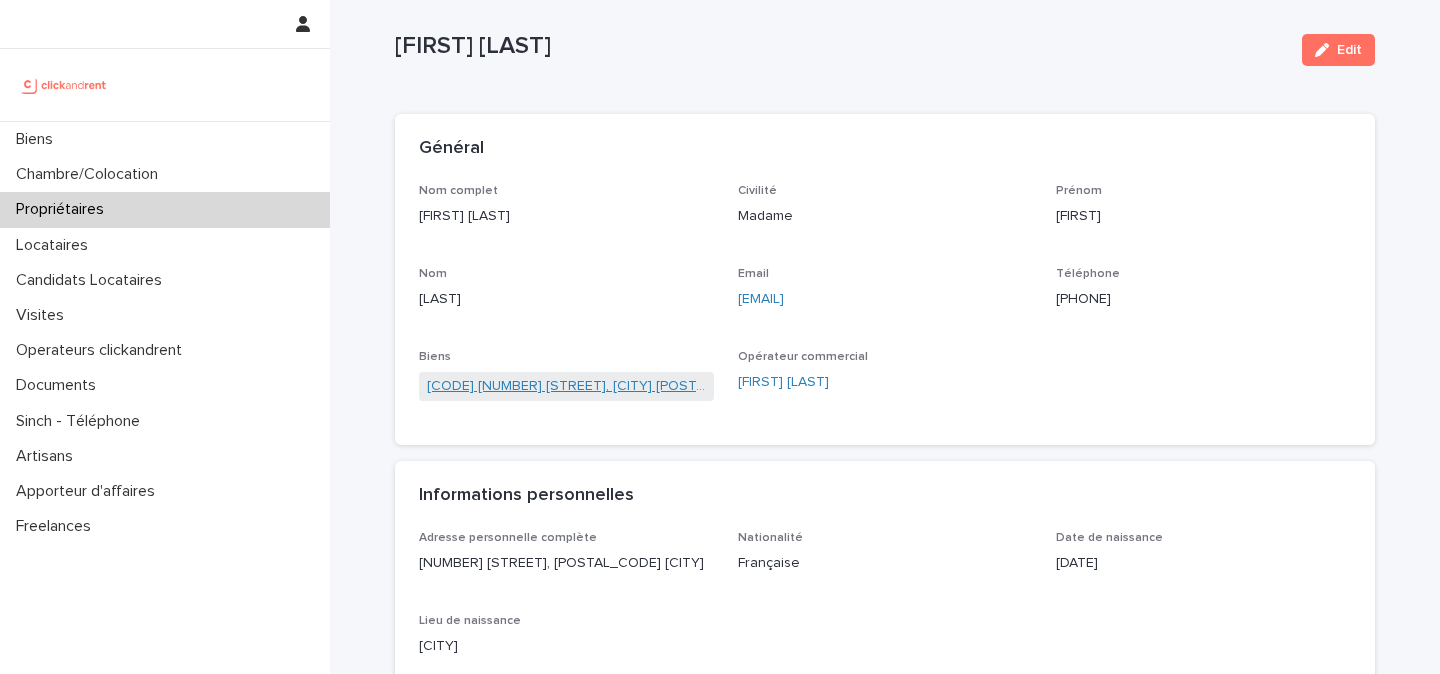 click on "[CODE] [NUMBER] [STREET], [CITY] [POSTAL_CODE]" at bounding box center [566, 386] 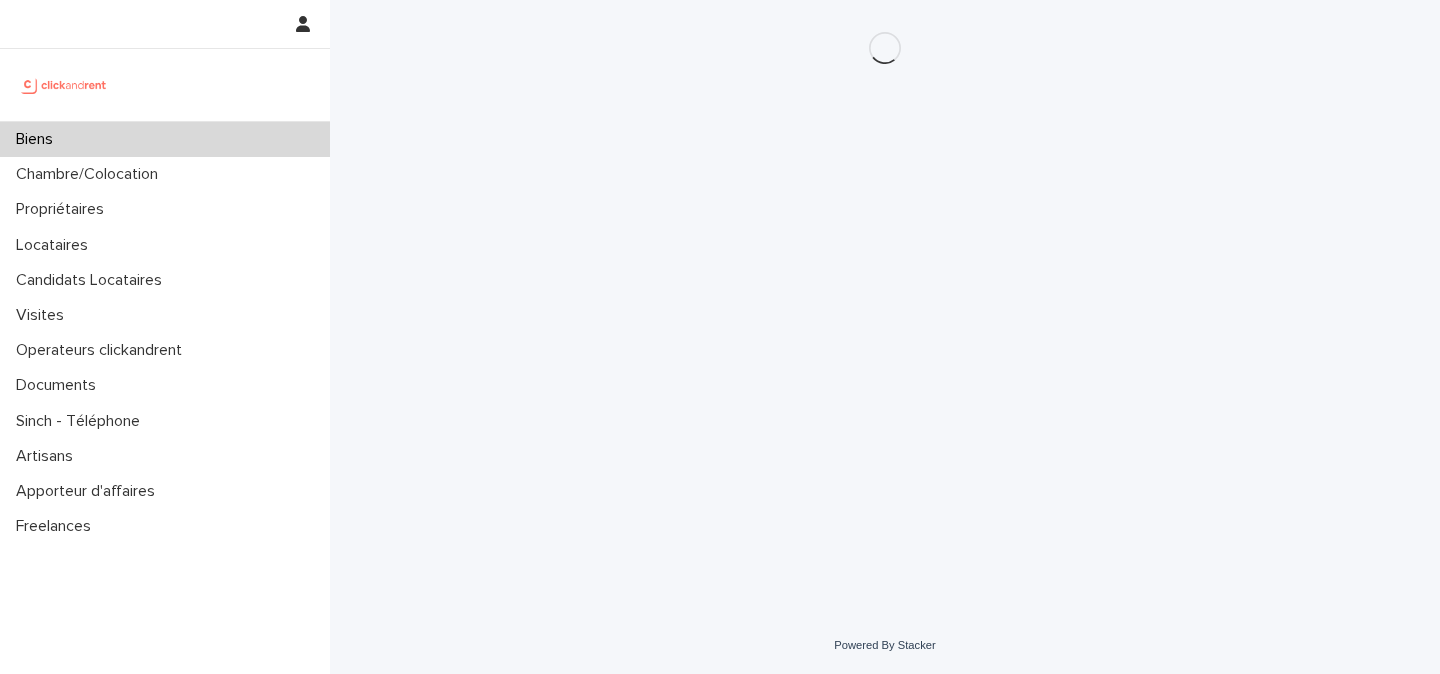 scroll, scrollTop: 0, scrollLeft: 0, axis: both 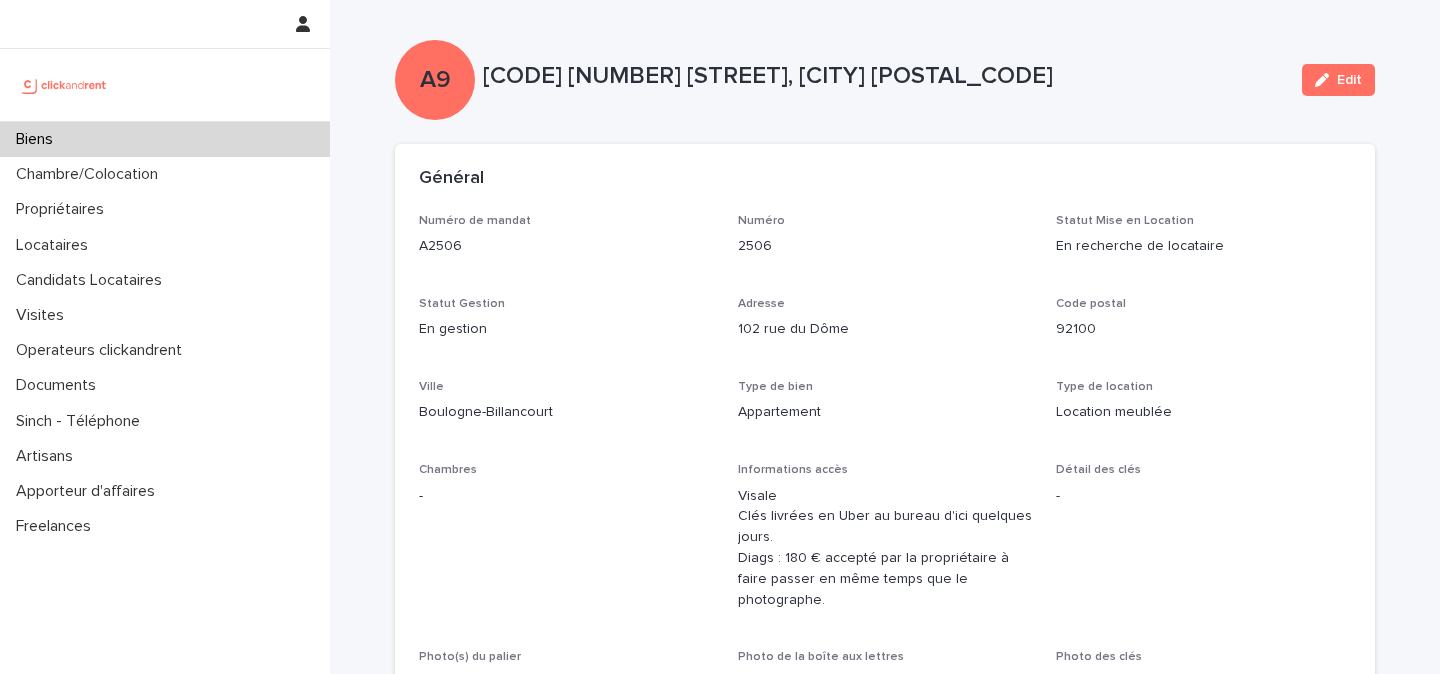 click on "[CODE] [NUMBER] [STREET], [CITY] [POSTAL_CODE]" at bounding box center [884, 76] 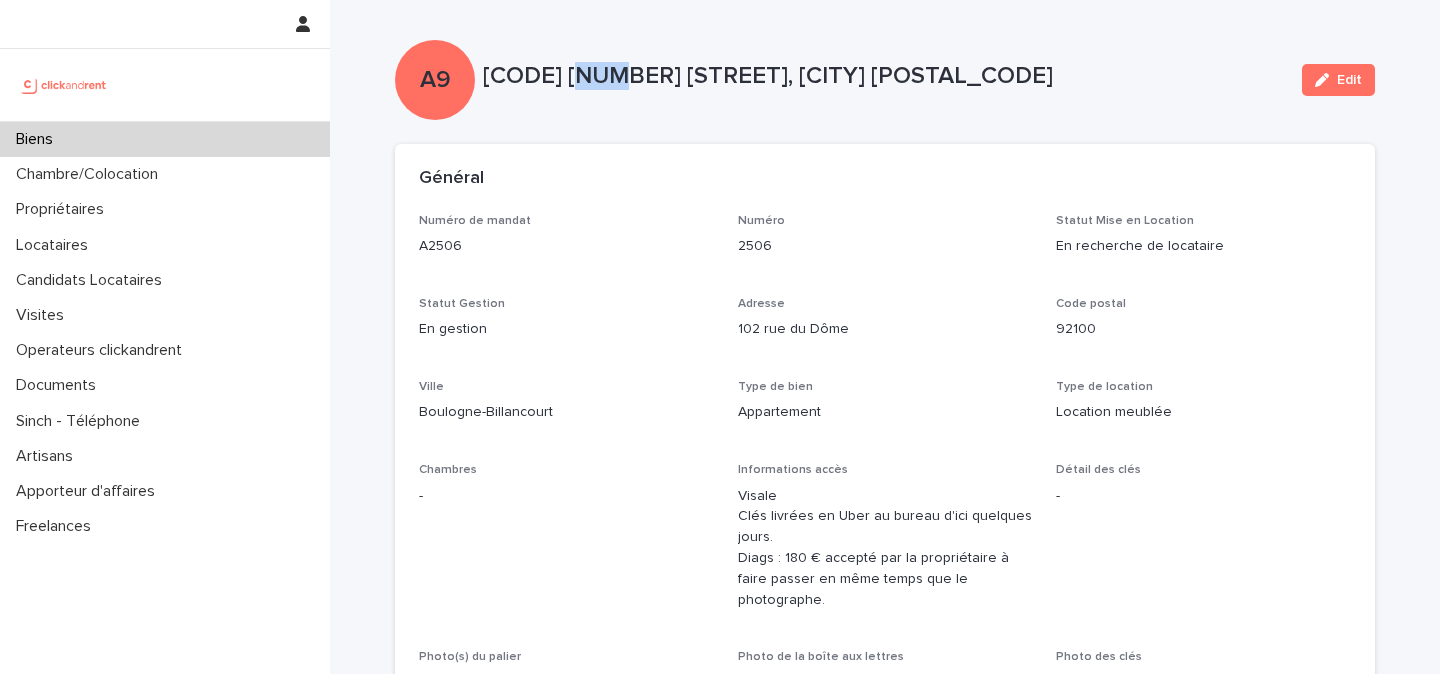 click on "[CODE] [NUMBER] [STREET], [CITY] [POSTAL_CODE]" at bounding box center [884, 76] 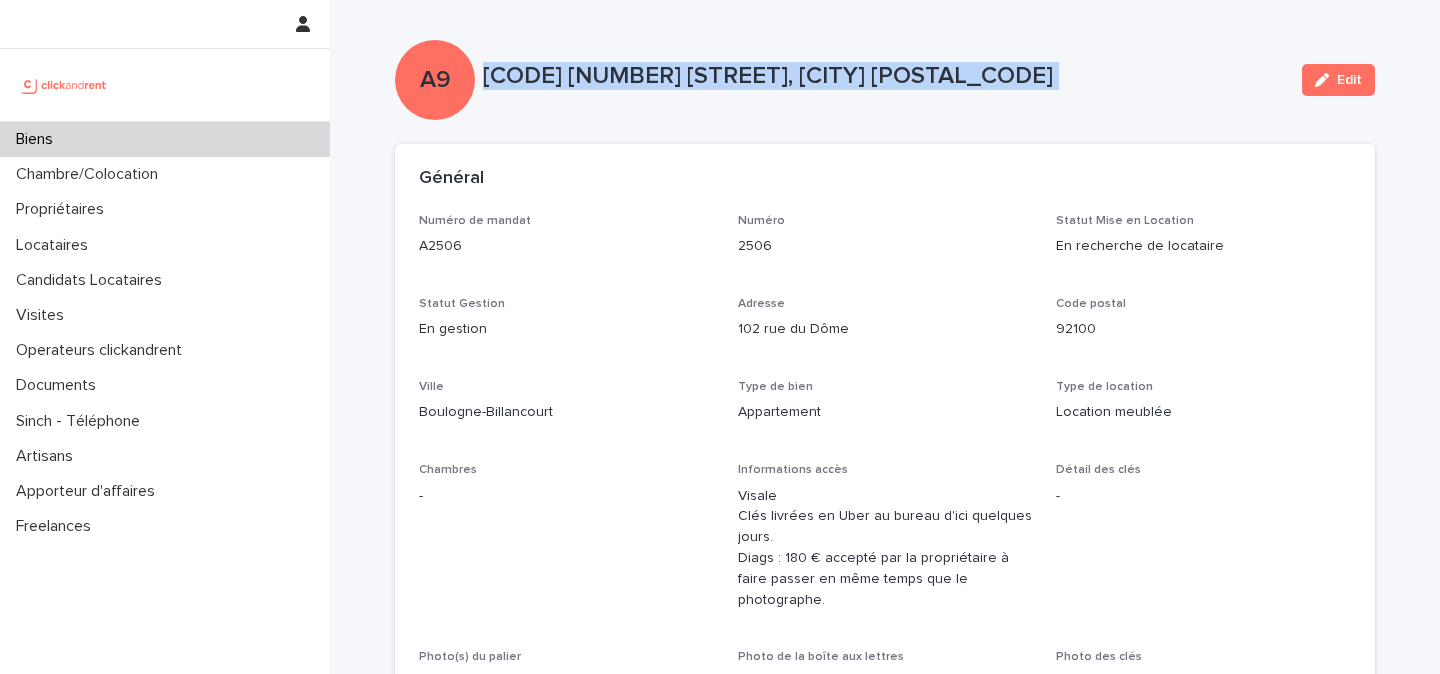click on "[CODE] [NUMBER] [STREET], [CITY] [POSTAL_CODE]" at bounding box center (884, 76) 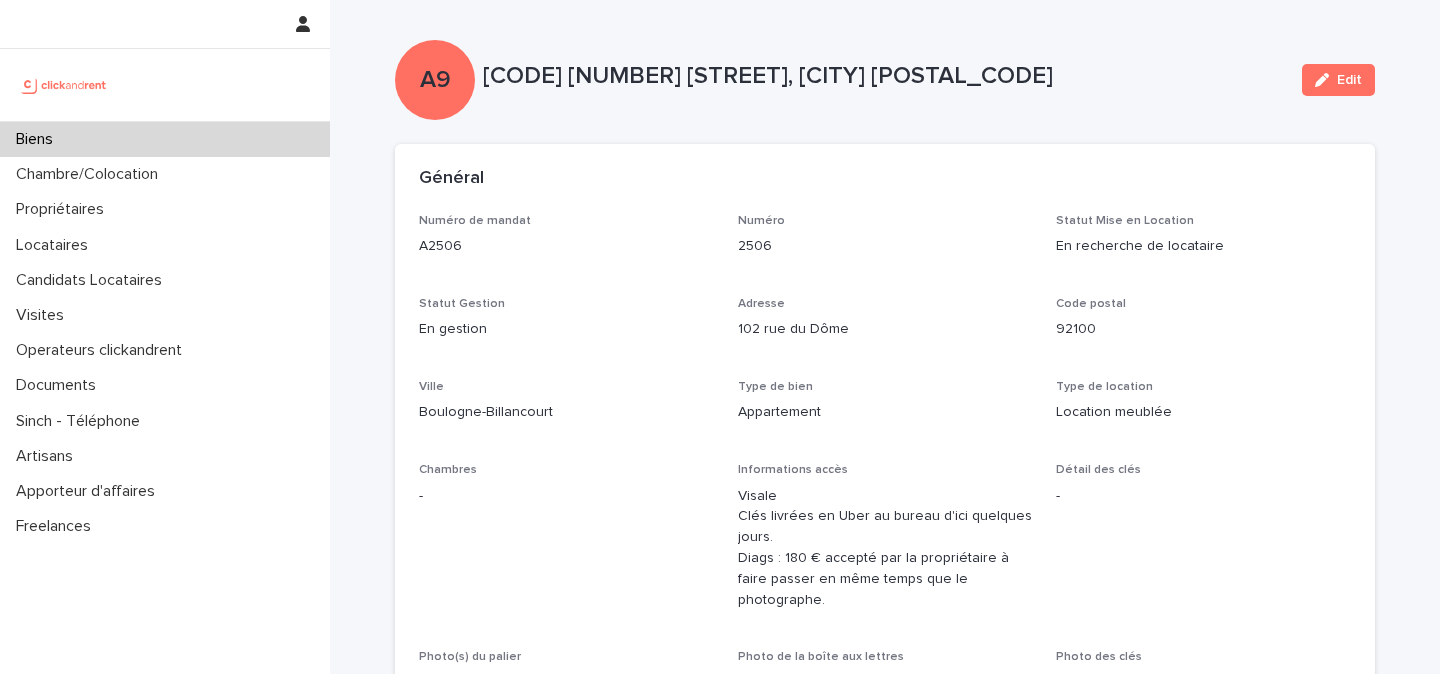 drag, startPoint x: 484, startPoint y: 72, endPoint x: 1090, endPoint y: 63, distance: 606.06683 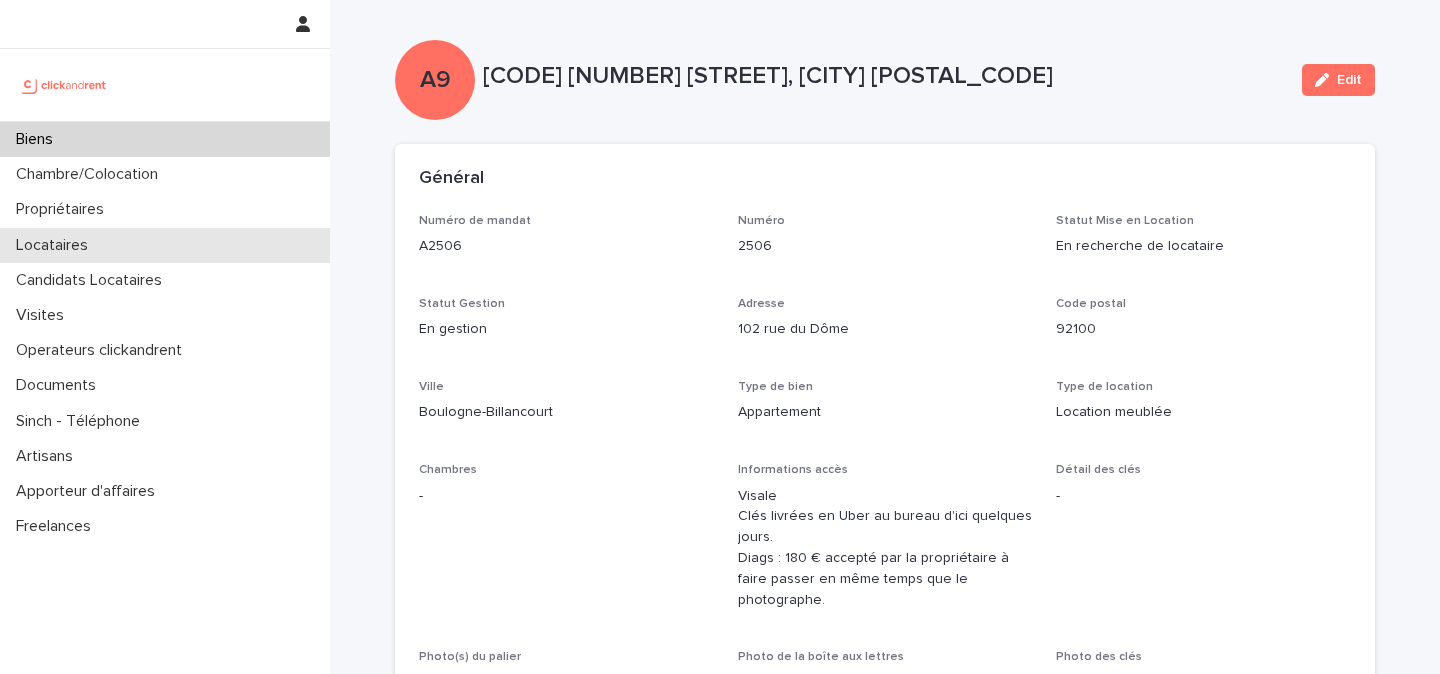 click on "Locataires" at bounding box center (56, 245) 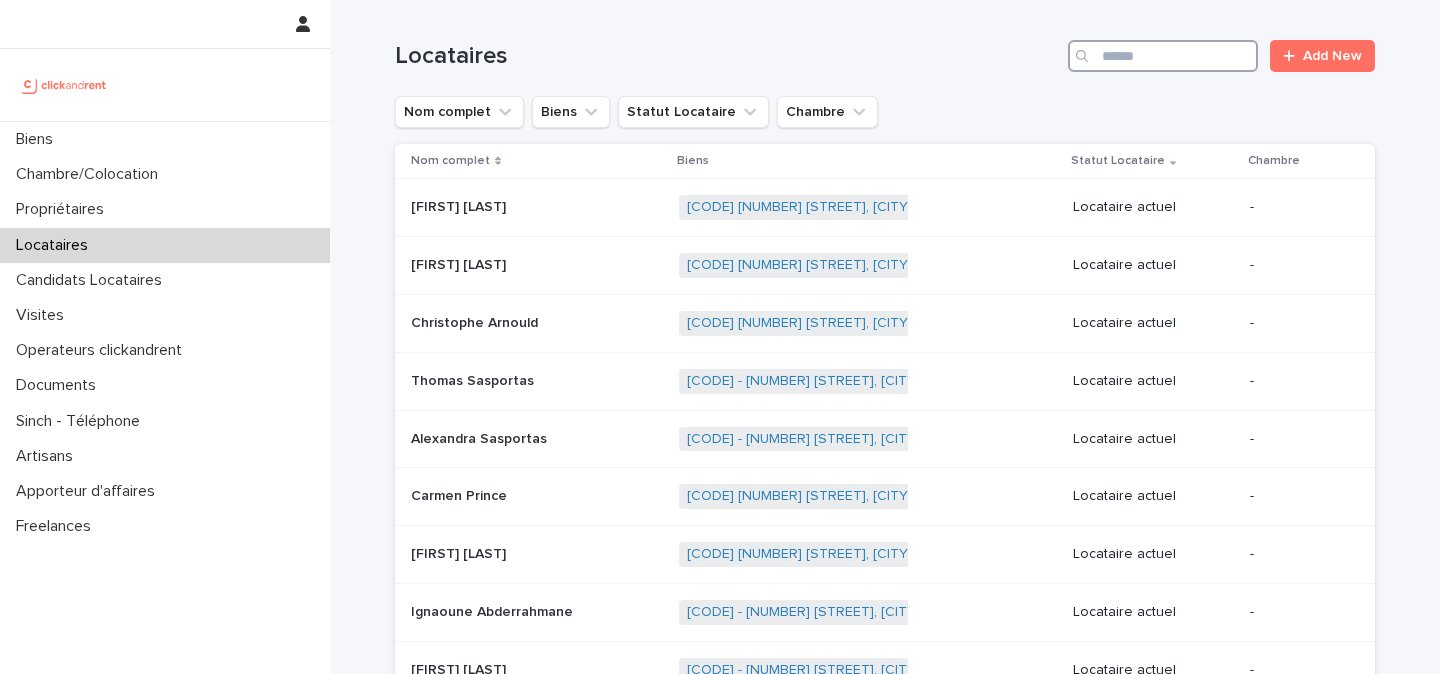 click at bounding box center [1163, 56] 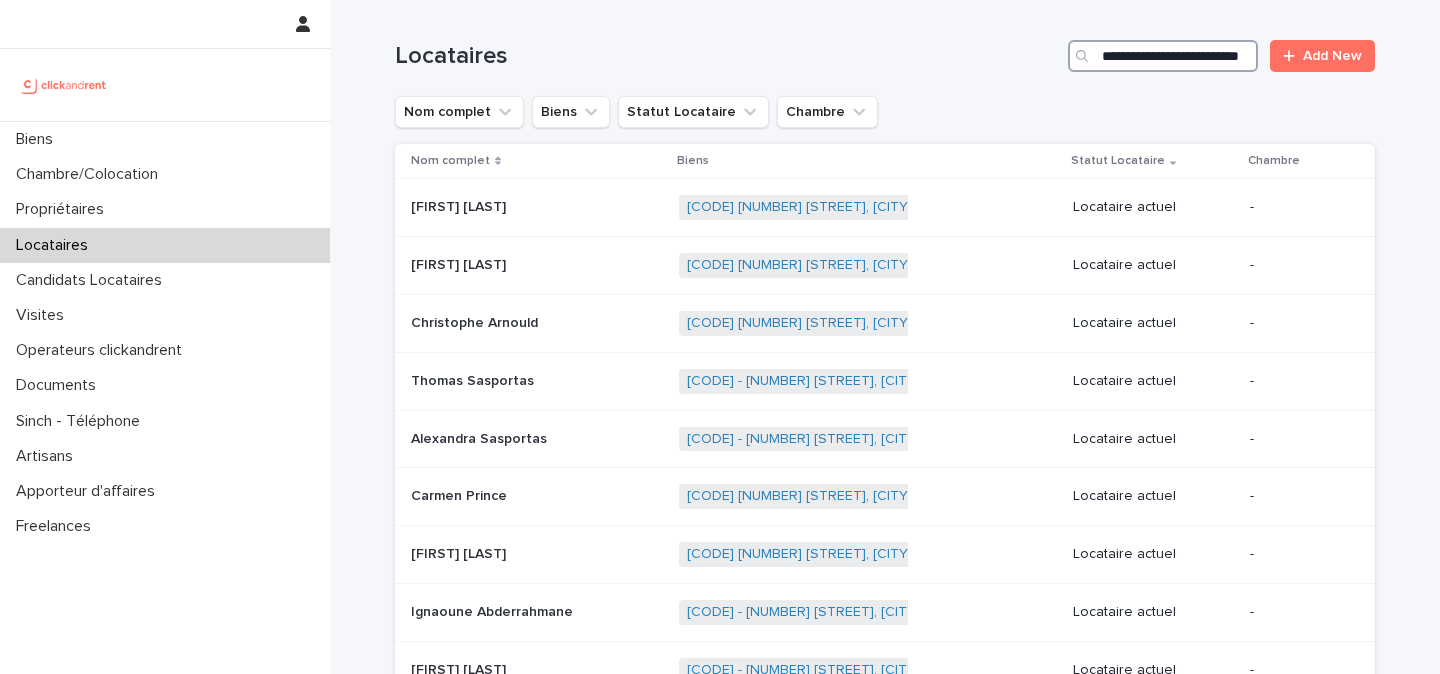 scroll, scrollTop: 0, scrollLeft: 69, axis: horizontal 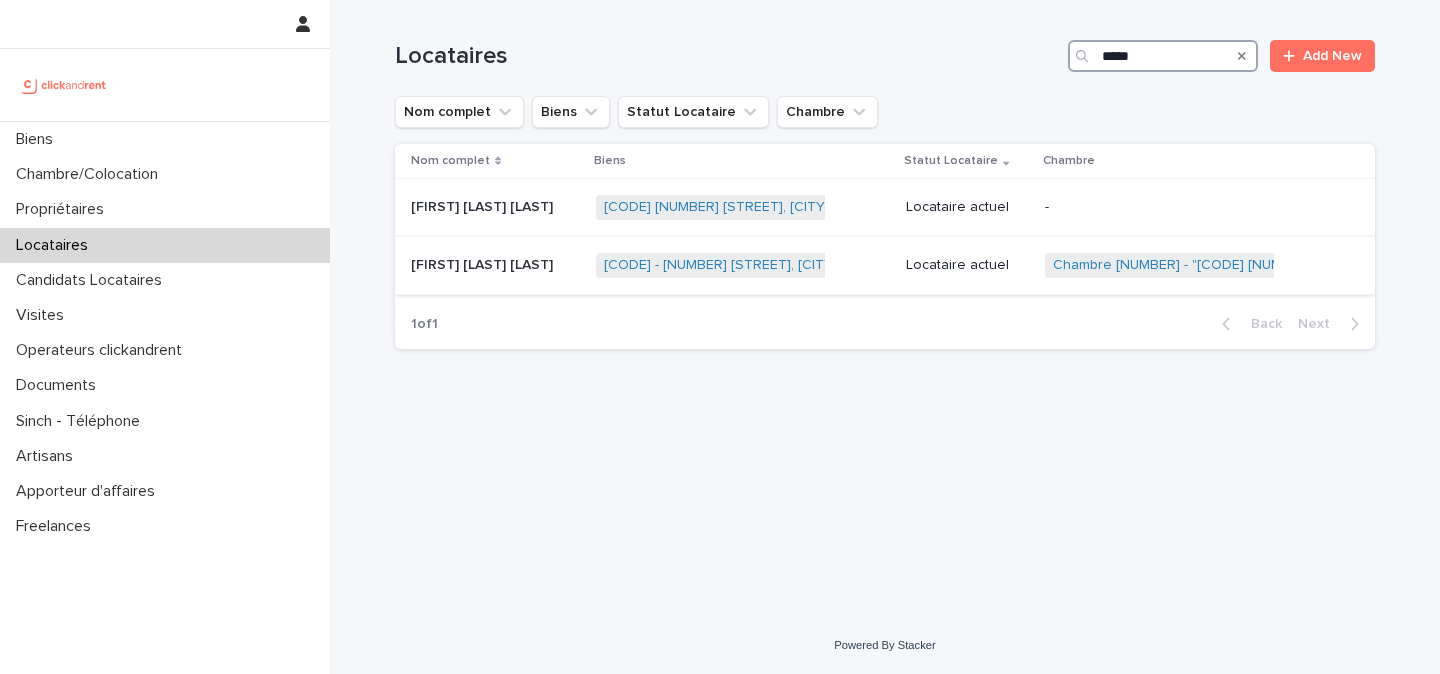 type on "*****" 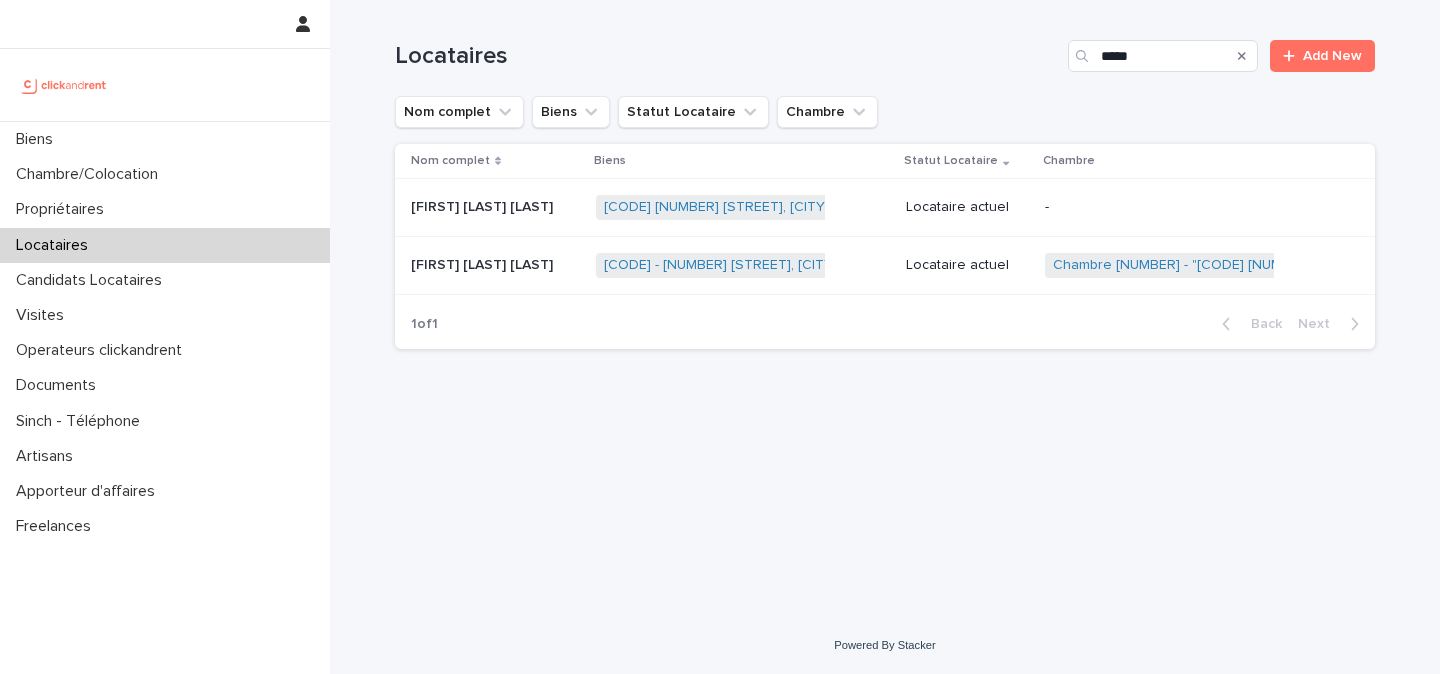 click on "[FIRST] [LAST] [LAST]" at bounding box center (484, 263) 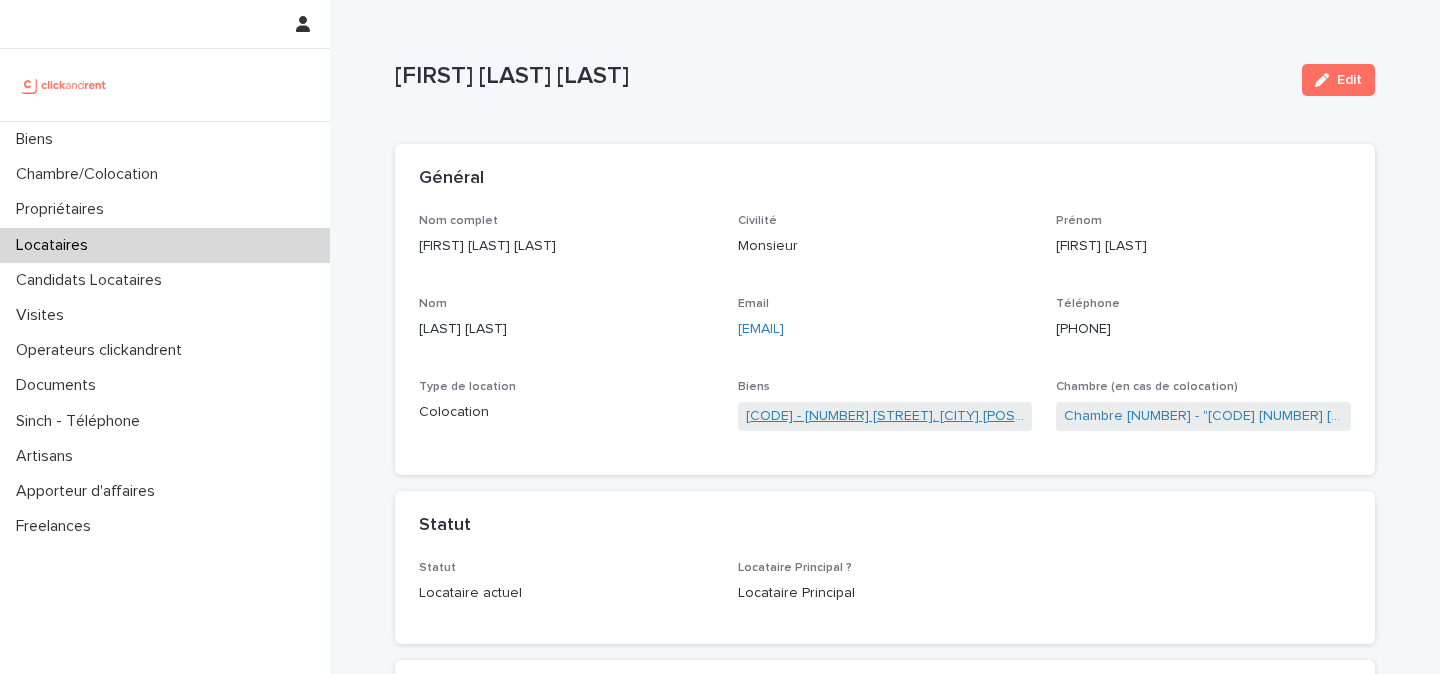 click on "[CODE] - [NUMBER] [STREET],  [CITY] [POSTAL_CODE]" at bounding box center (885, 416) 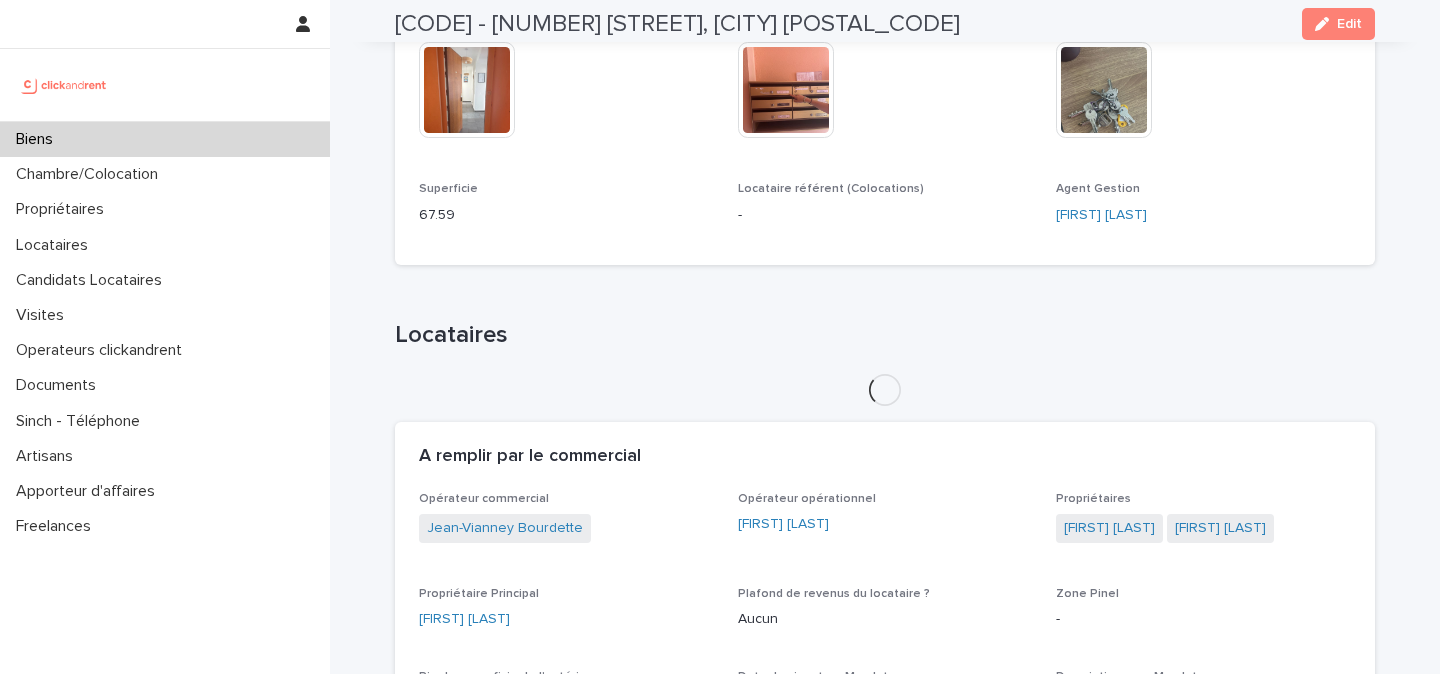 scroll, scrollTop: 760, scrollLeft: 0, axis: vertical 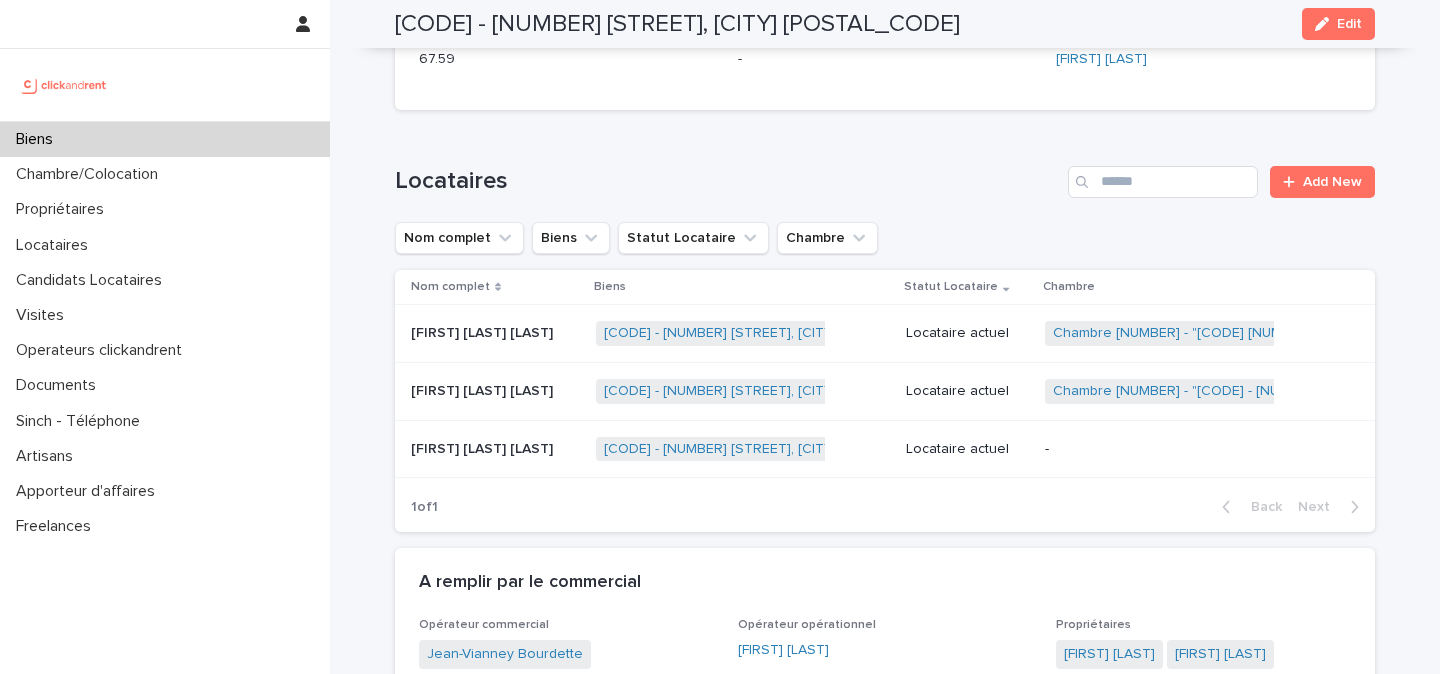 click at bounding box center [165, 85] 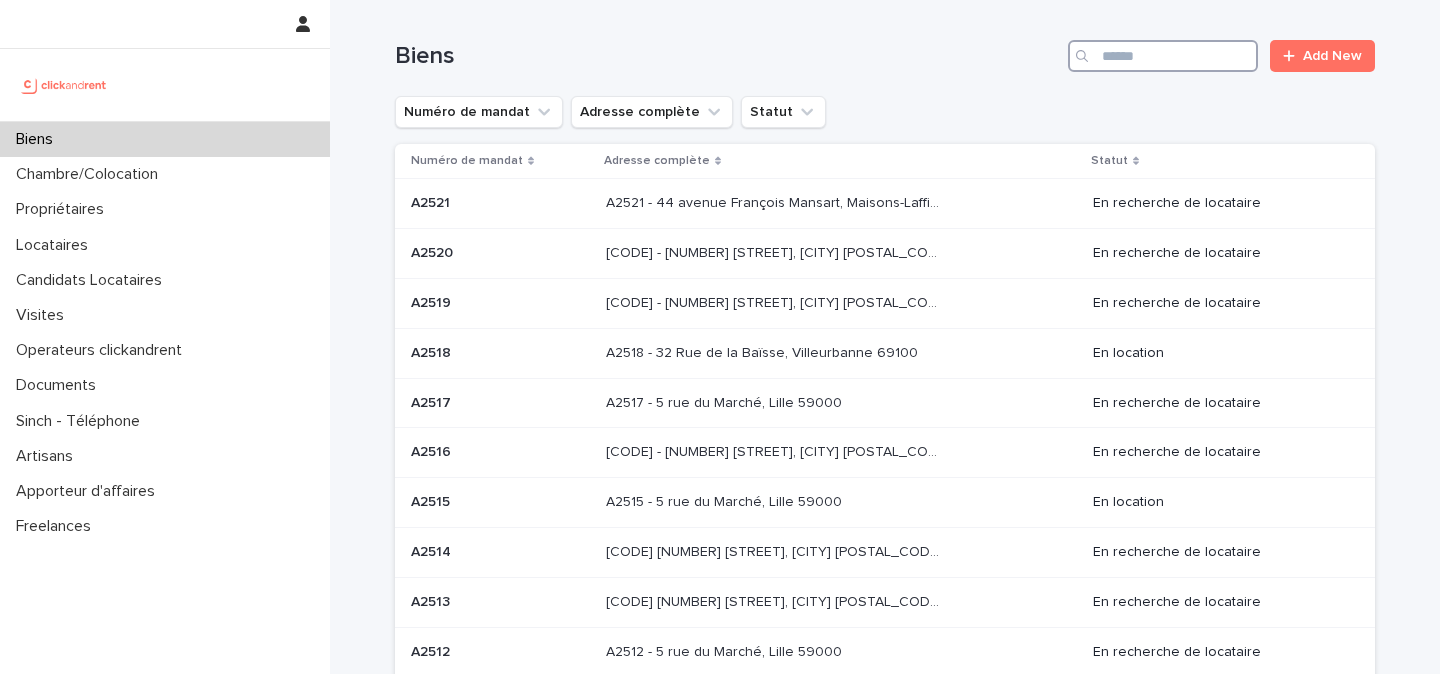click at bounding box center (1163, 56) 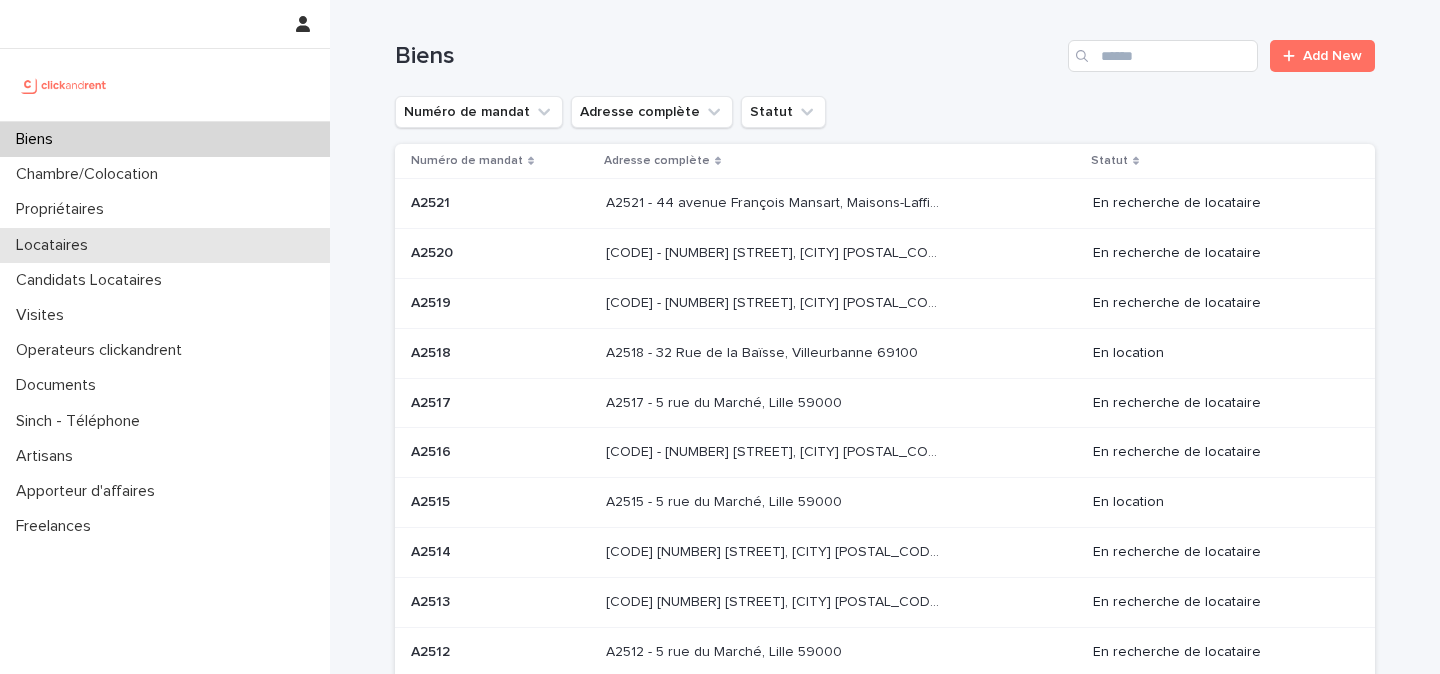 click on "Locataires" at bounding box center (165, 245) 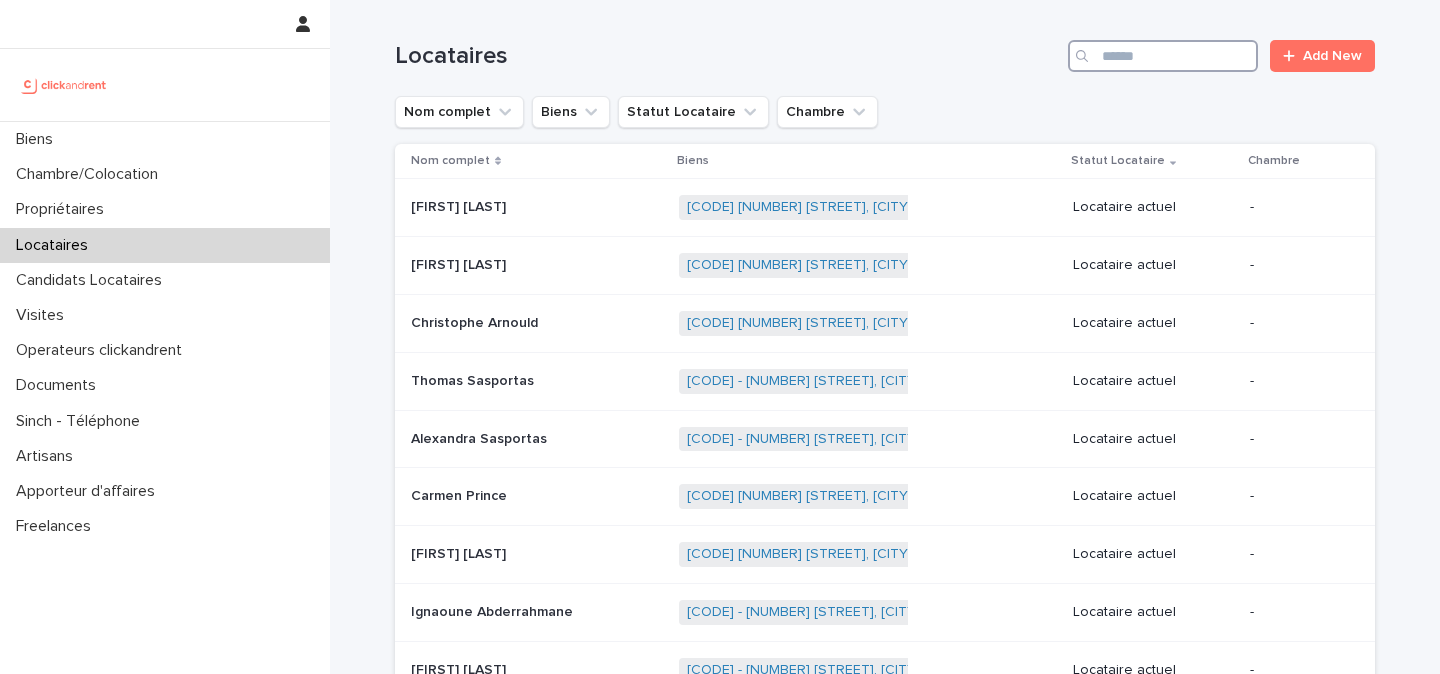 click at bounding box center (1163, 56) 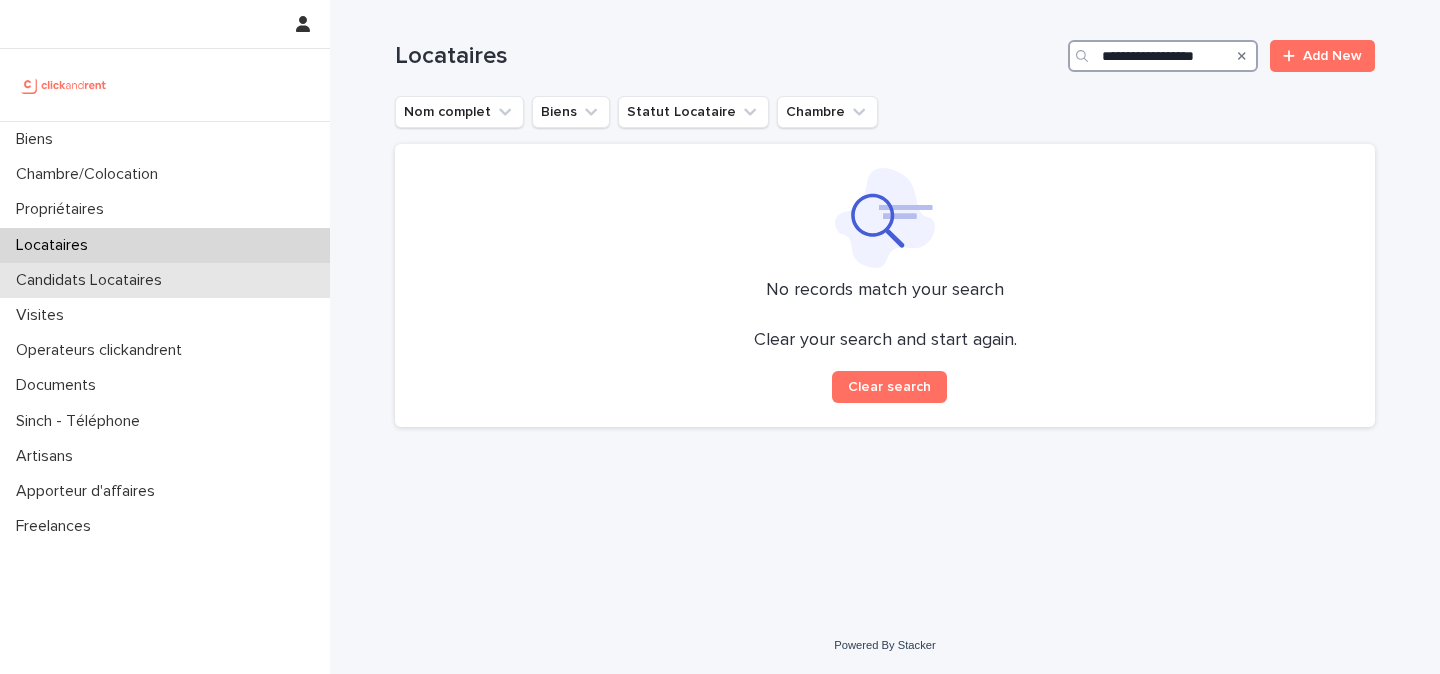 type on "**********" 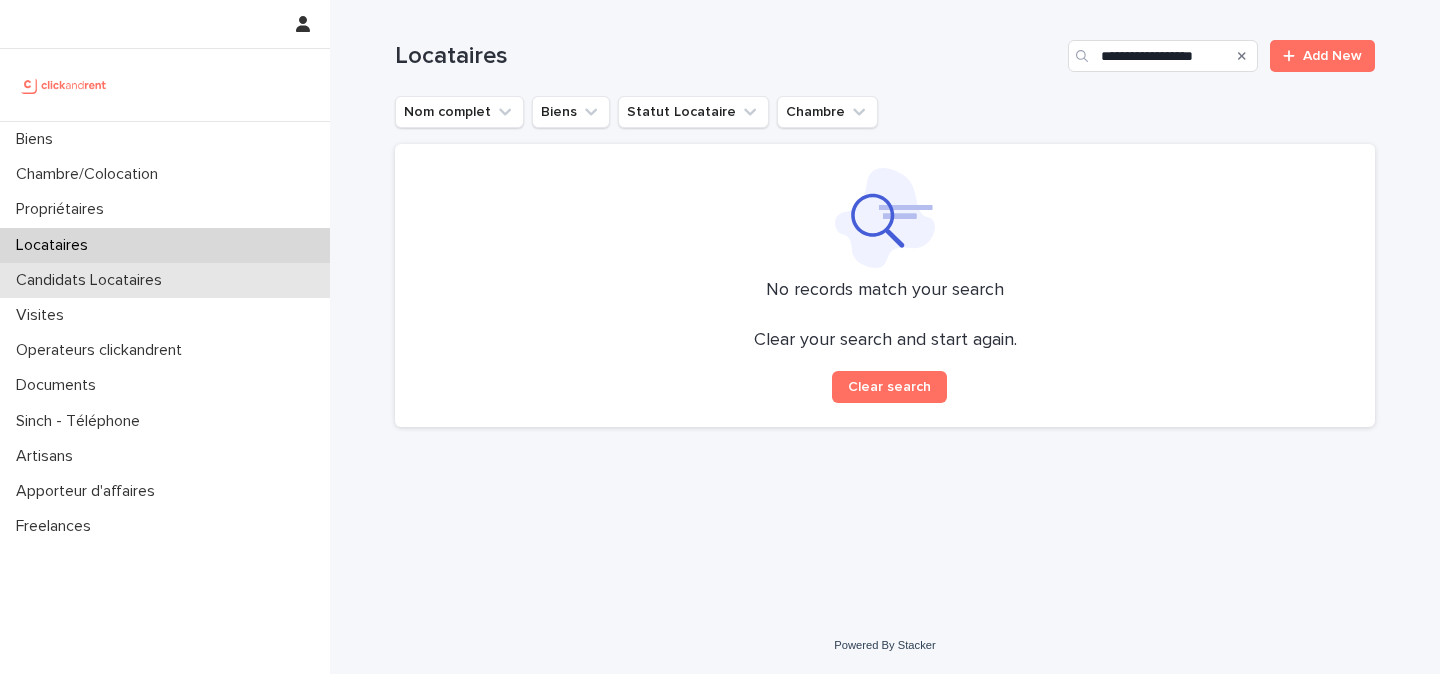 click on "Candidats Locataires" at bounding box center [165, 280] 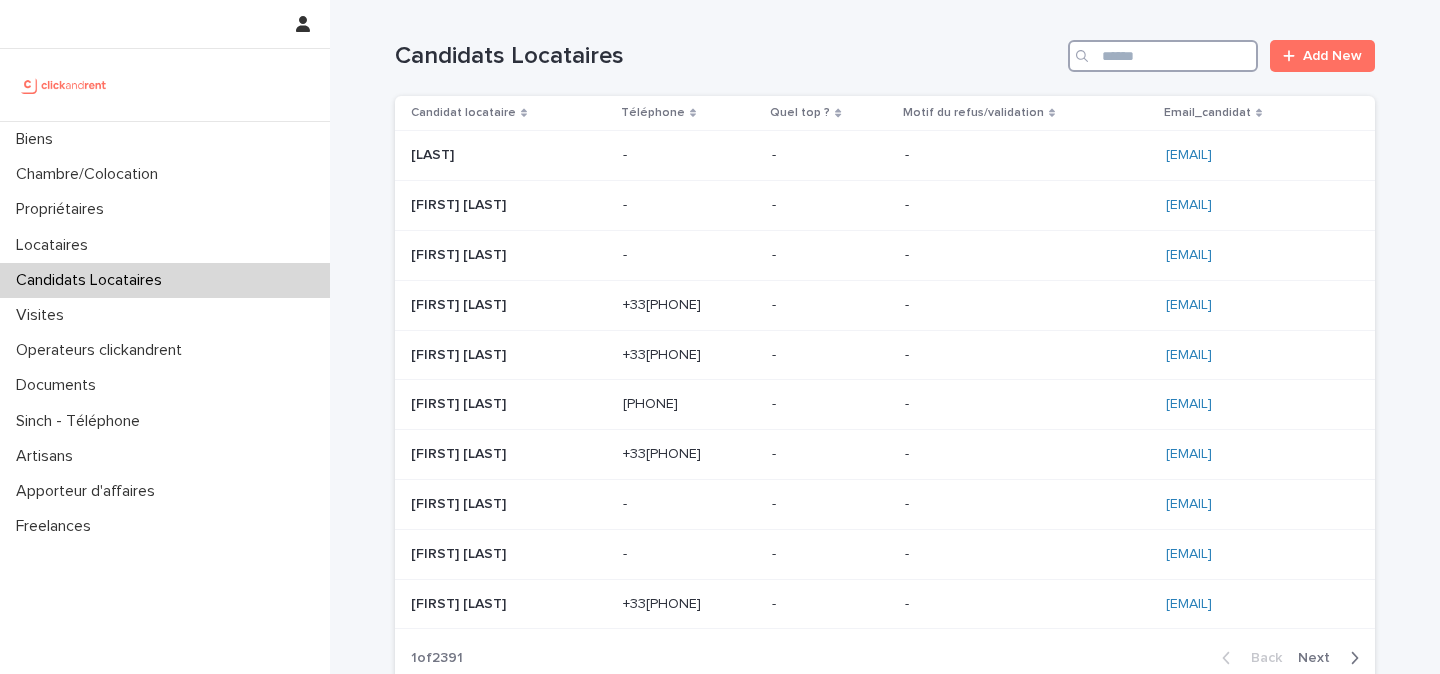 click at bounding box center [1163, 56] 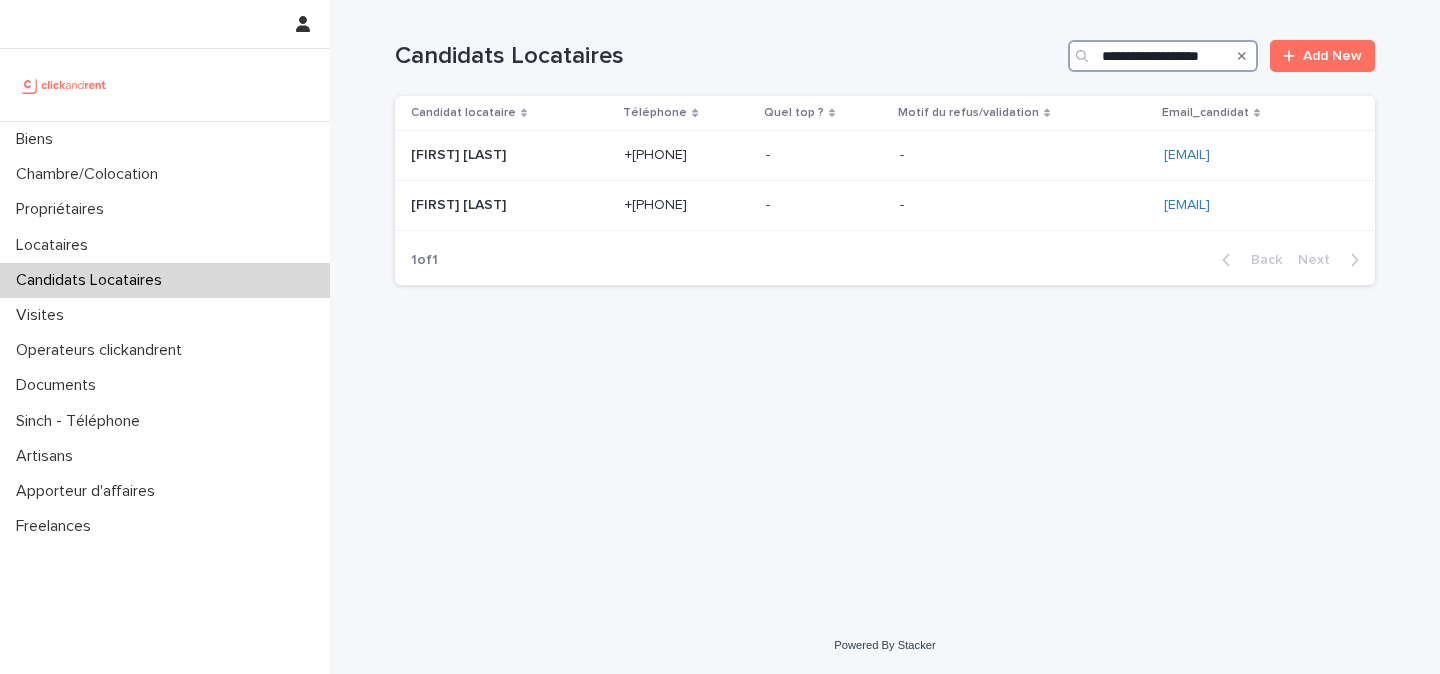 scroll, scrollTop: 0, scrollLeft: 1, axis: horizontal 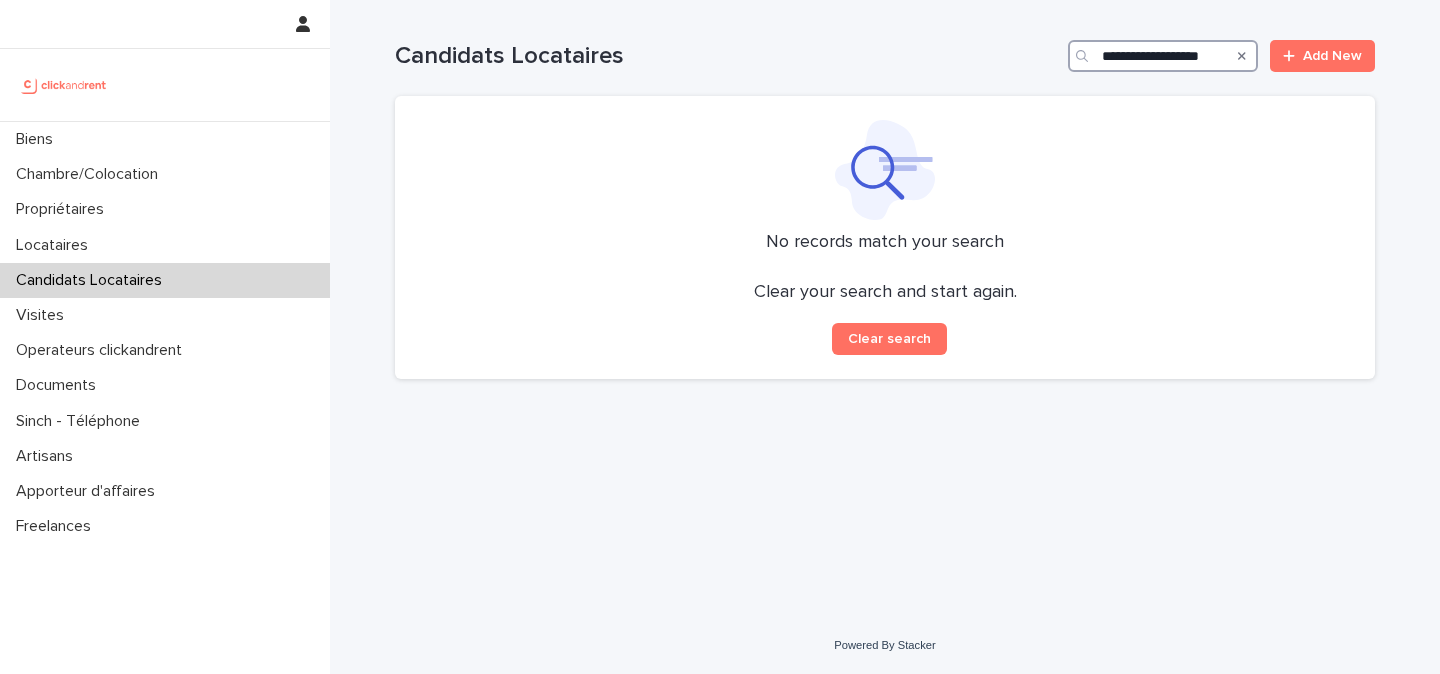 click on "**********" at bounding box center (1163, 56) 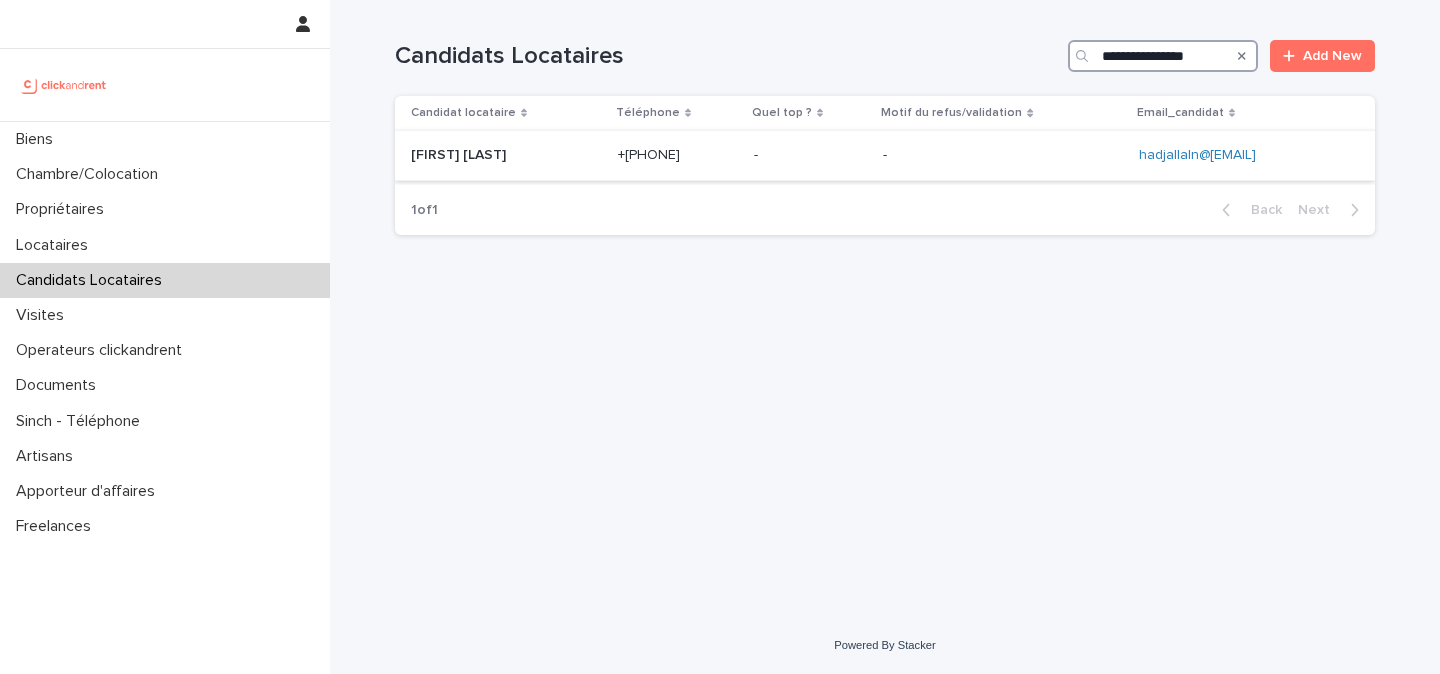 type on "**********" 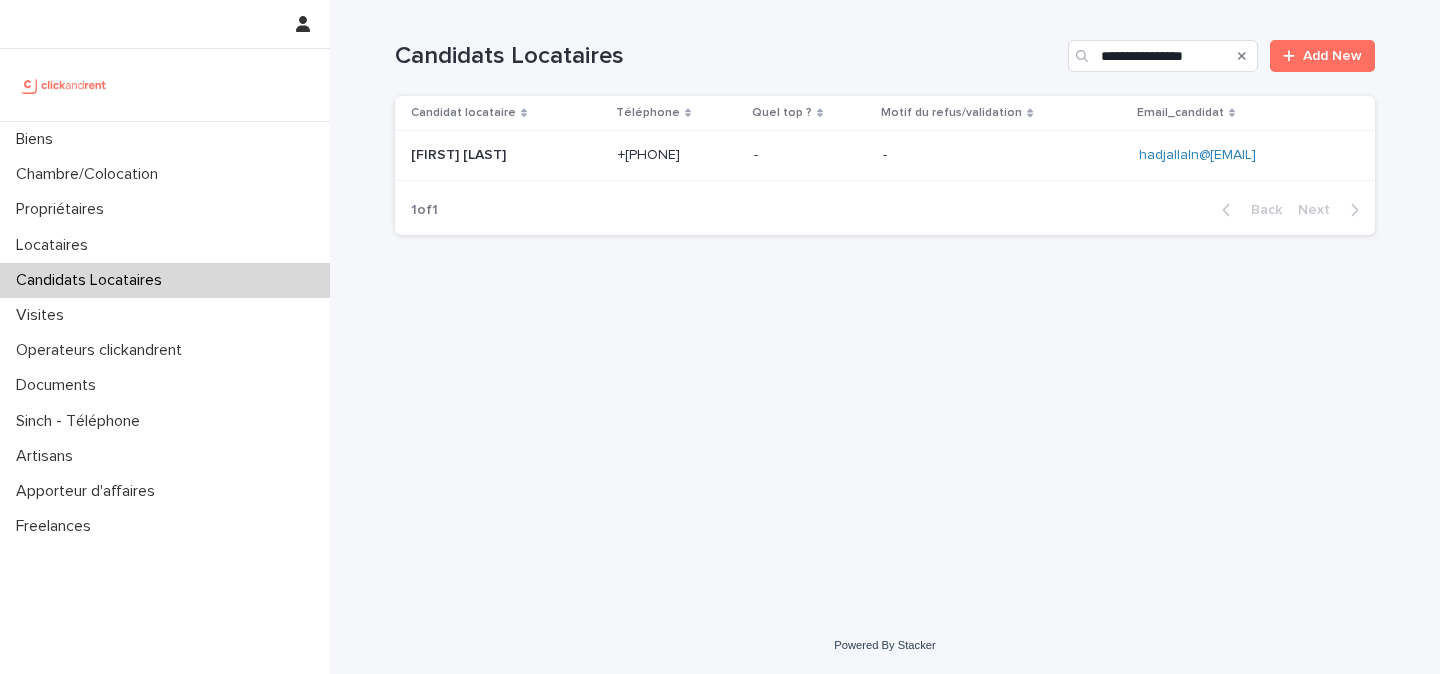 click on "[FIRST] [LAST]" at bounding box center (460, 153) 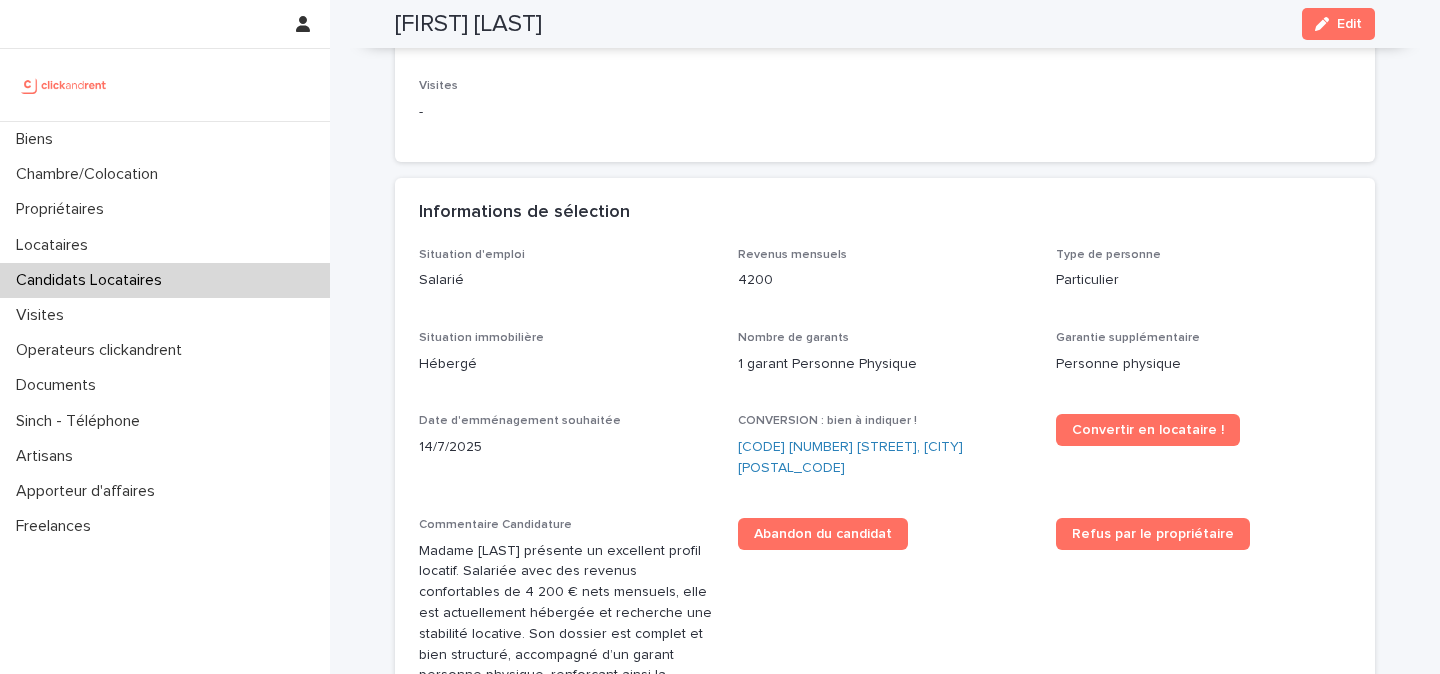 scroll, scrollTop: 557, scrollLeft: 0, axis: vertical 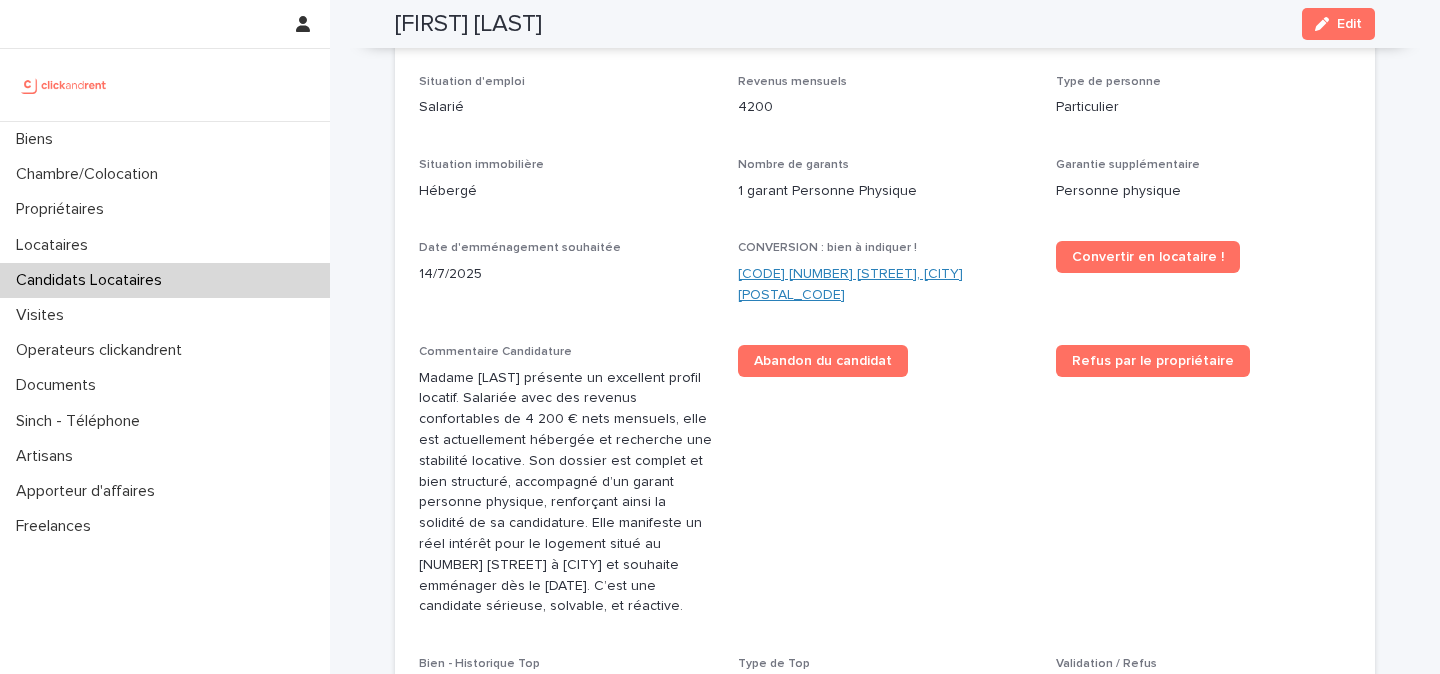 click on "[CODE] [NUMBER] [STREET], [CITY] [POSTAL_CODE]" at bounding box center [885, 285] 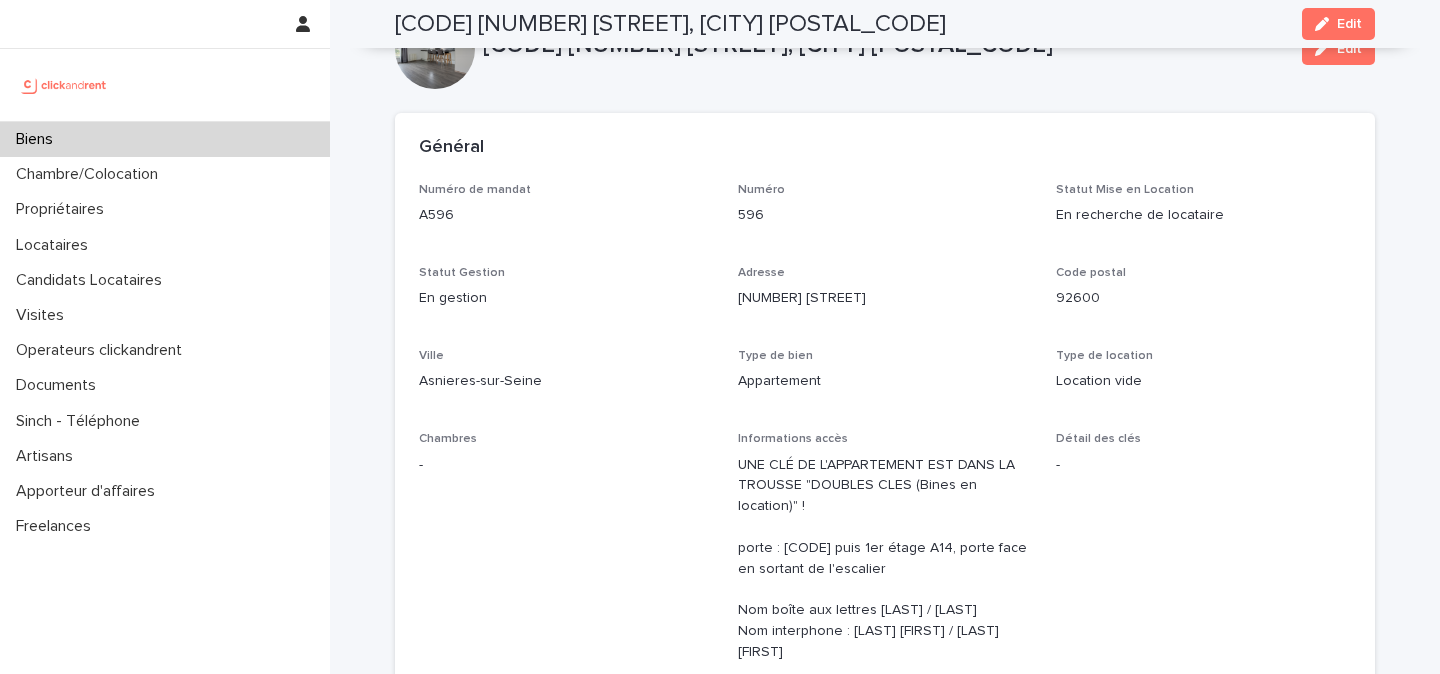 scroll, scrollTop: 0, scrollLeft: 0, axis: both 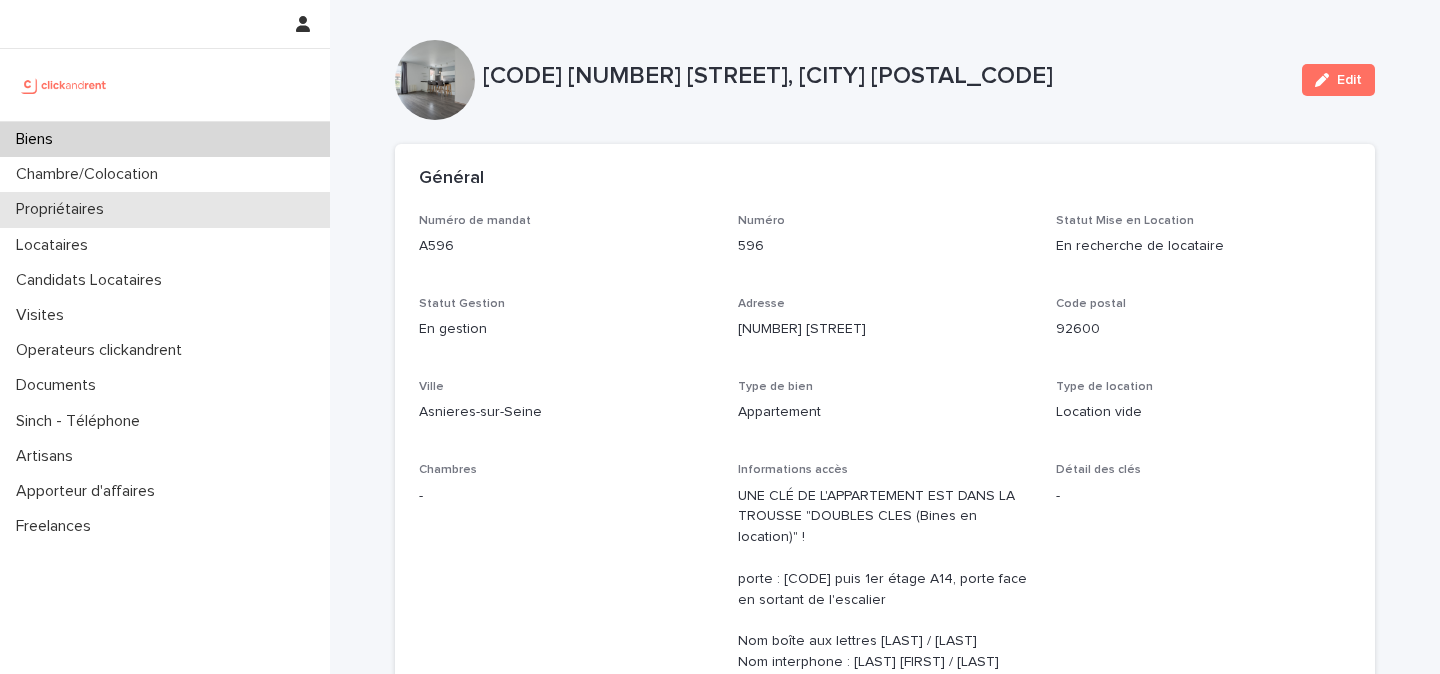click on "Propriétaires" at bounding box center [64, 209] 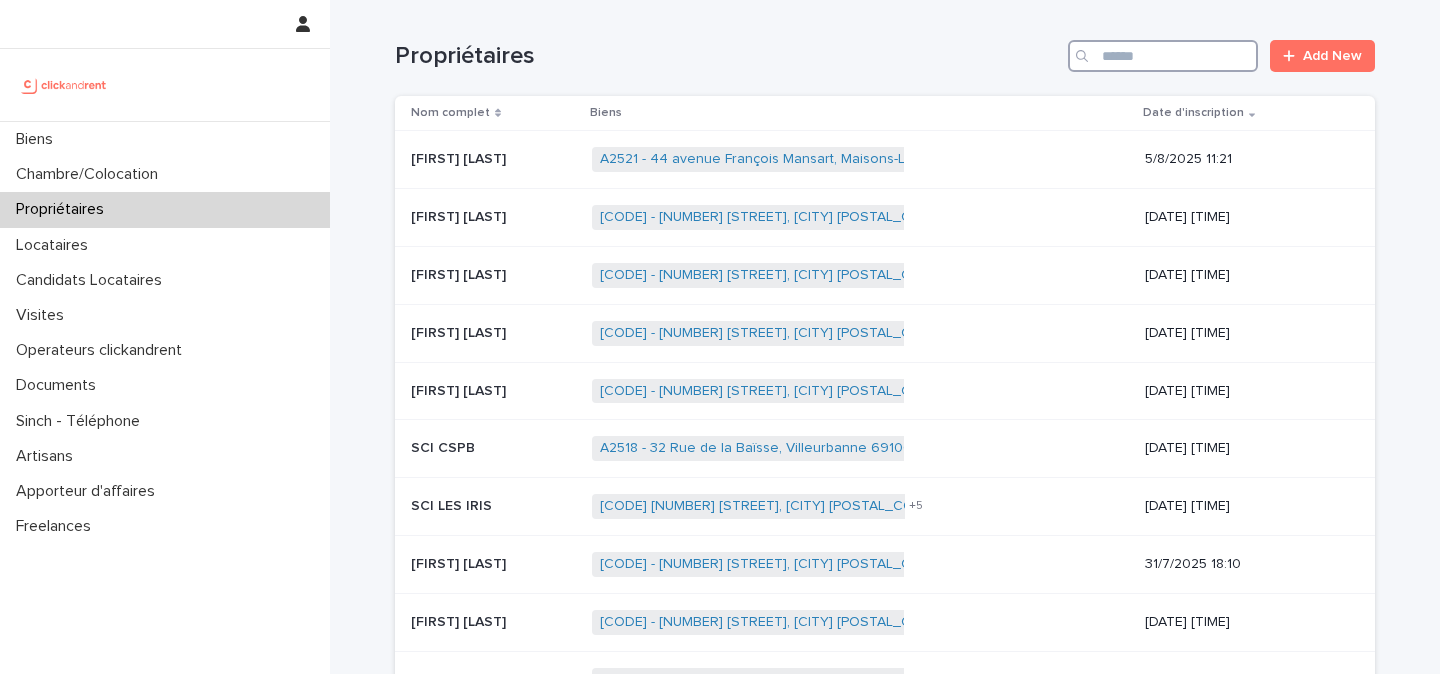 click at bounding box center [1163, 56] 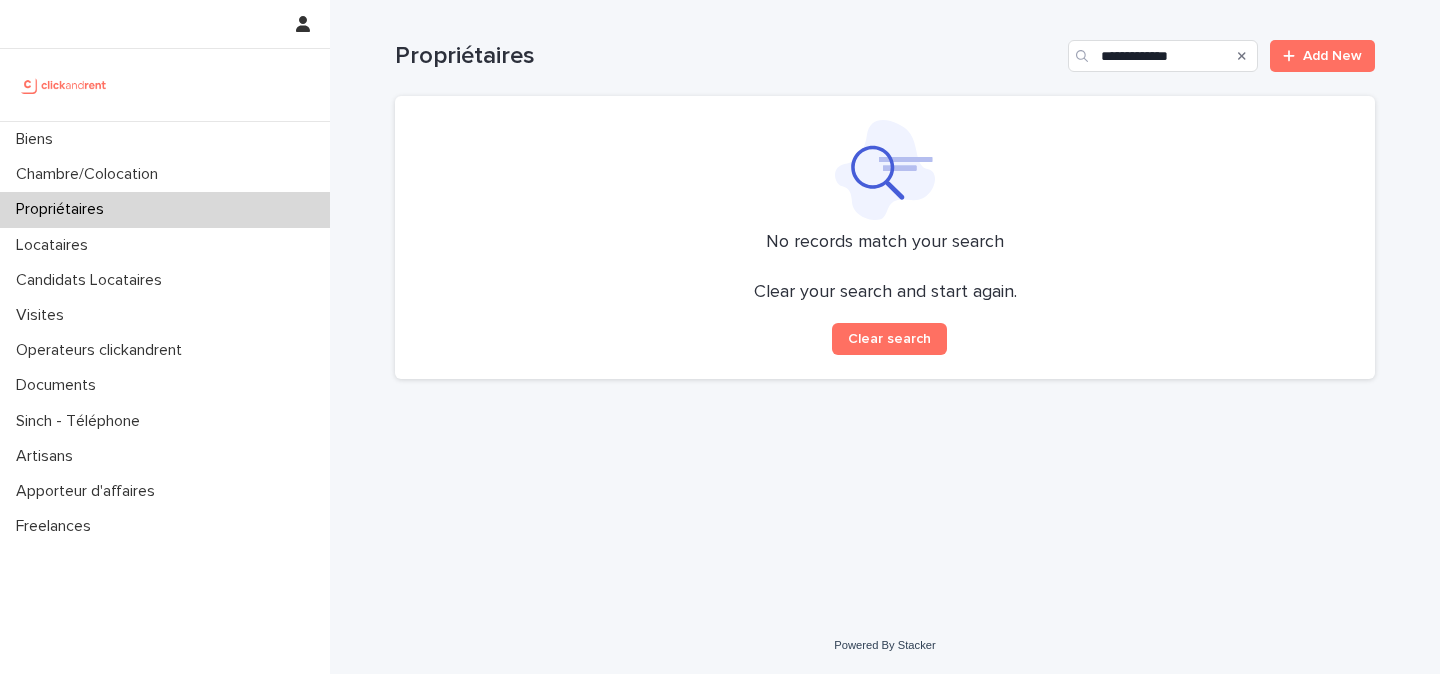 click at bounding box center [1084, 56] 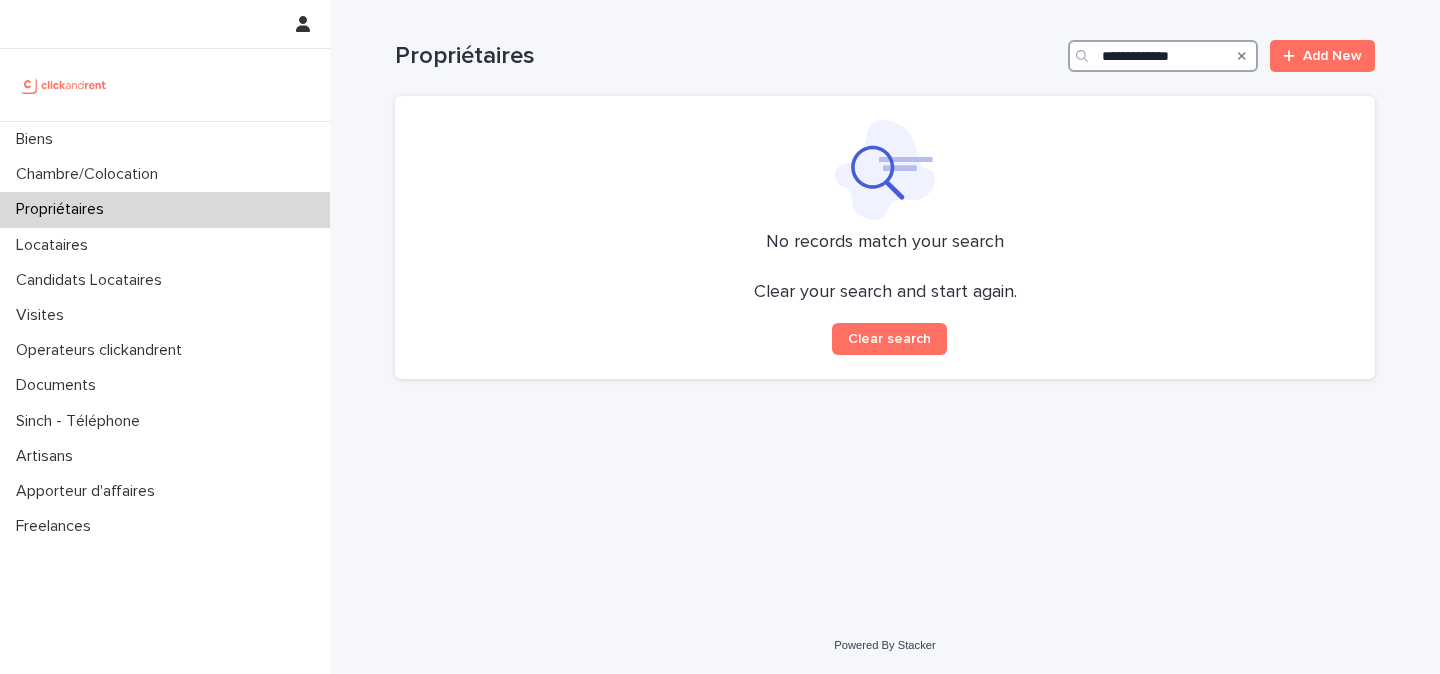 click on "**********" at bounding box center [1163, 56] 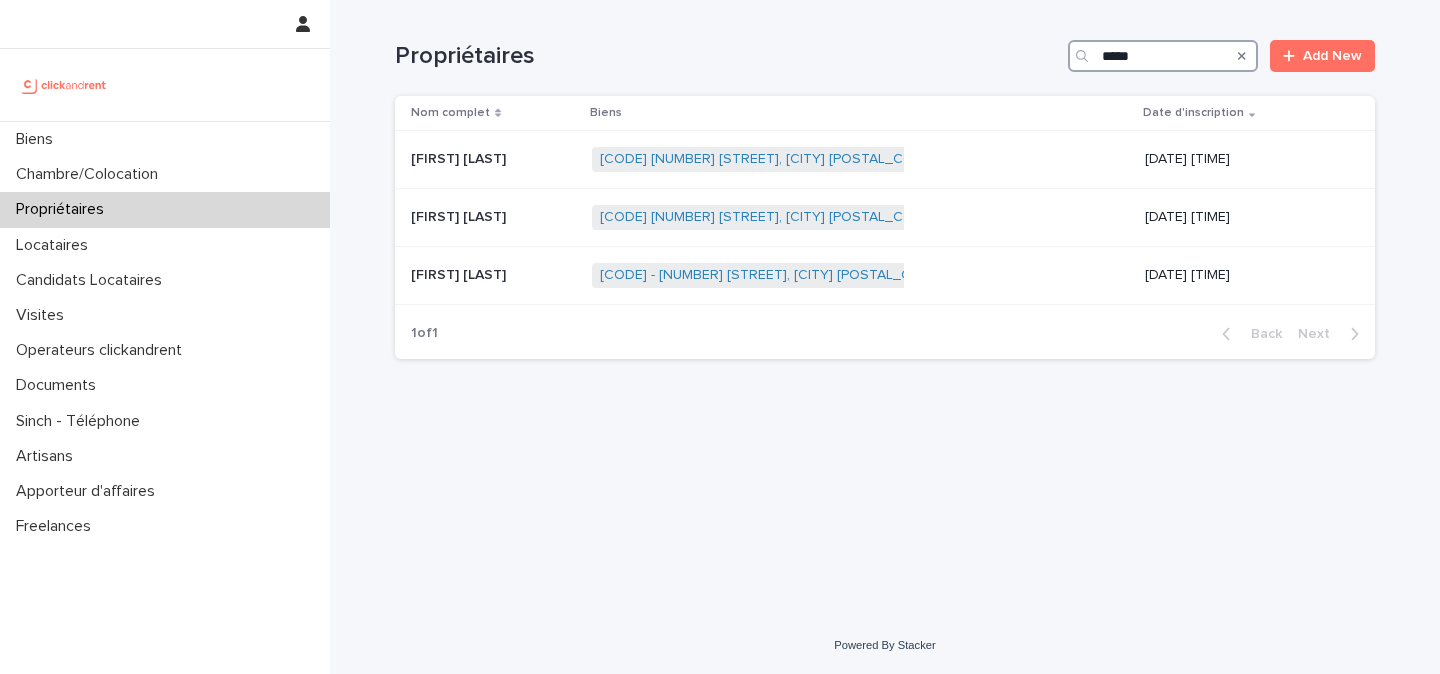 type on "*****" 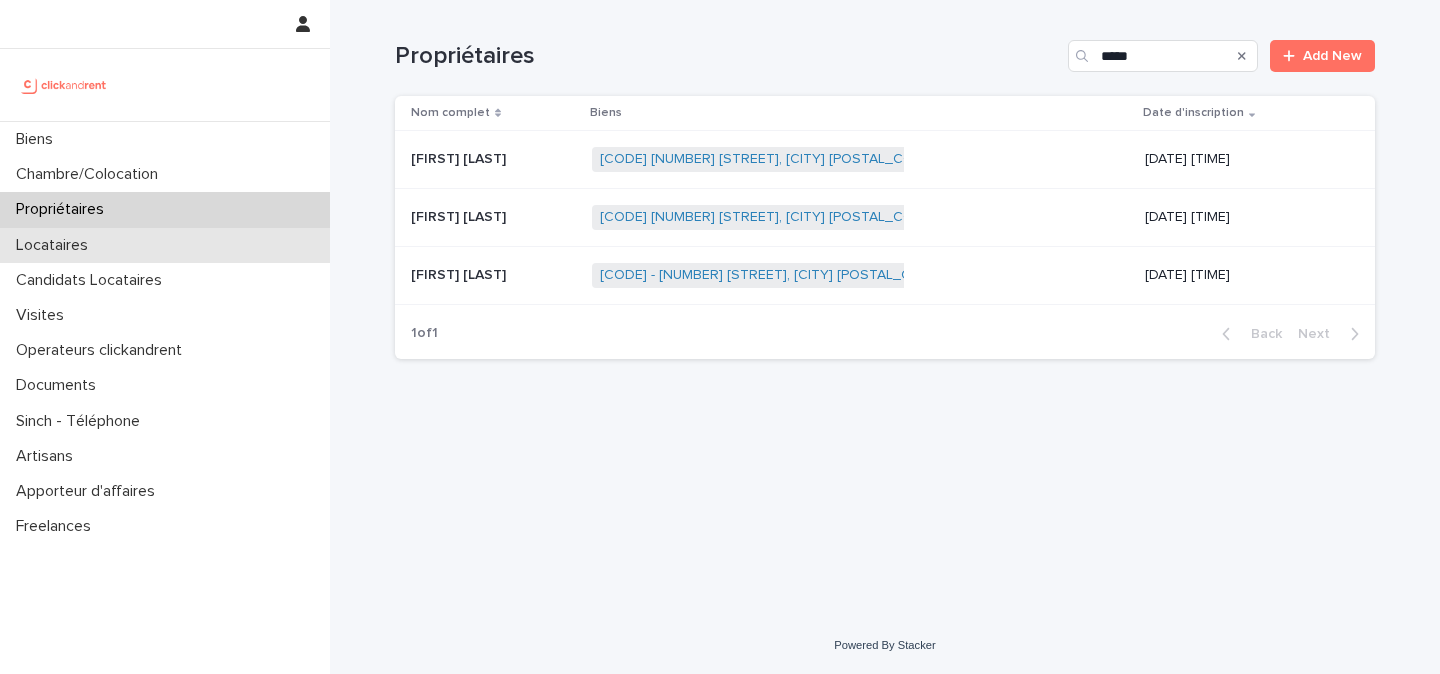 click on "Locataires" at bounding box center [165, 245] 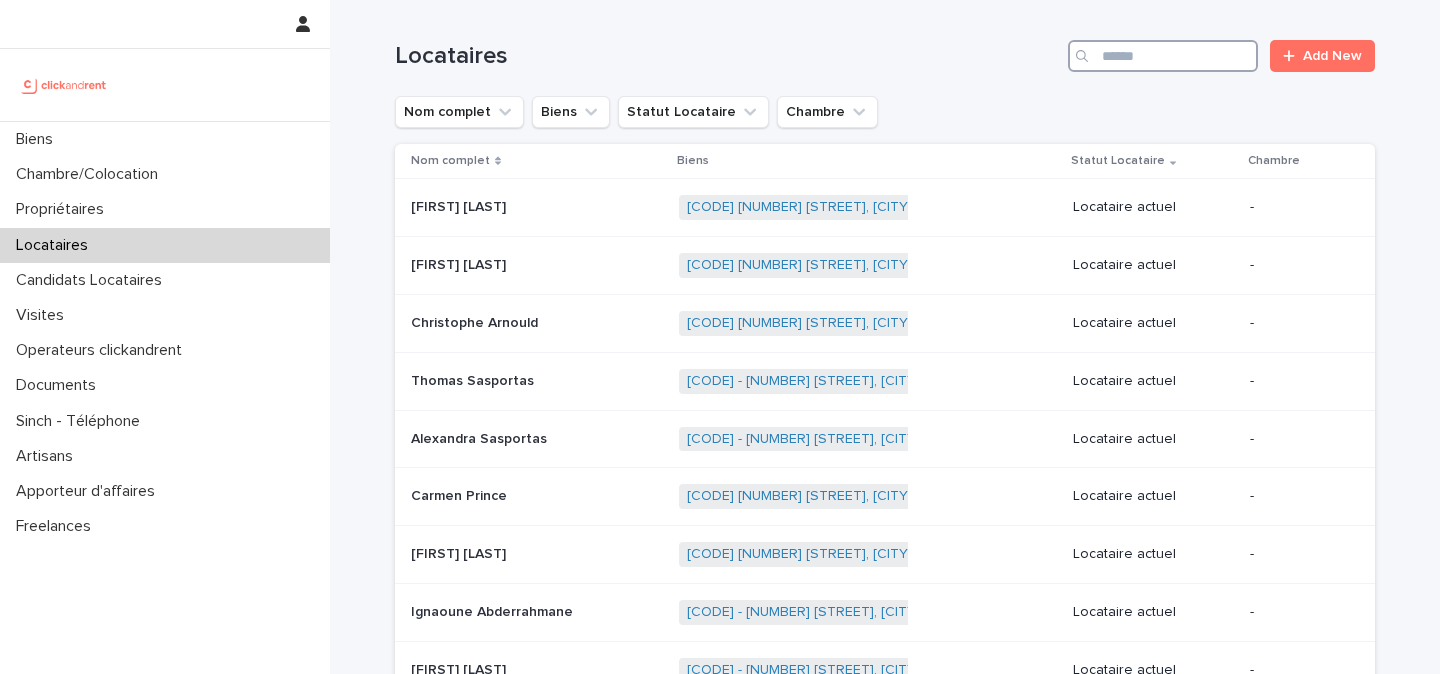 click at bounding box center (1163, 56) 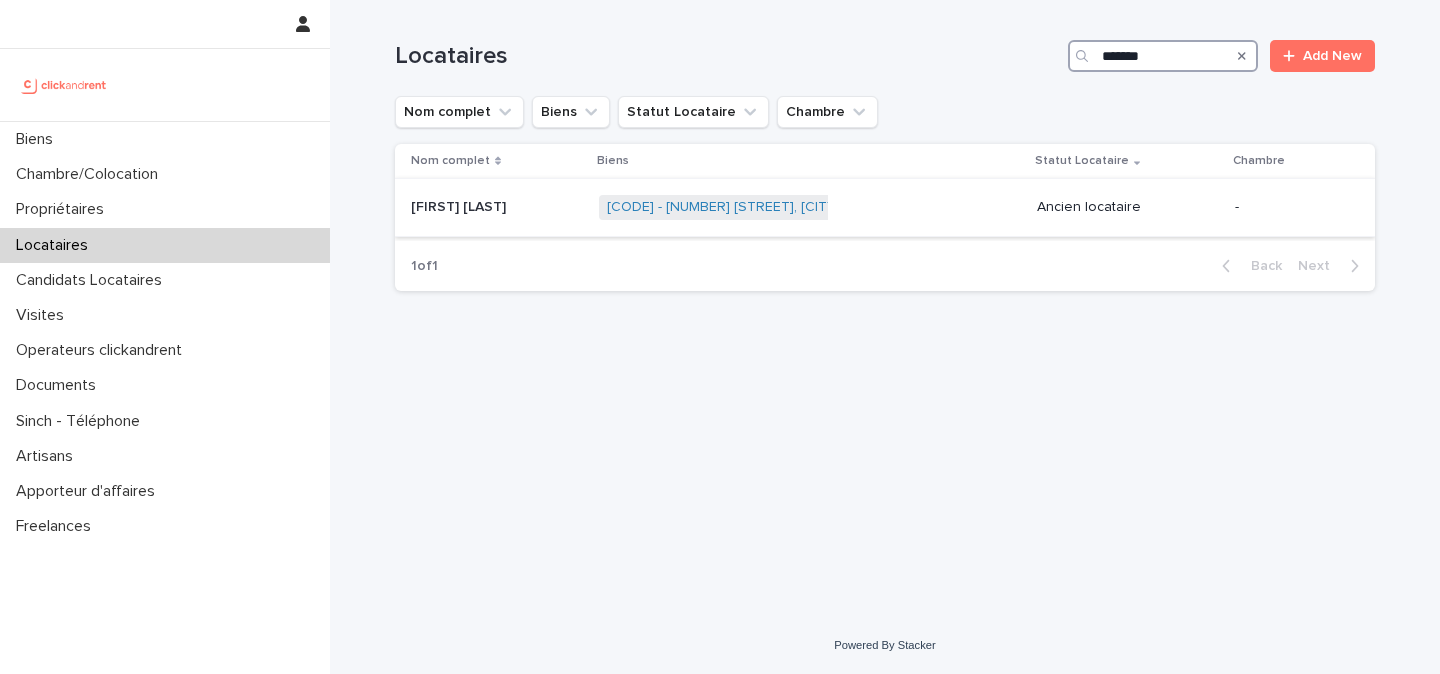 type on "*******" 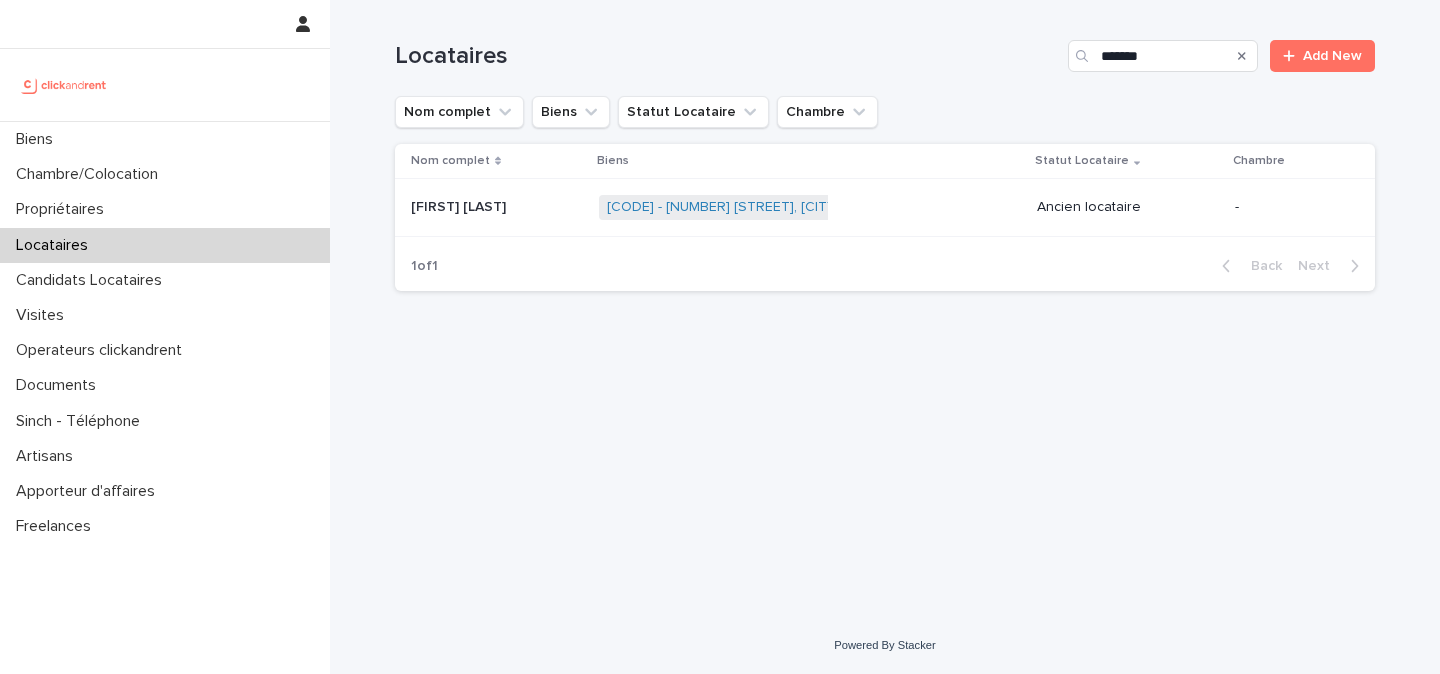 click at bounding box center (497, 207) 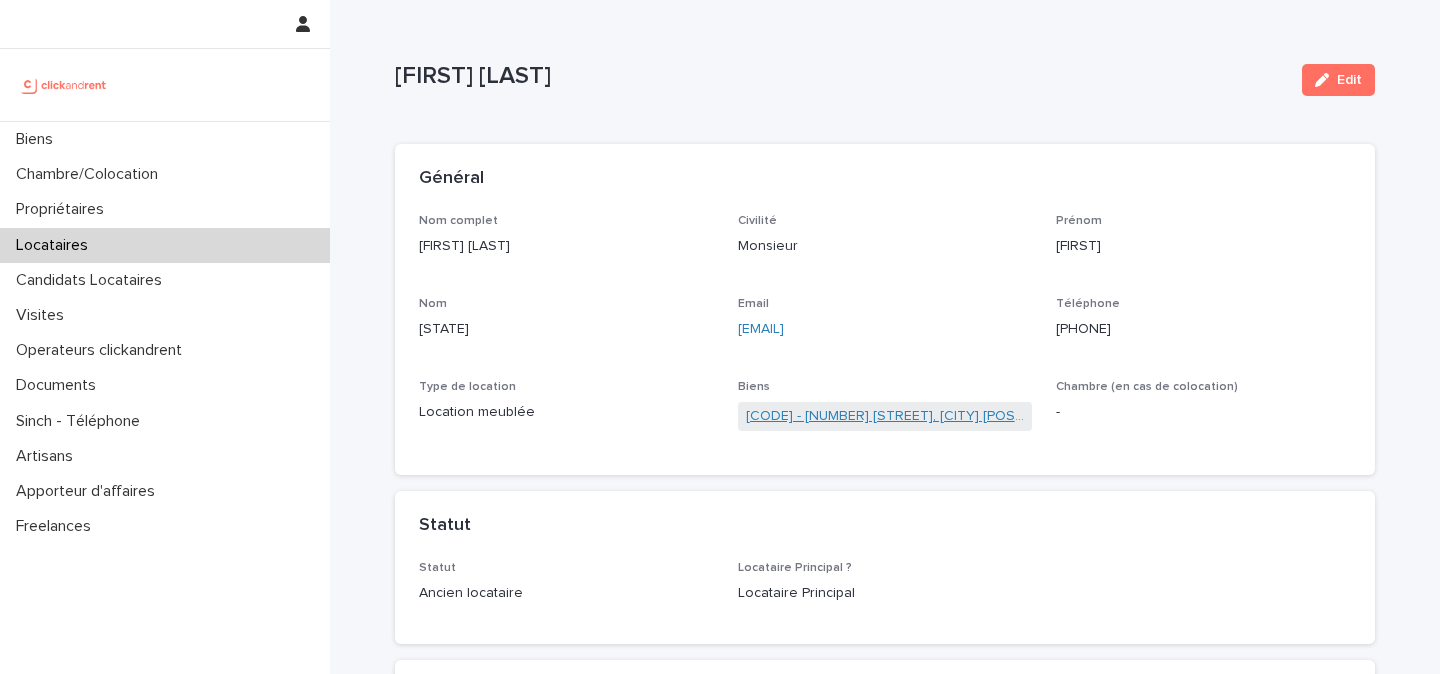 click on "[CODE] - [NUMBER] [STREET],  [CITY] [POSTAL_CODE]" at bounding box center (885, 416) 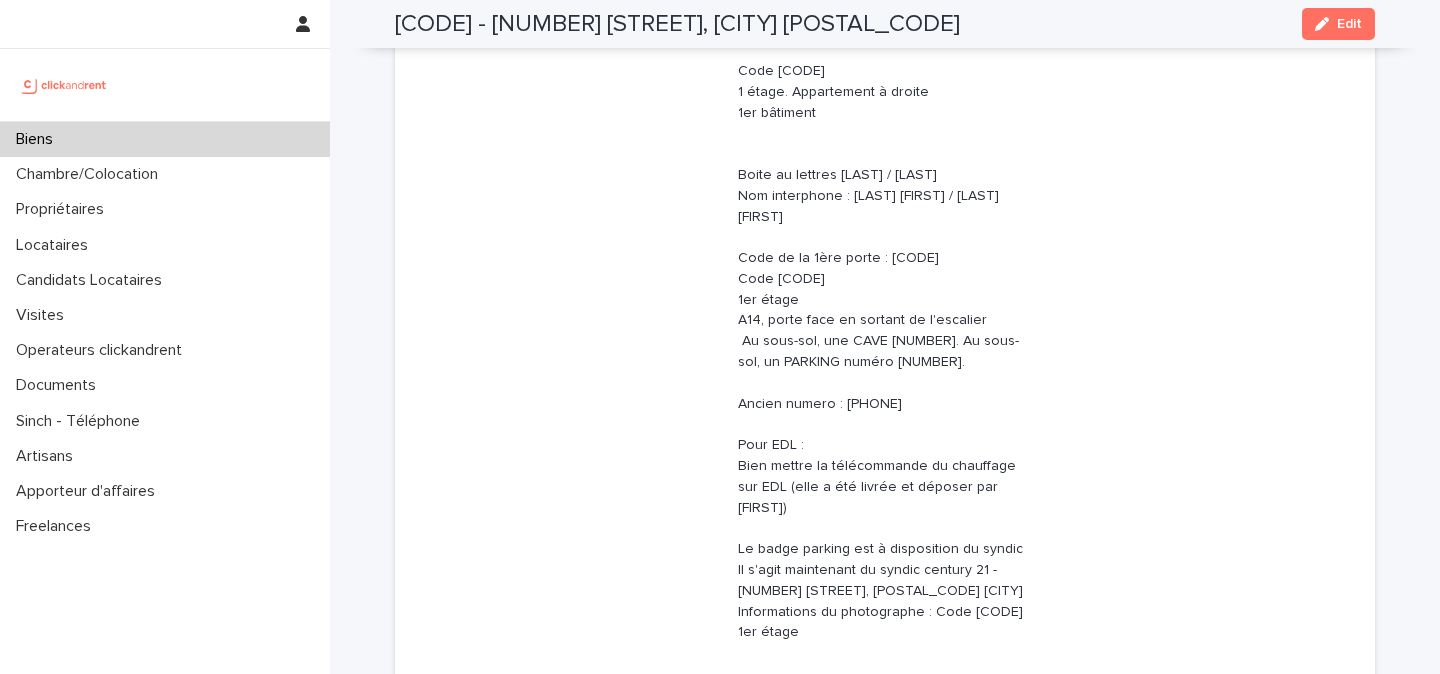 scroll, scrollTop: 596, scrollLeft: 0, axis: vertical 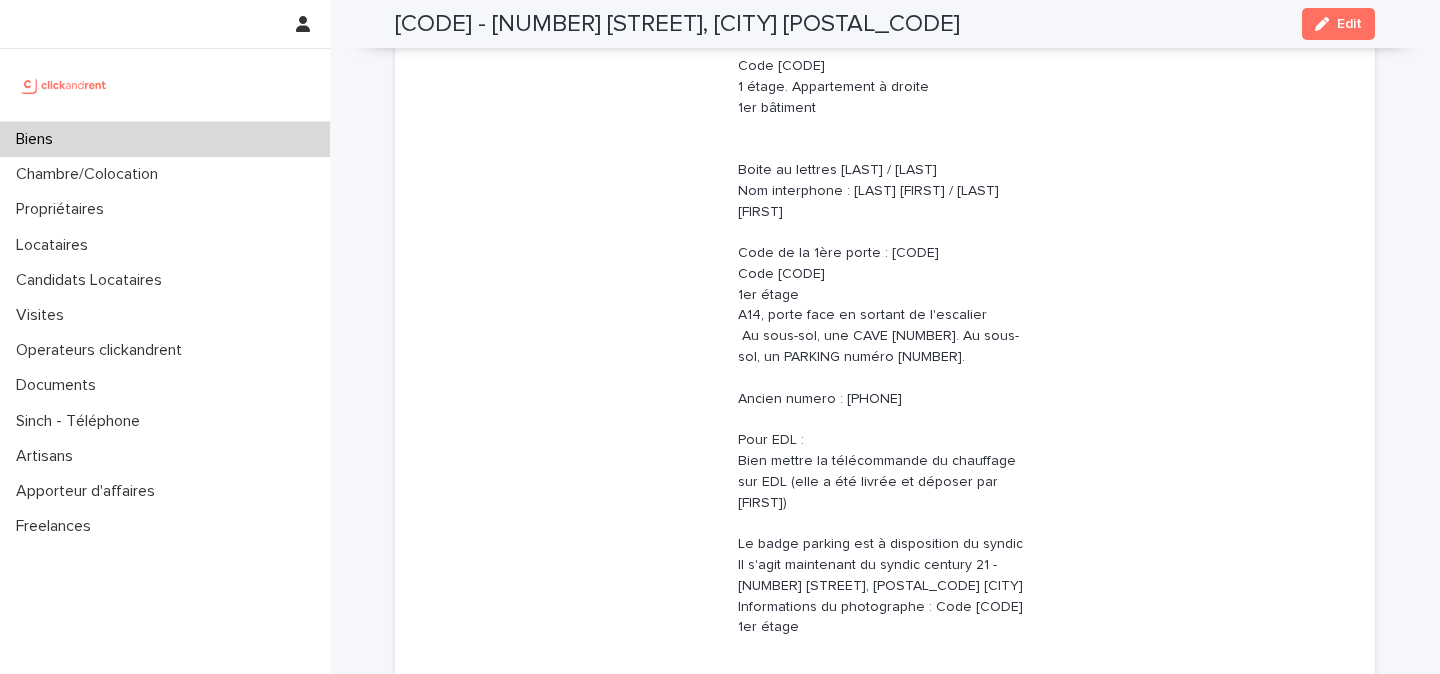 click on "Biens" at bounding box center [165, 139] 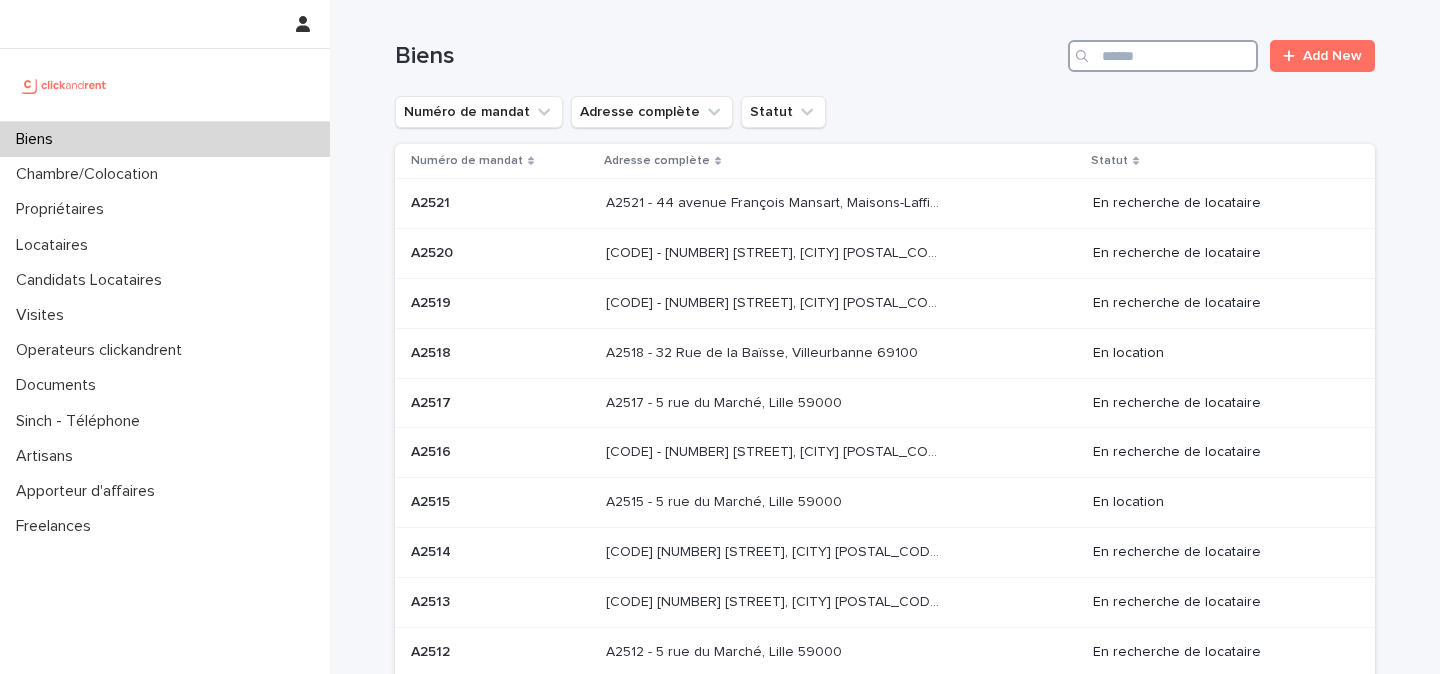 click at bounding box center (1163, 56) 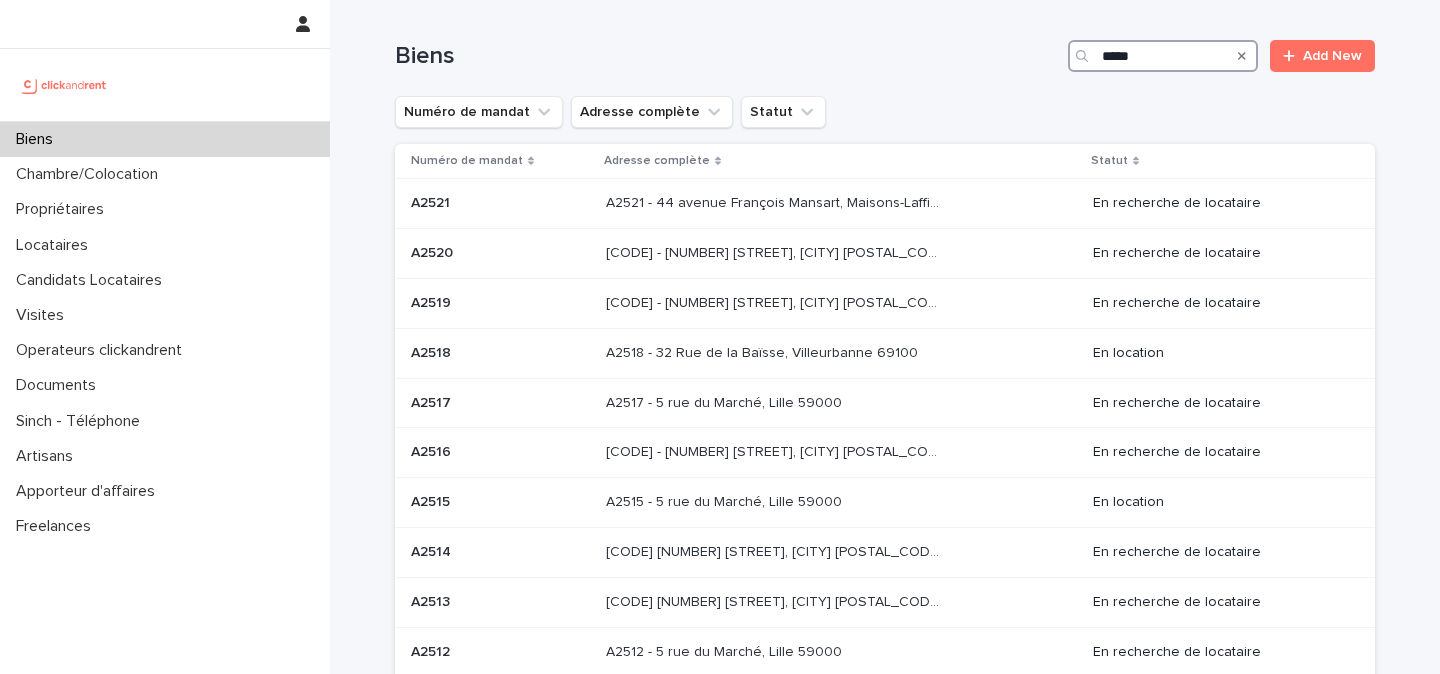 type on "*****" 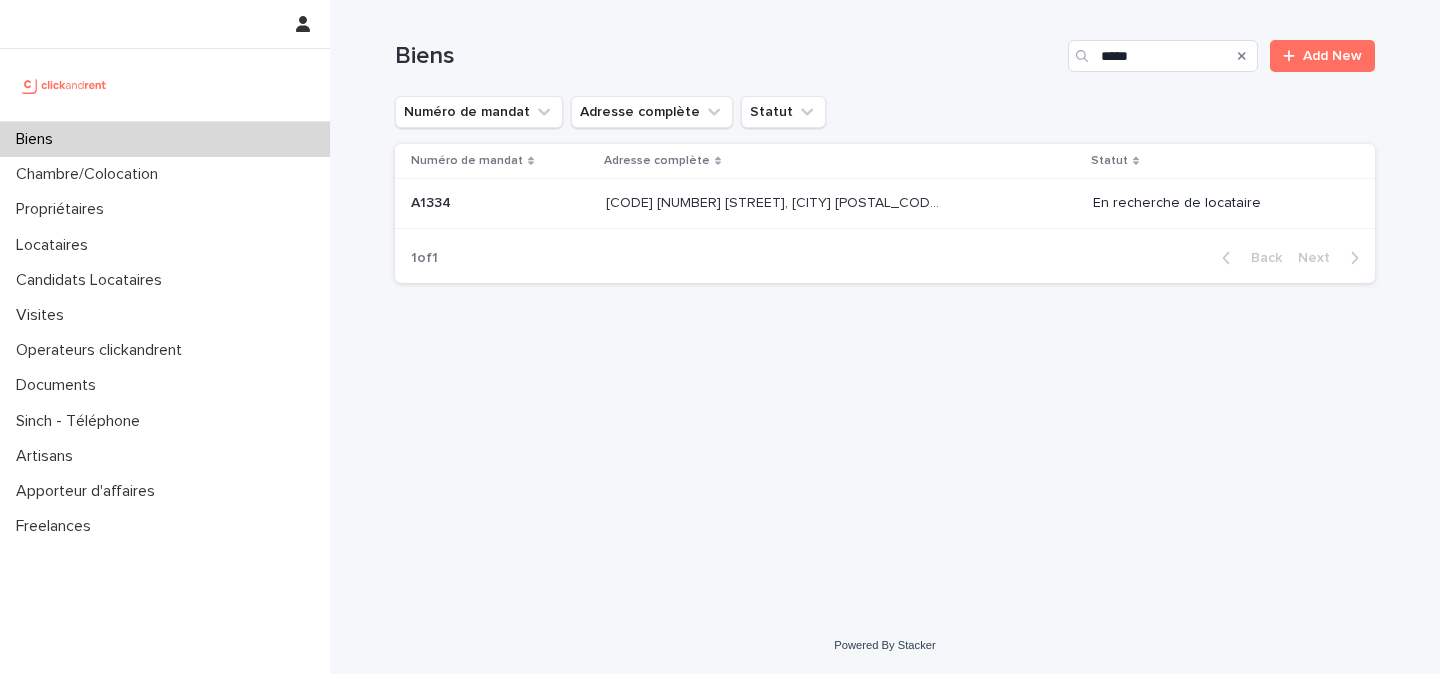 click on "[CODE] [NUMBER] [STREET], [CITY] [POSTAL_CODE] [CODE] [NUMBER] [STREET], [CITY] [POSTAL_CODE]" at bounding box center [841, 203] 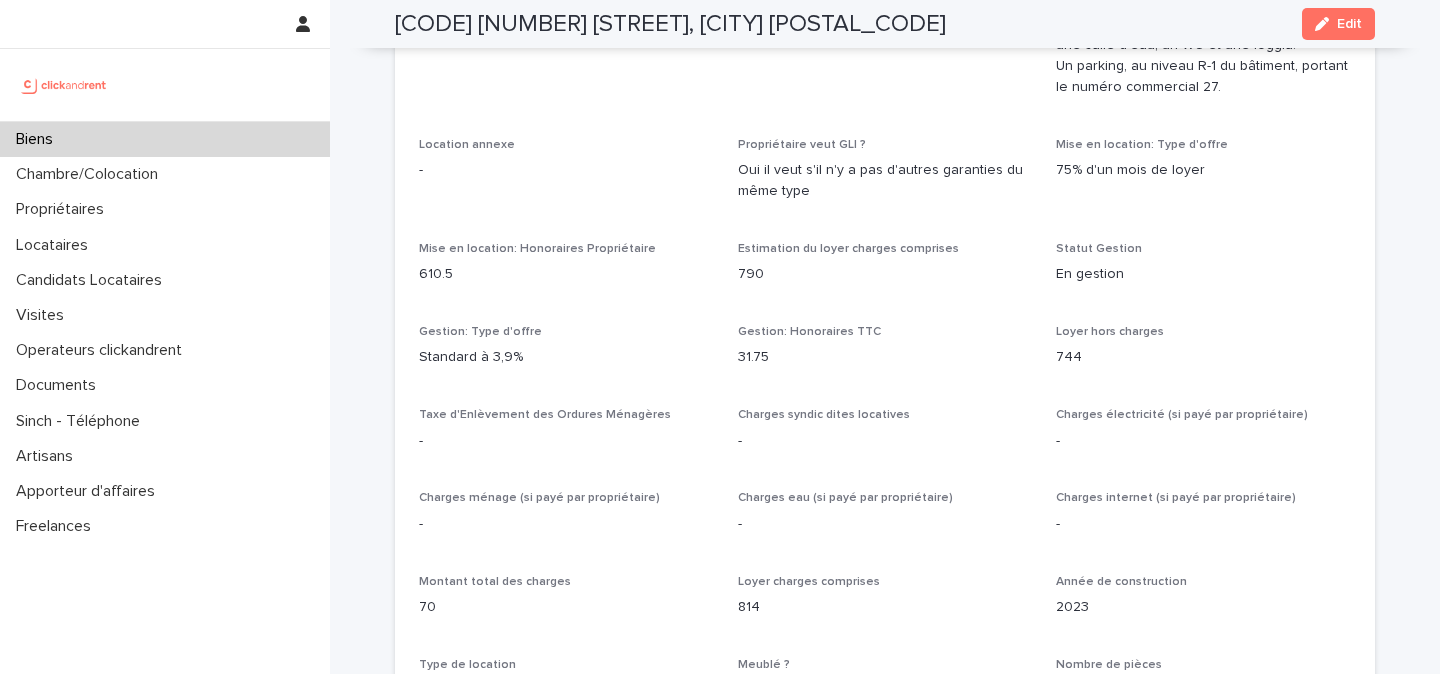 scroll, scrollTop: 1658, scrollLeft: 0, axis: vertical 